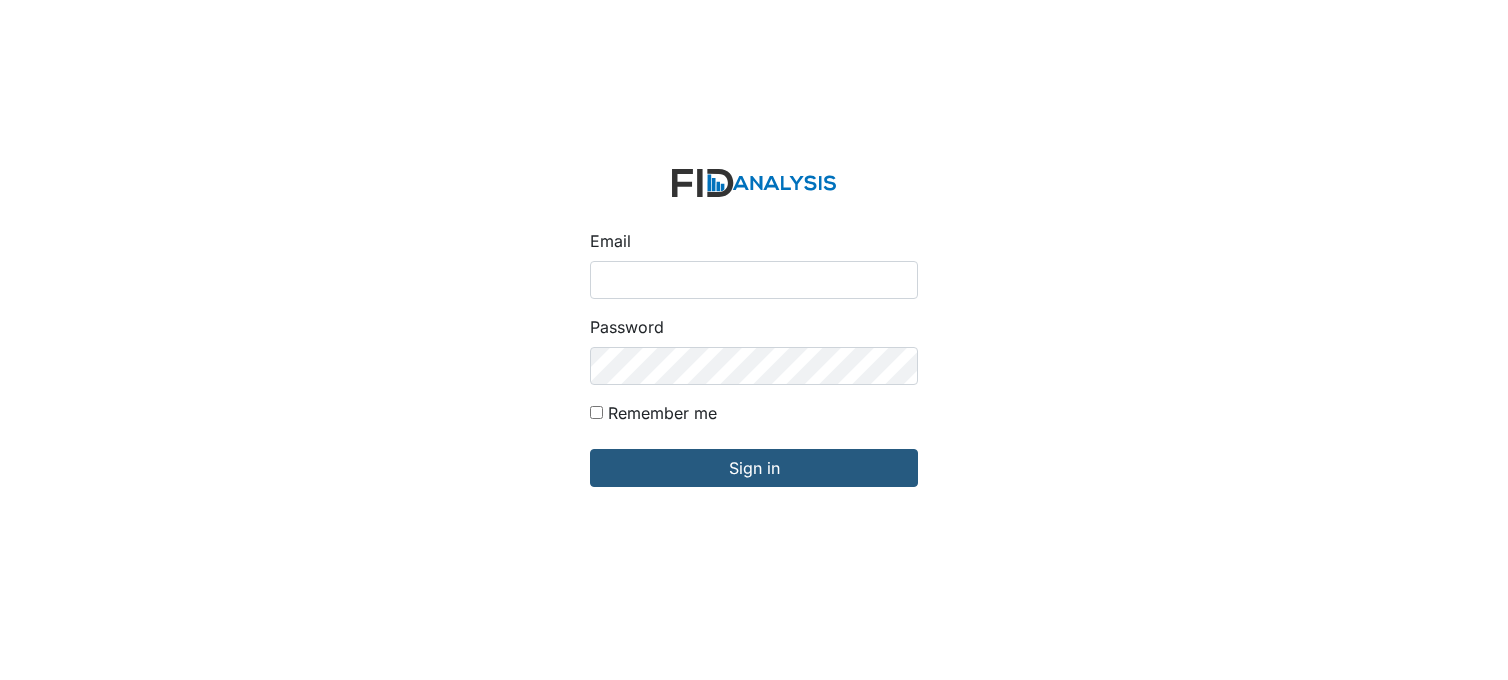 scroll, scrollTop: 0, scrollLeft: 0, axis: both 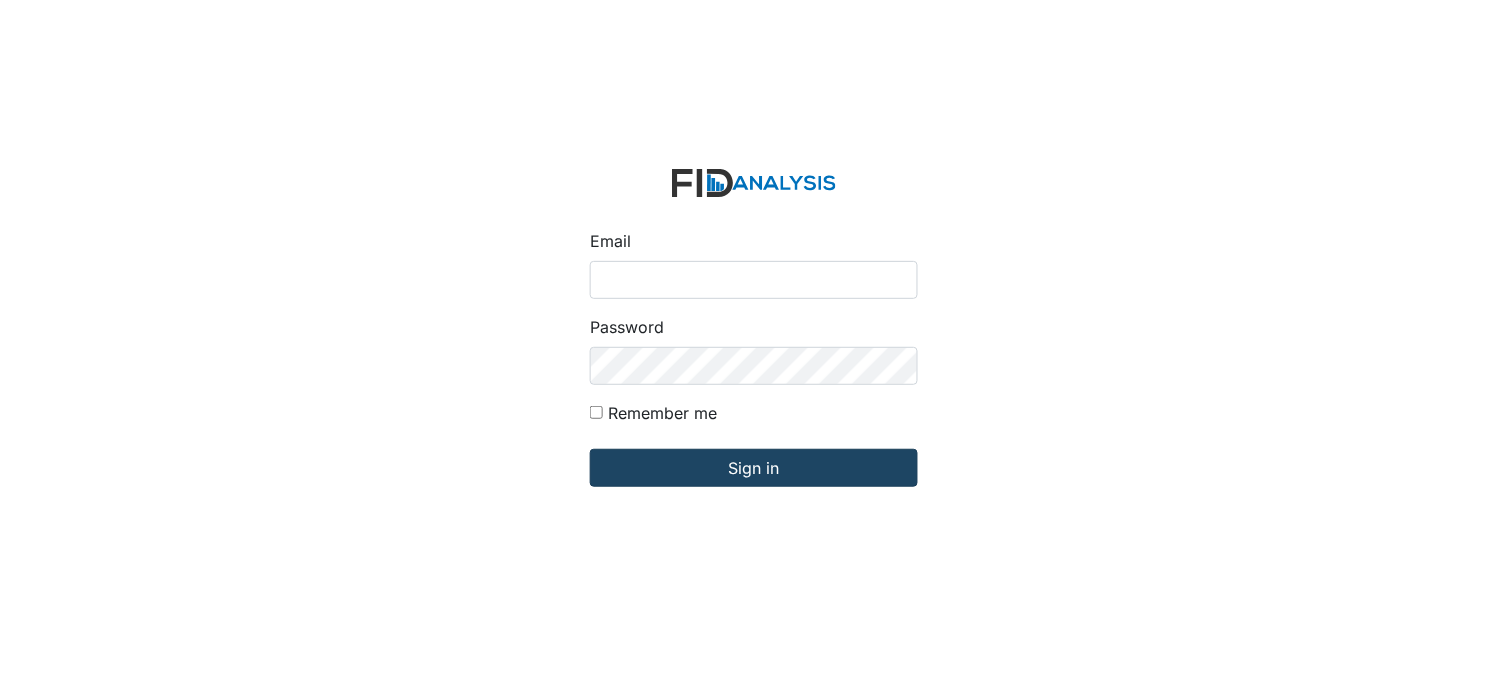 type on "[PERSON_NAME][EMAIL_ADDRESS][DOMAIN_NAME]" 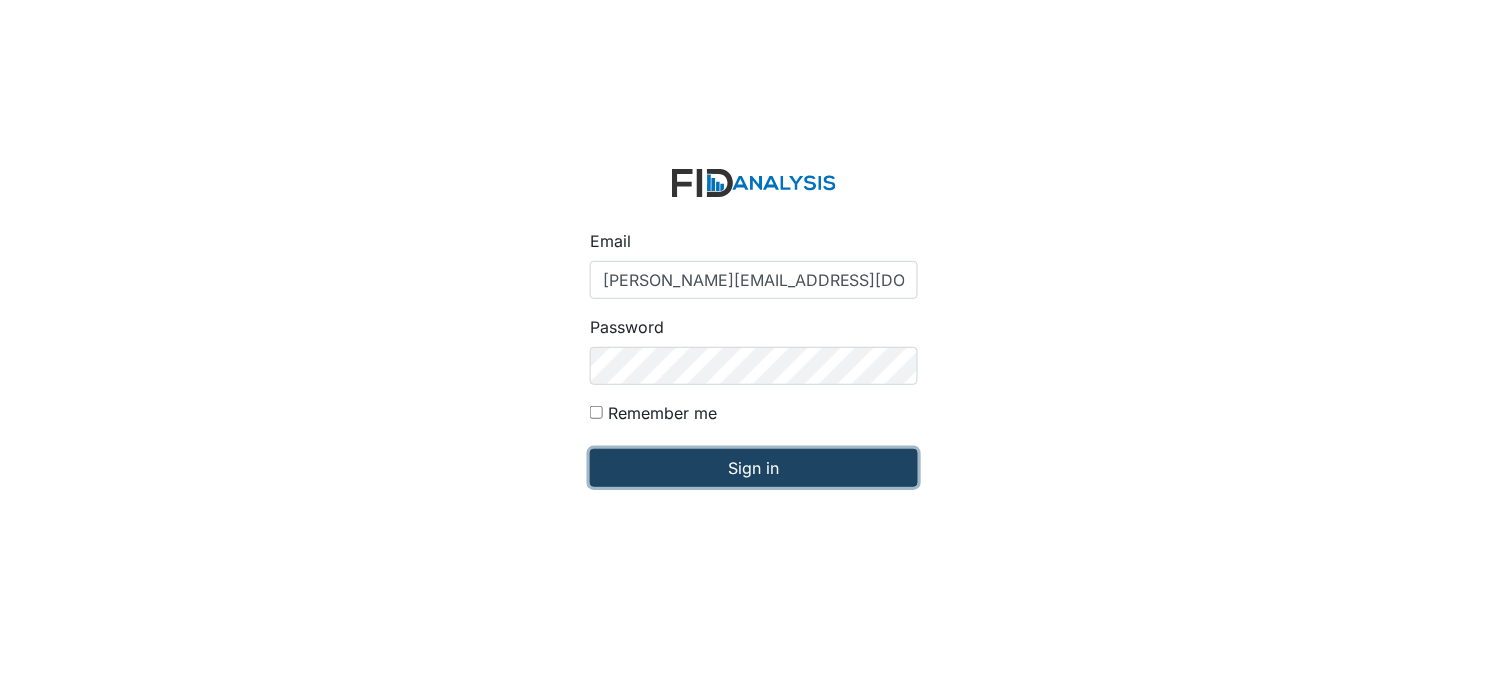 click on "Sign in" at bounding box center (754, 468) 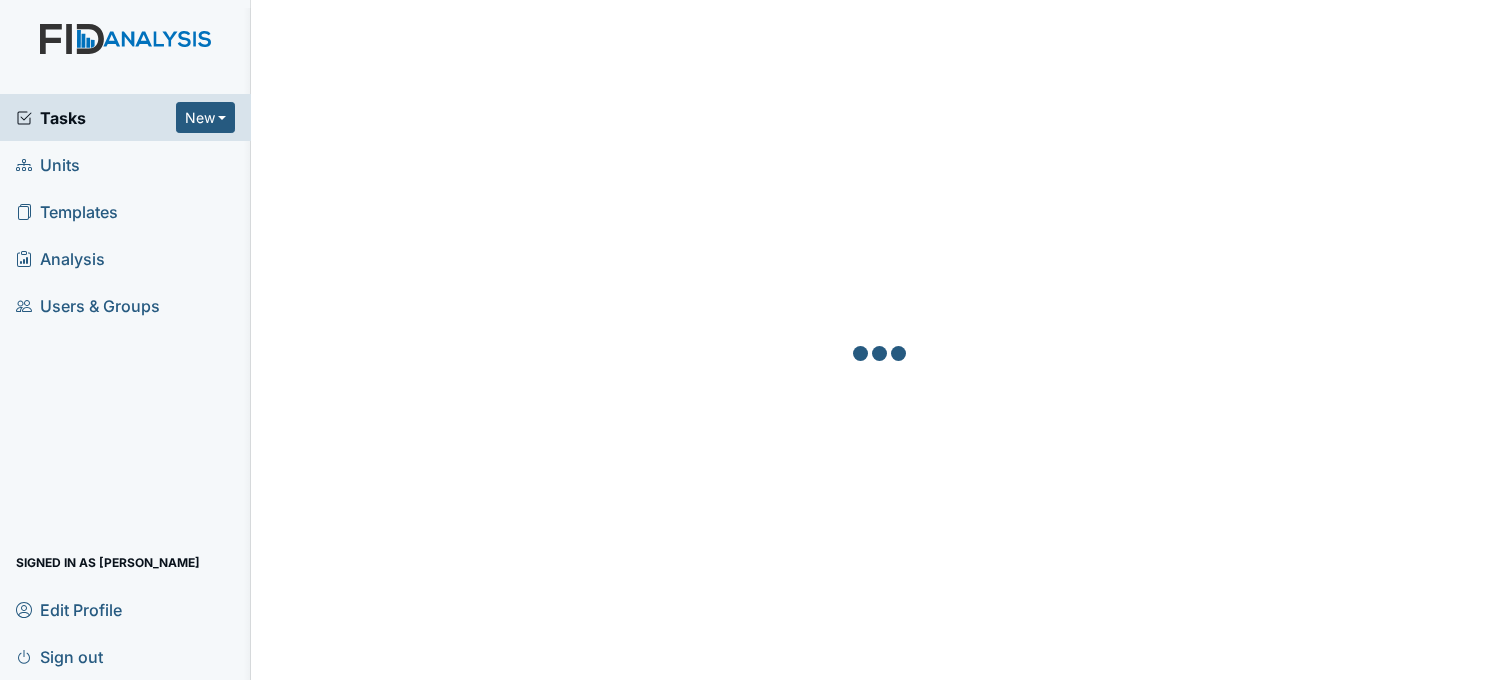 scroll, scrollTop: 0, scrollLeft: 0, axis: both 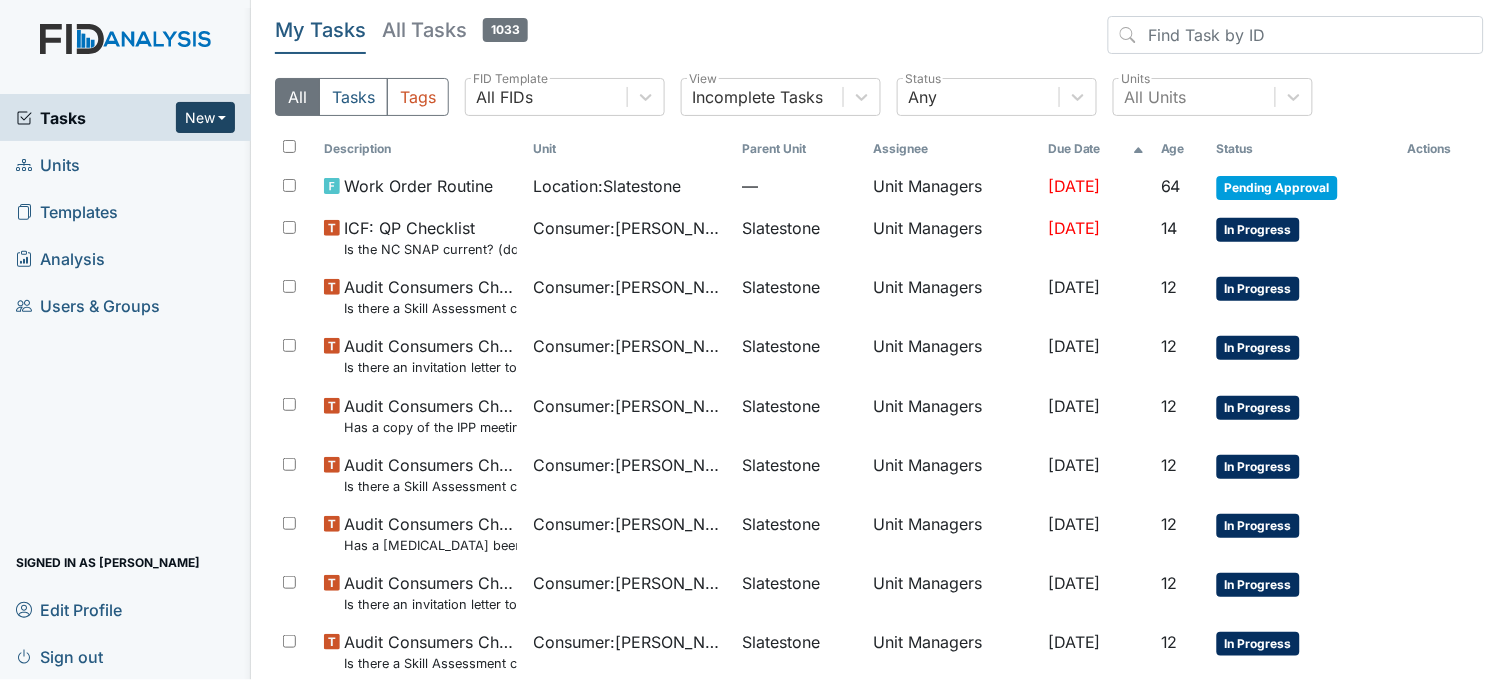 click on "New" at bounding box center [206, 117] 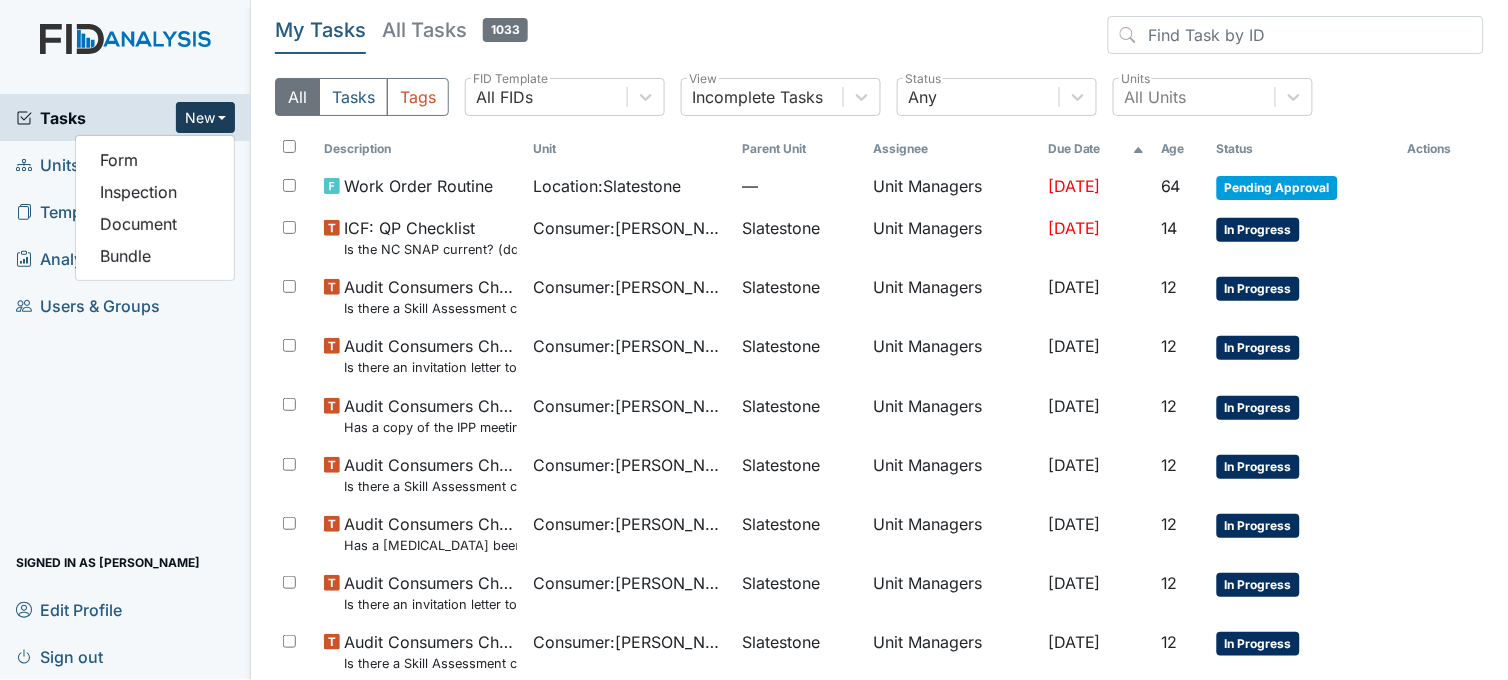 click on "Tasks
New
Form
Inspection
Document
Bundle
Units
Templates
Analysis
Users & Groups
Signed in as Sheniqua Howell
Edit Profile
Sign out" at bounding box center [125, 387] 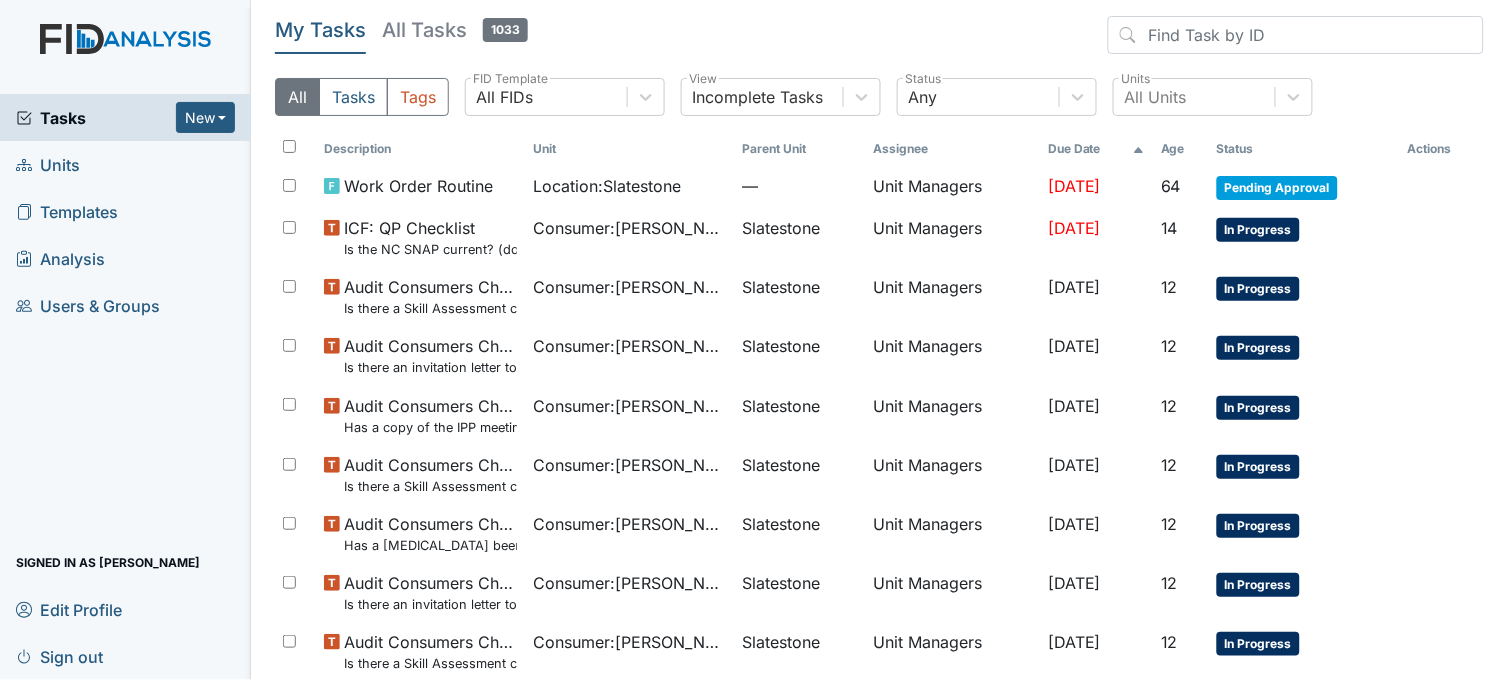 click on "Units" at bounding box center [48, 164] 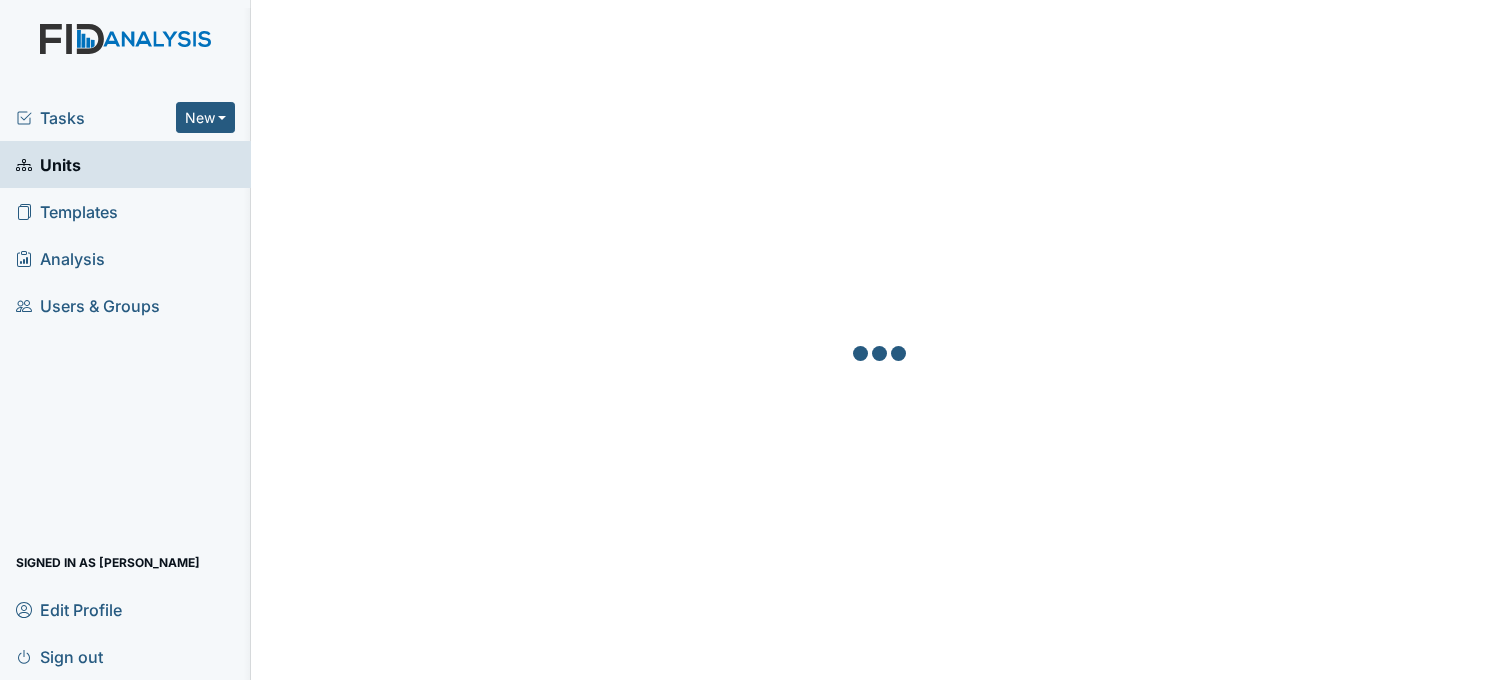 scroll, scrollTop: 0, scrollLeft: 0, axis: both 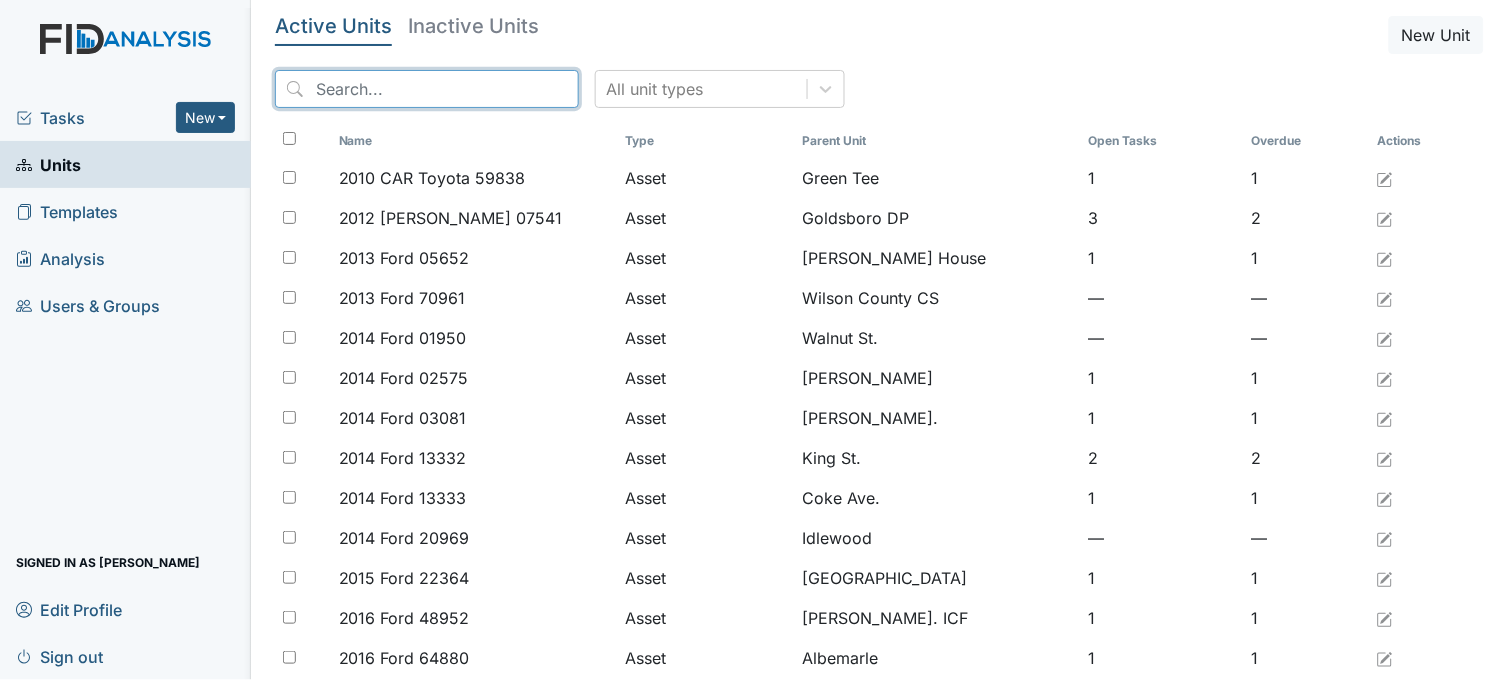 click at bounding box center (427, 89) 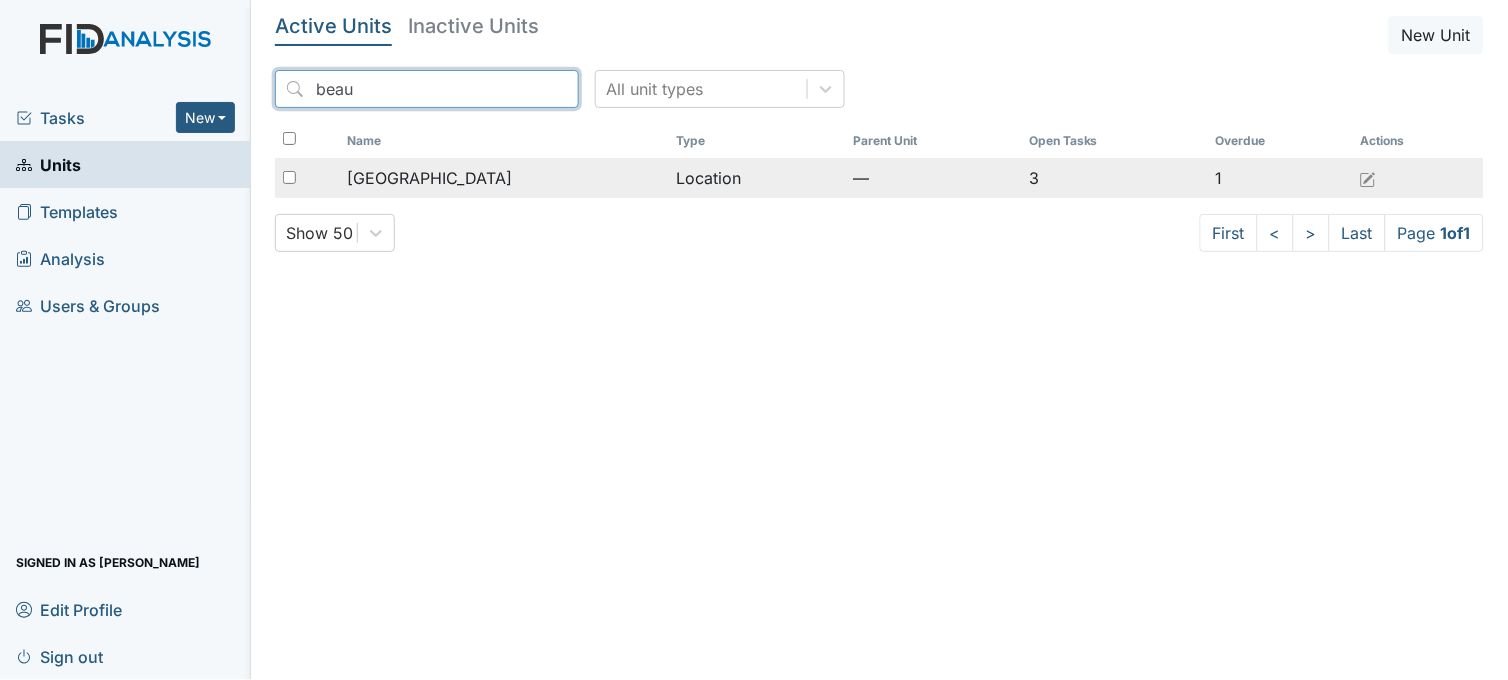 type on "beau" 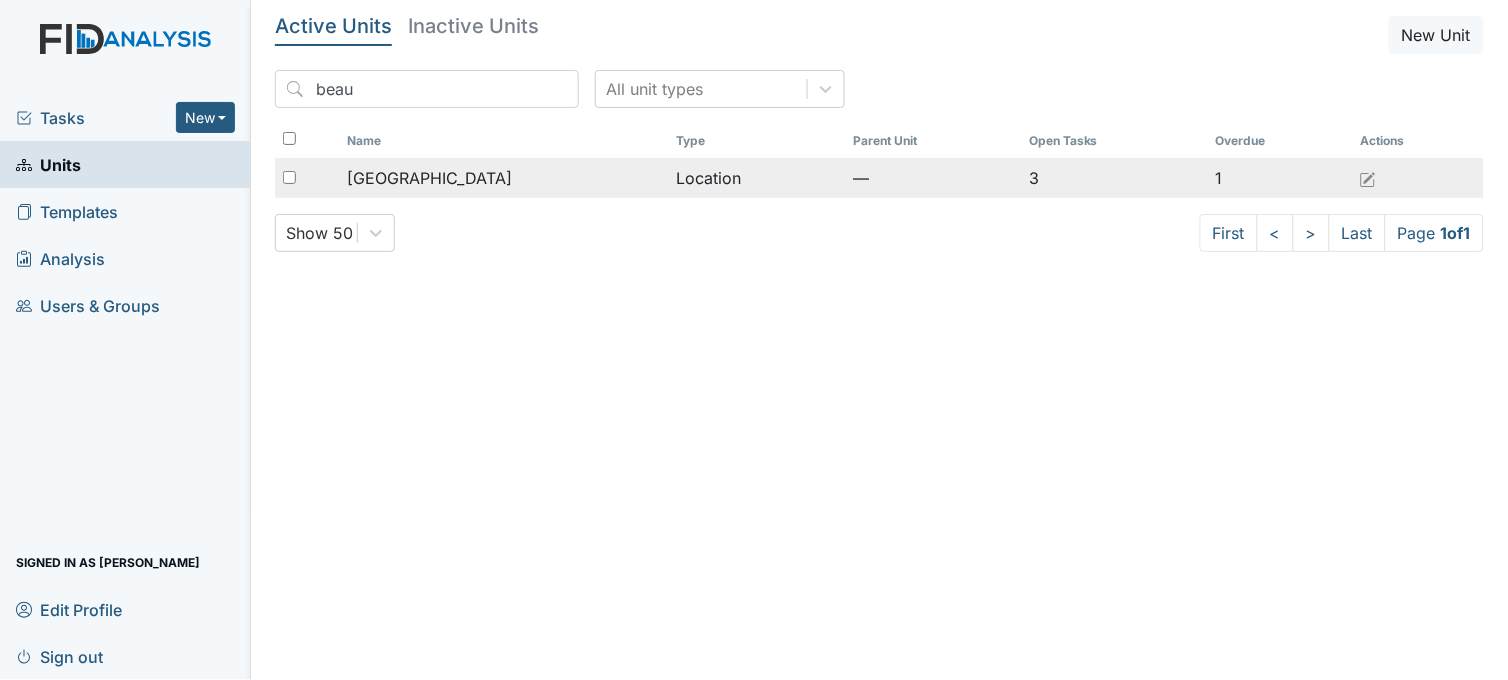 click on "[GEOGRAPHIC_DATA]" at bounding box center [429, 178] 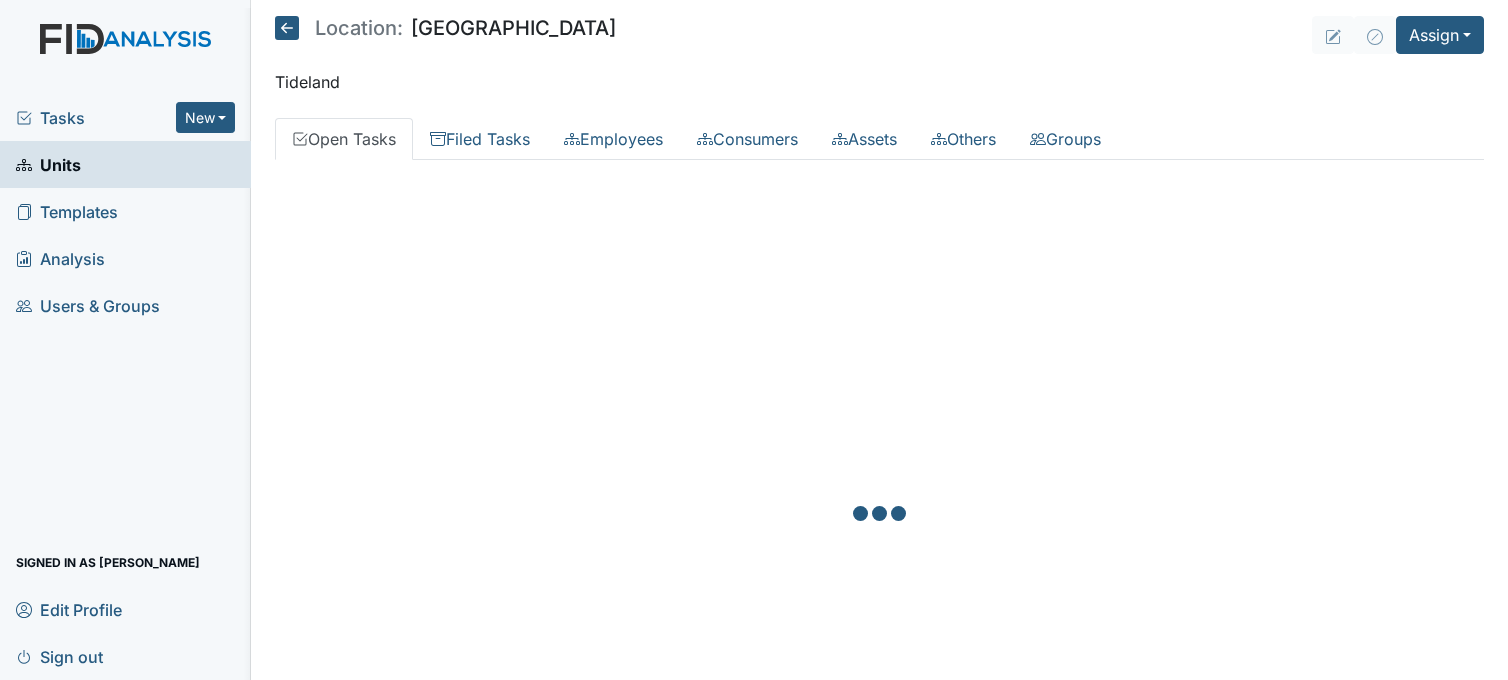 scroll, scrollTop: 0, scrollLeft: 0, axis: both 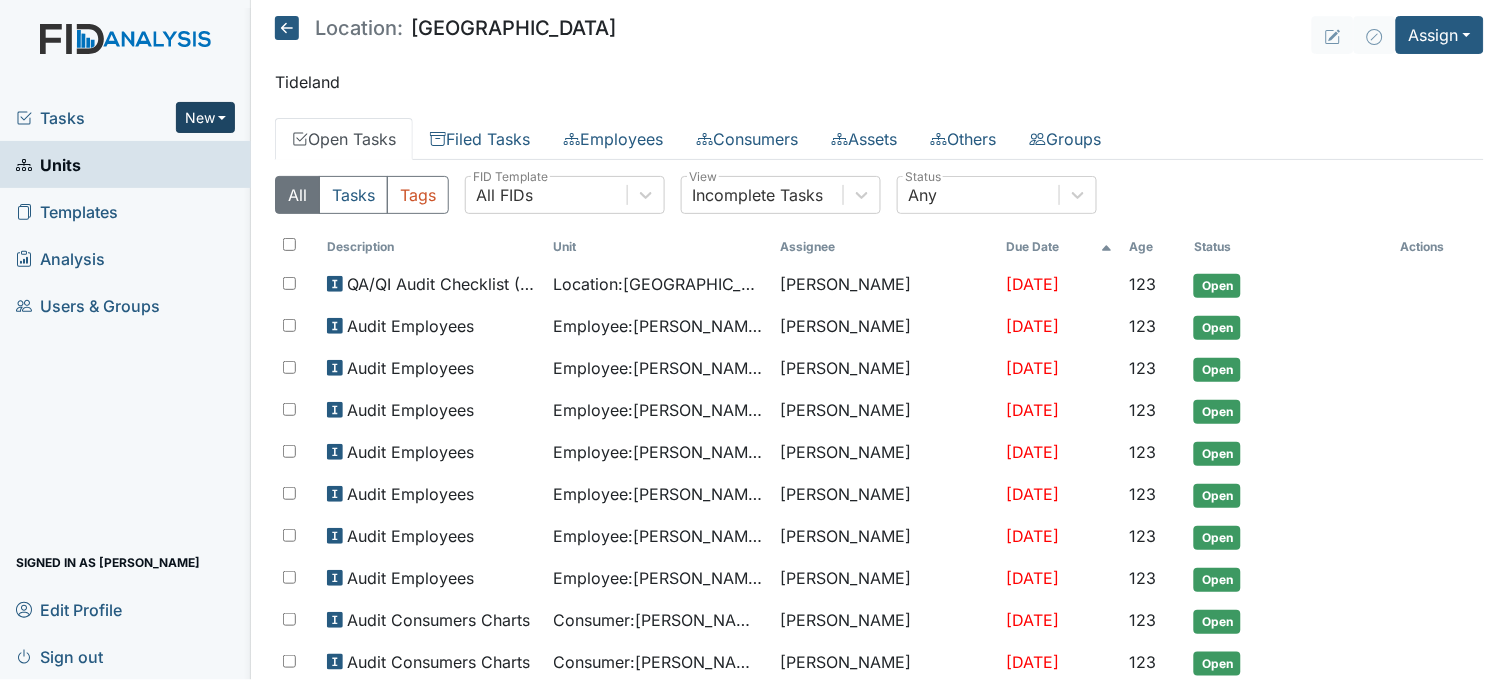 click on "New" at bounding box center [206, 117] 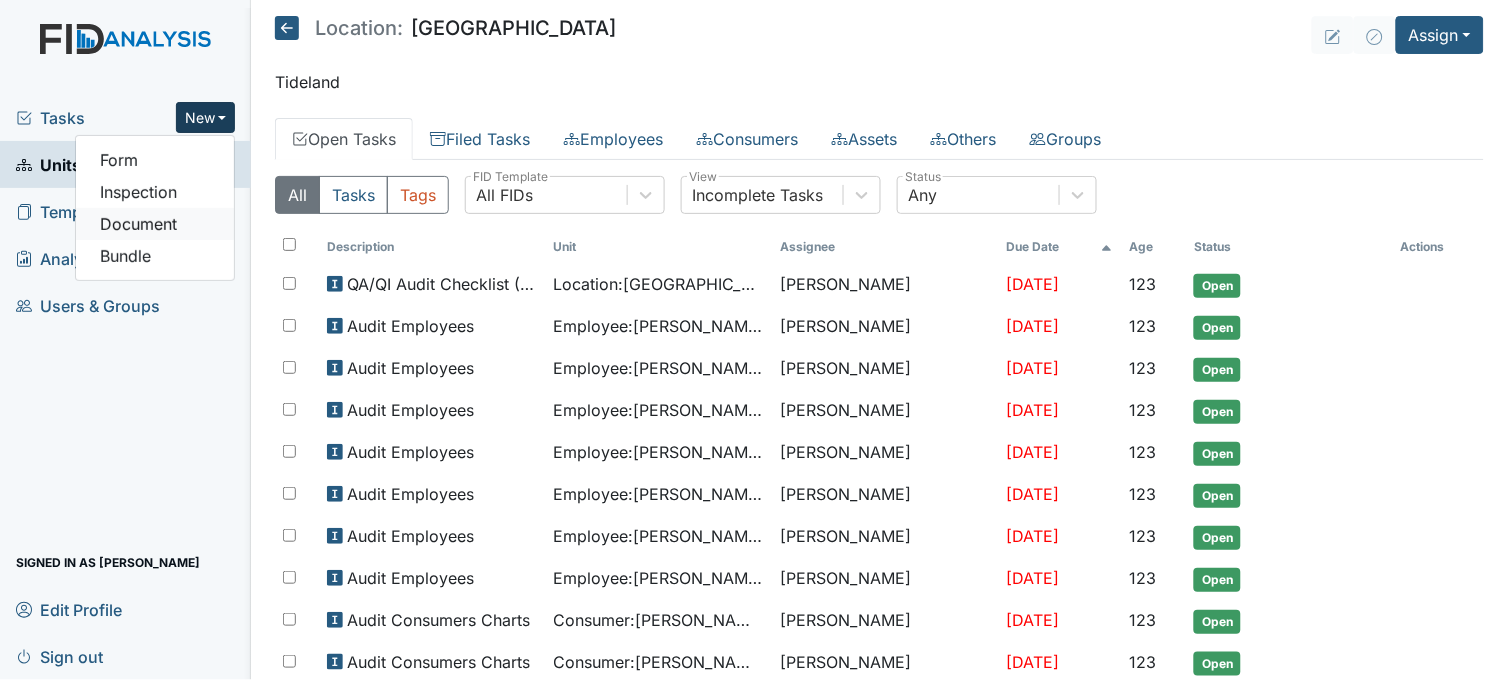 click on "Document" at bounding box center [155, 224] 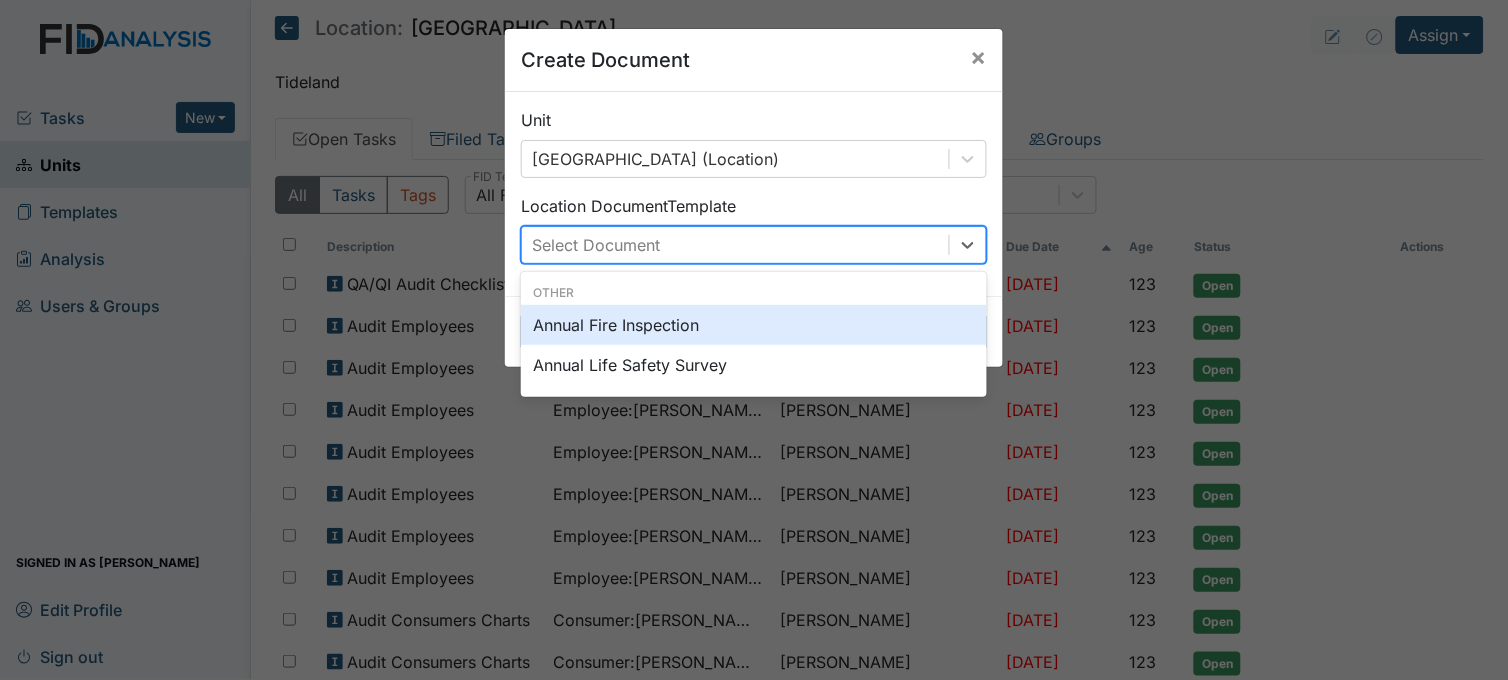 click on "Select Document" at bounding box center [735, 245] 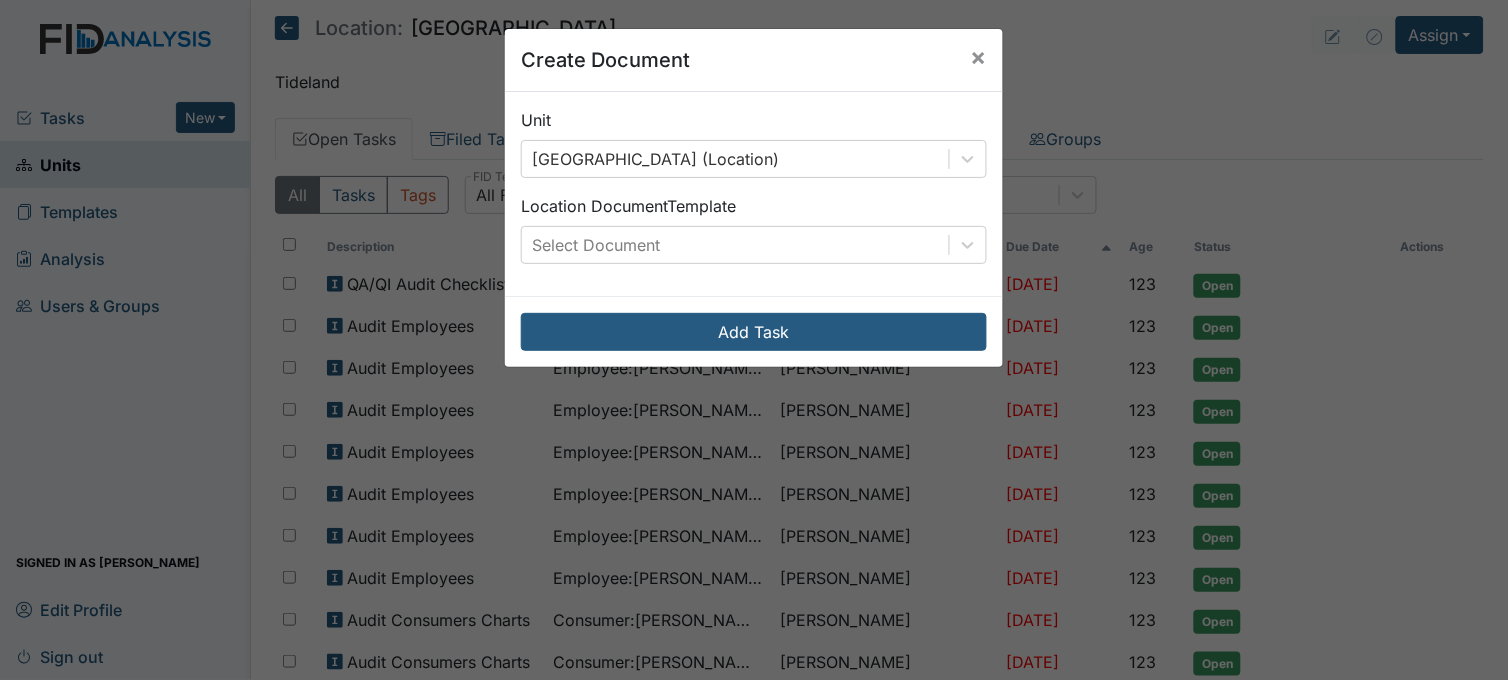 click on "Create Document   × Unit  Beaufort Heights (Location)   Location   Document  Template Select Document Add Task" at bounding box center [754, 340] 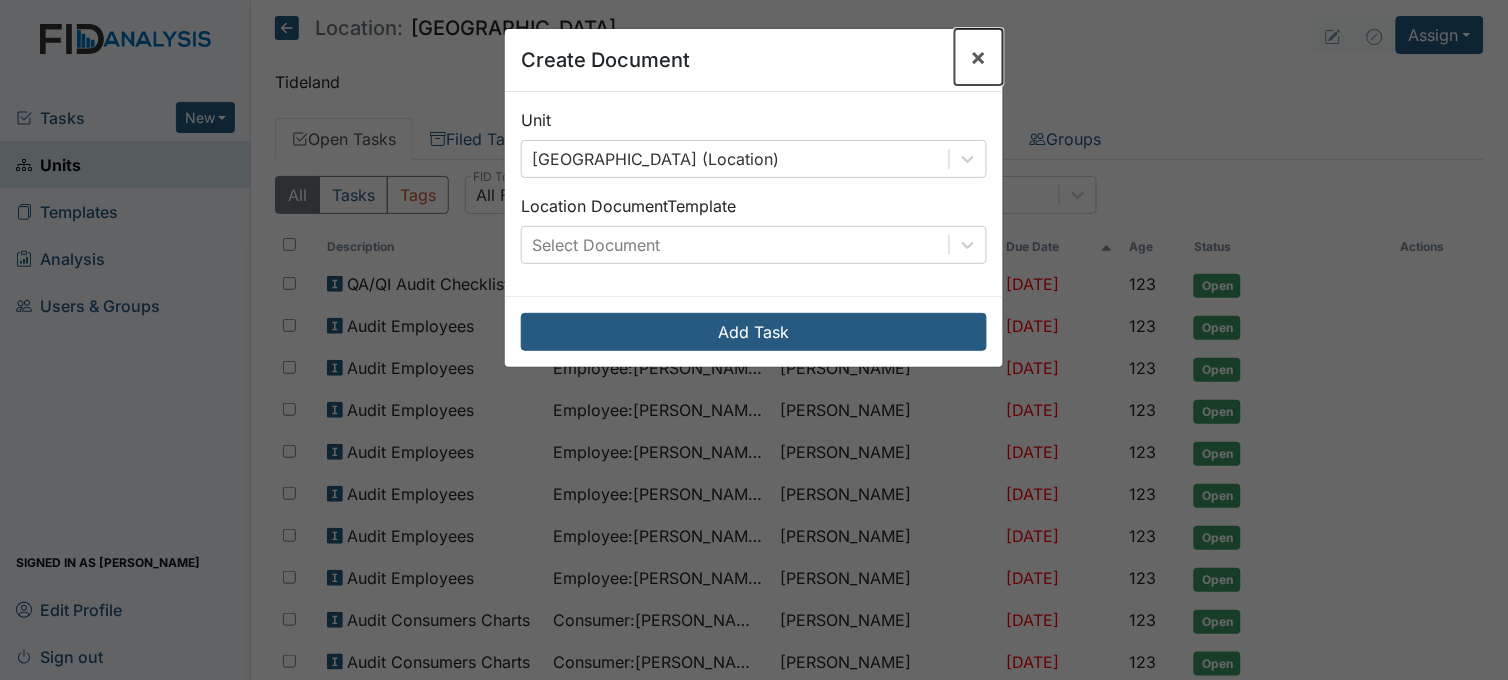 click on "×" at bounding box center [979, 56] 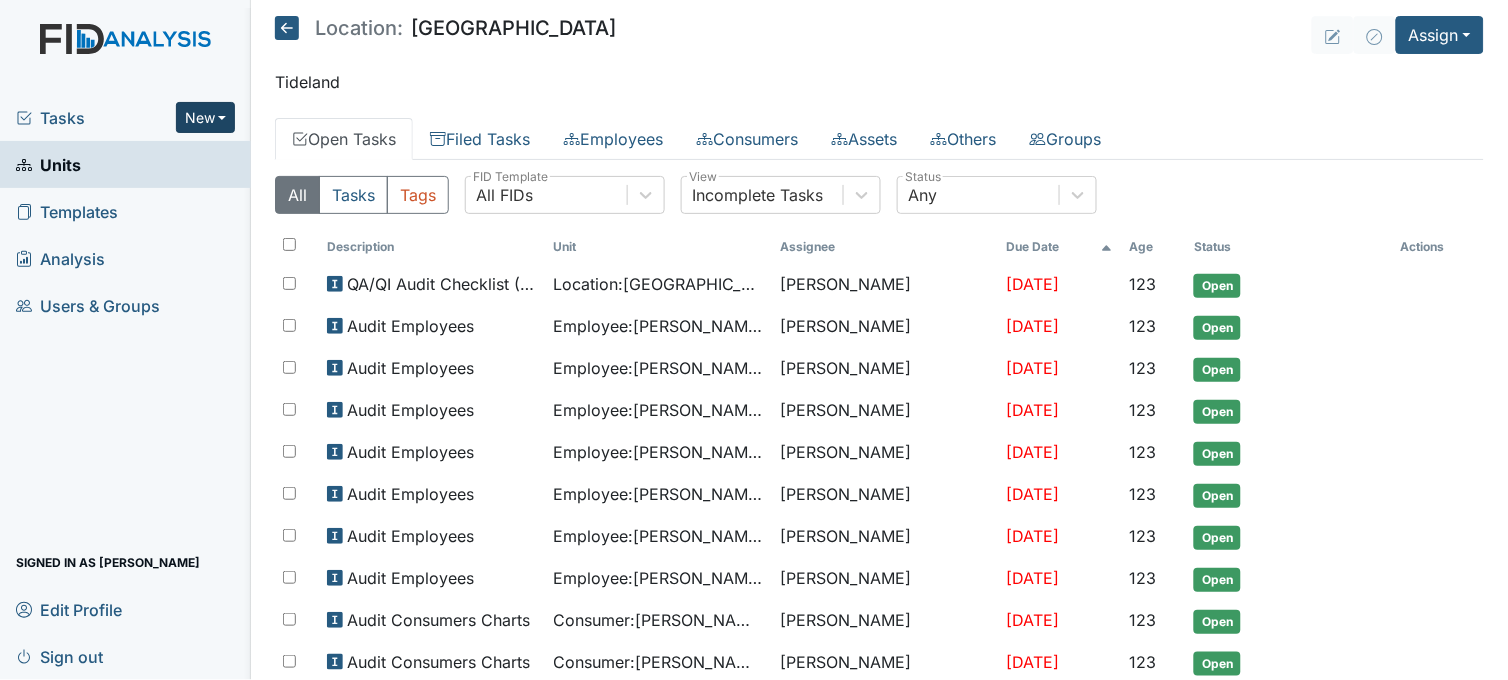 click on "New" at bounding box center (206, 117) 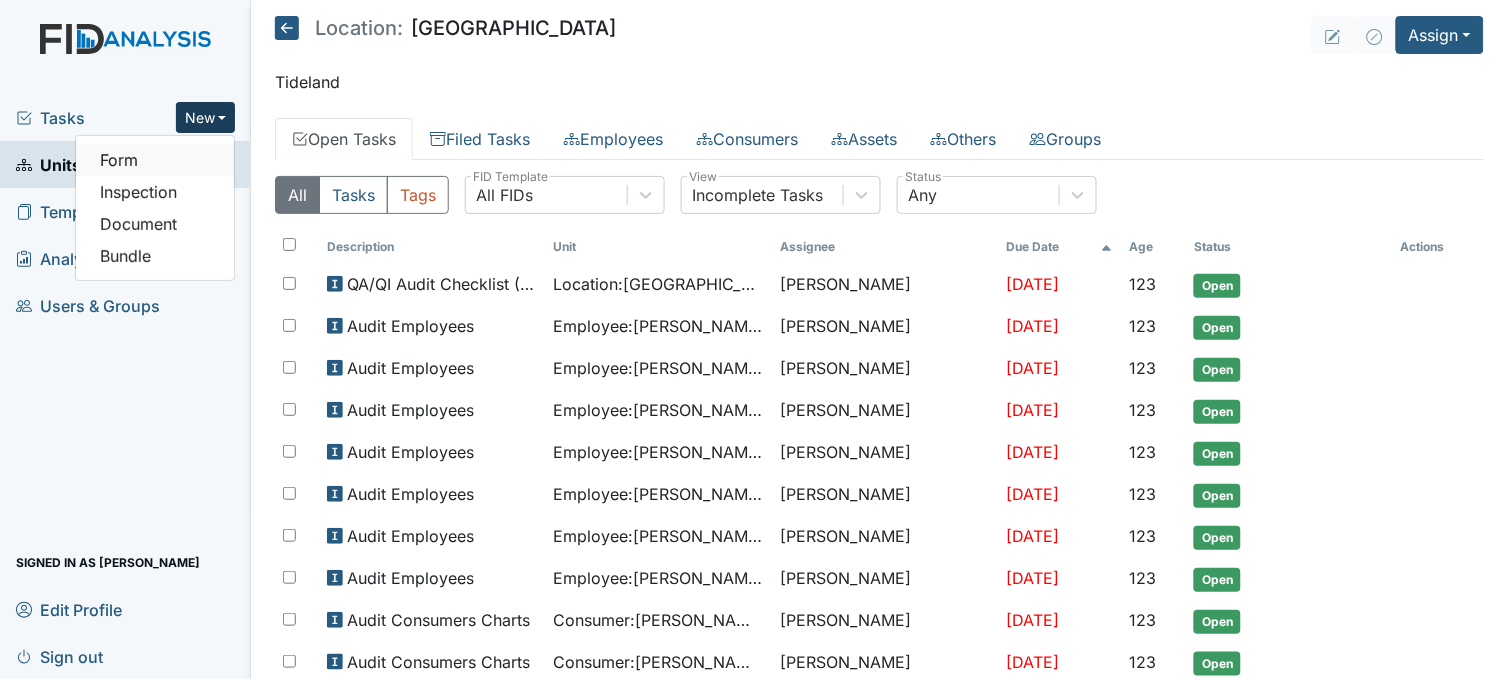 click on "Form" at bounding box center (155, 160) 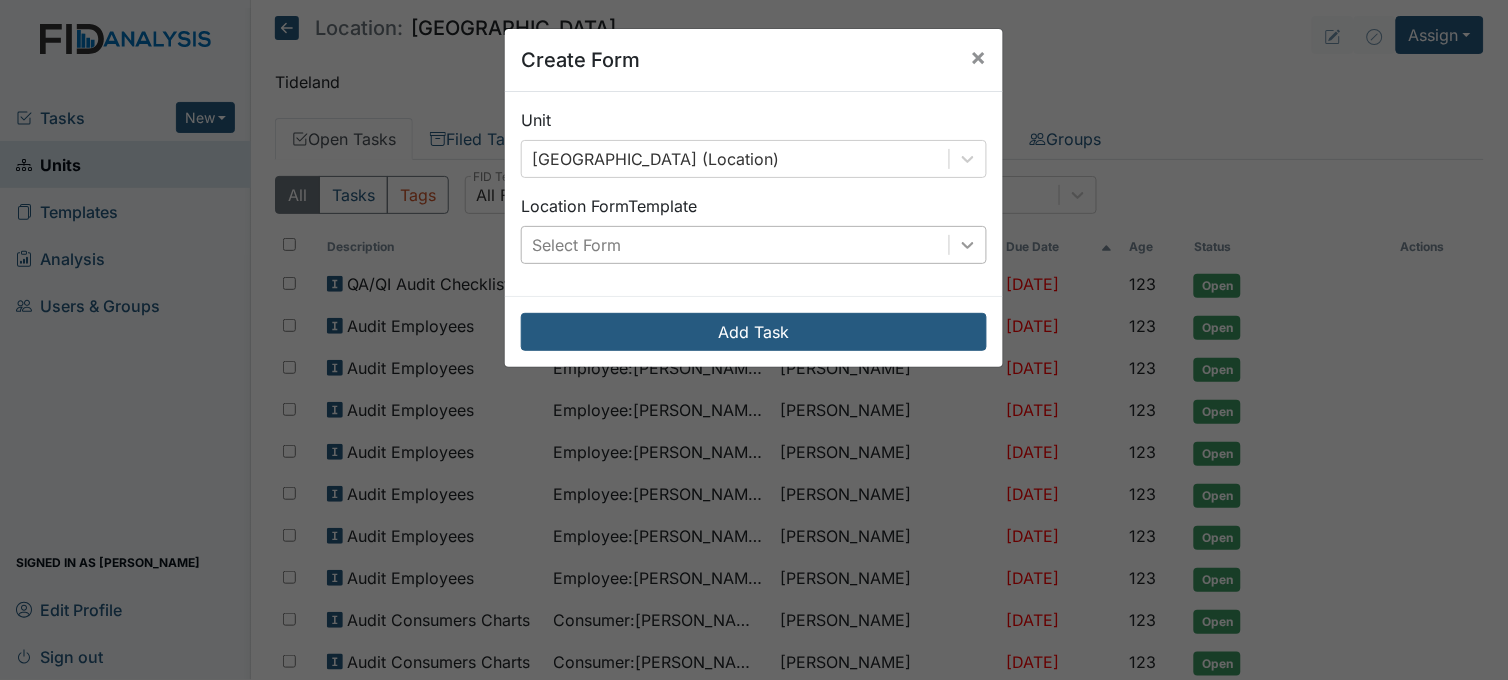 click 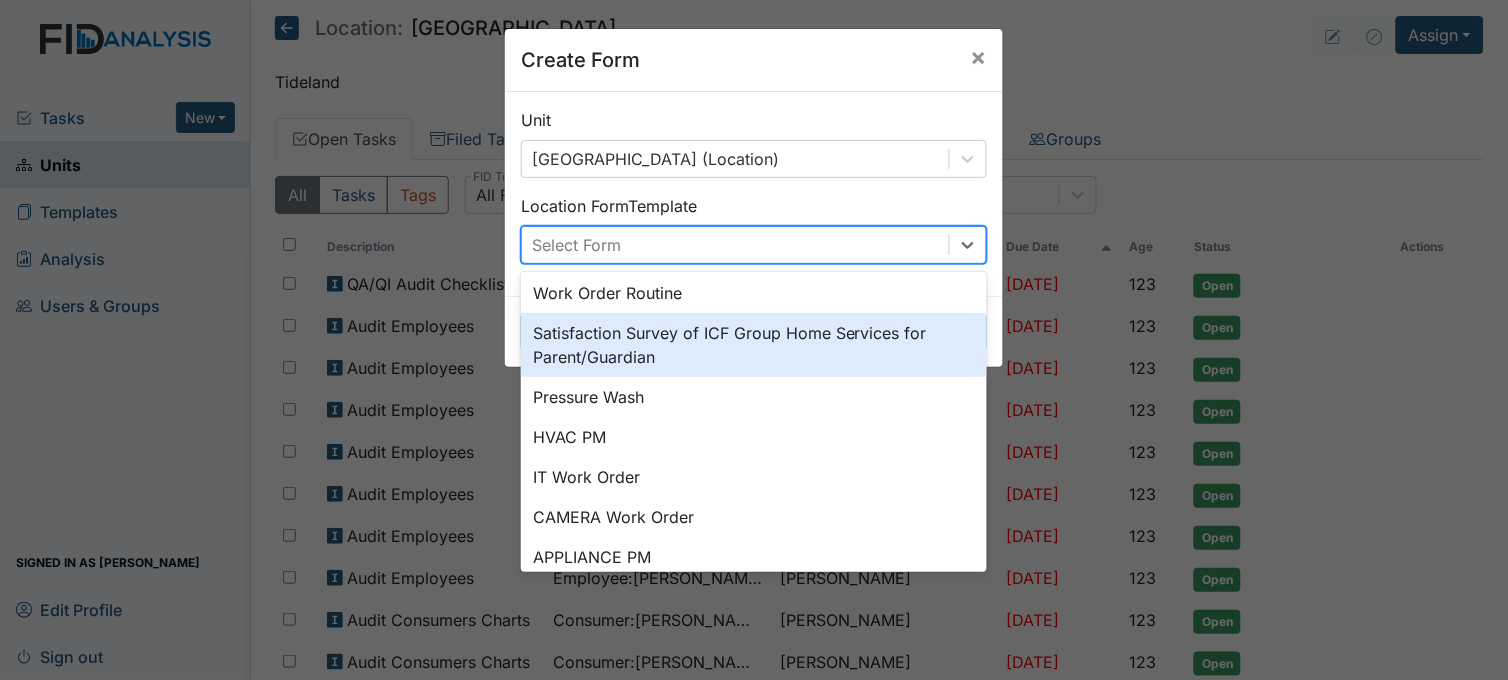 scroll, scrollTop: 208, scrollLeft: 0, axis: vertical 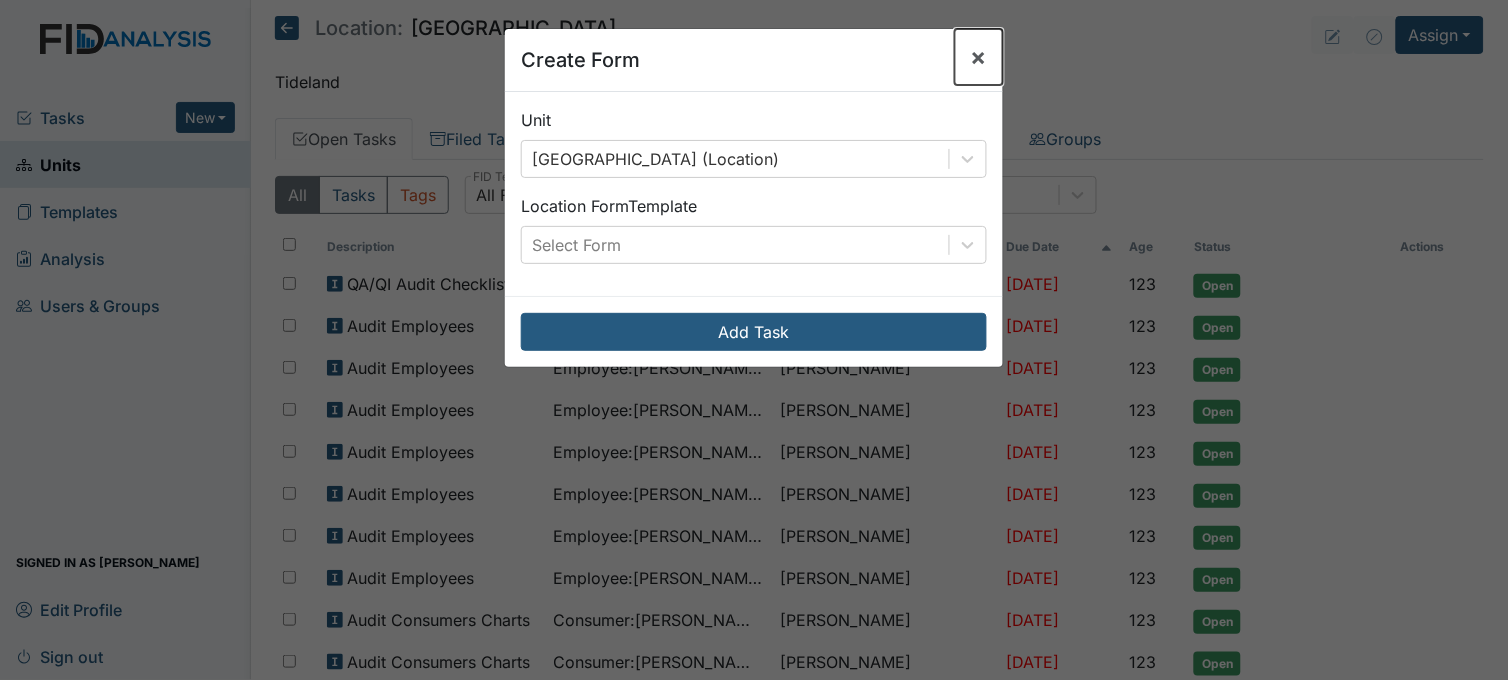 click on "×" at bounding box center [979, 56] 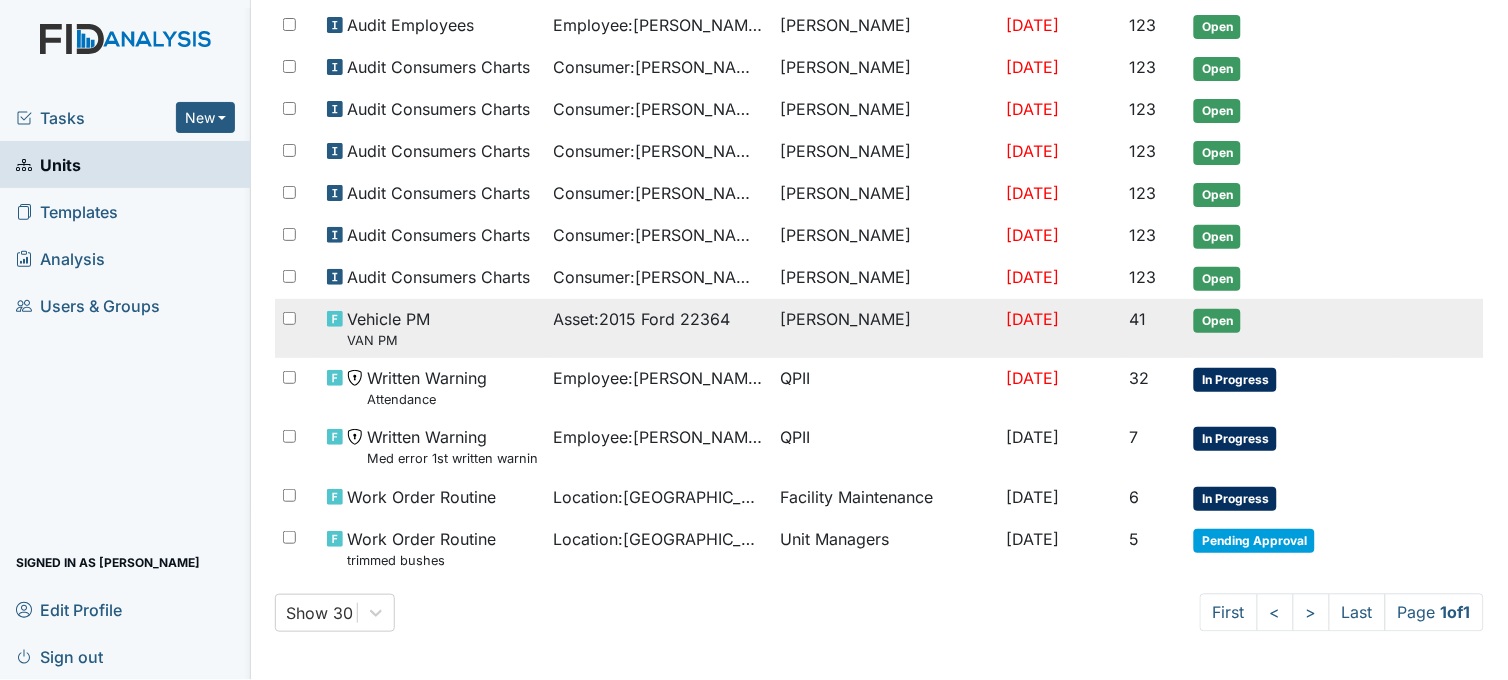 scroll, scrollTop: 566, scrollLeft: 0, axis: vertical 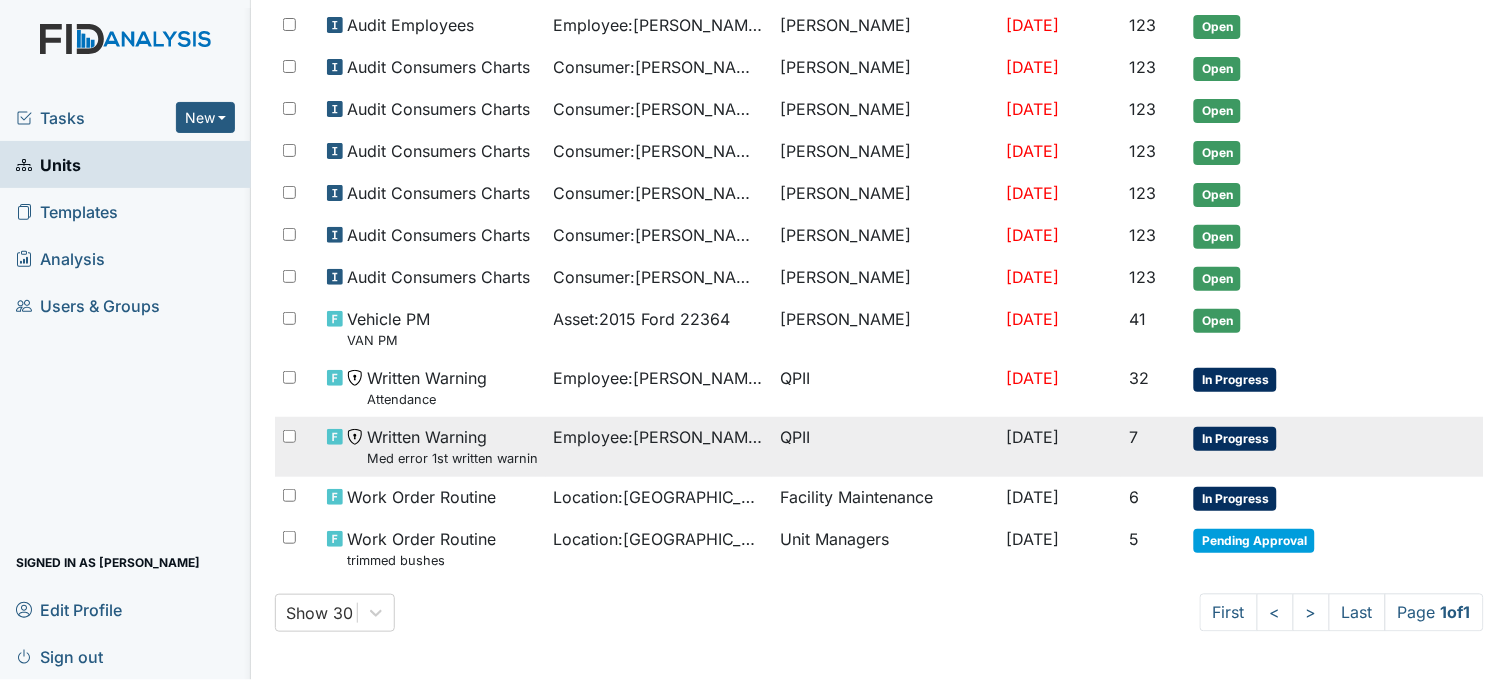click on "In Progress" at bounding box center [1235, 439] 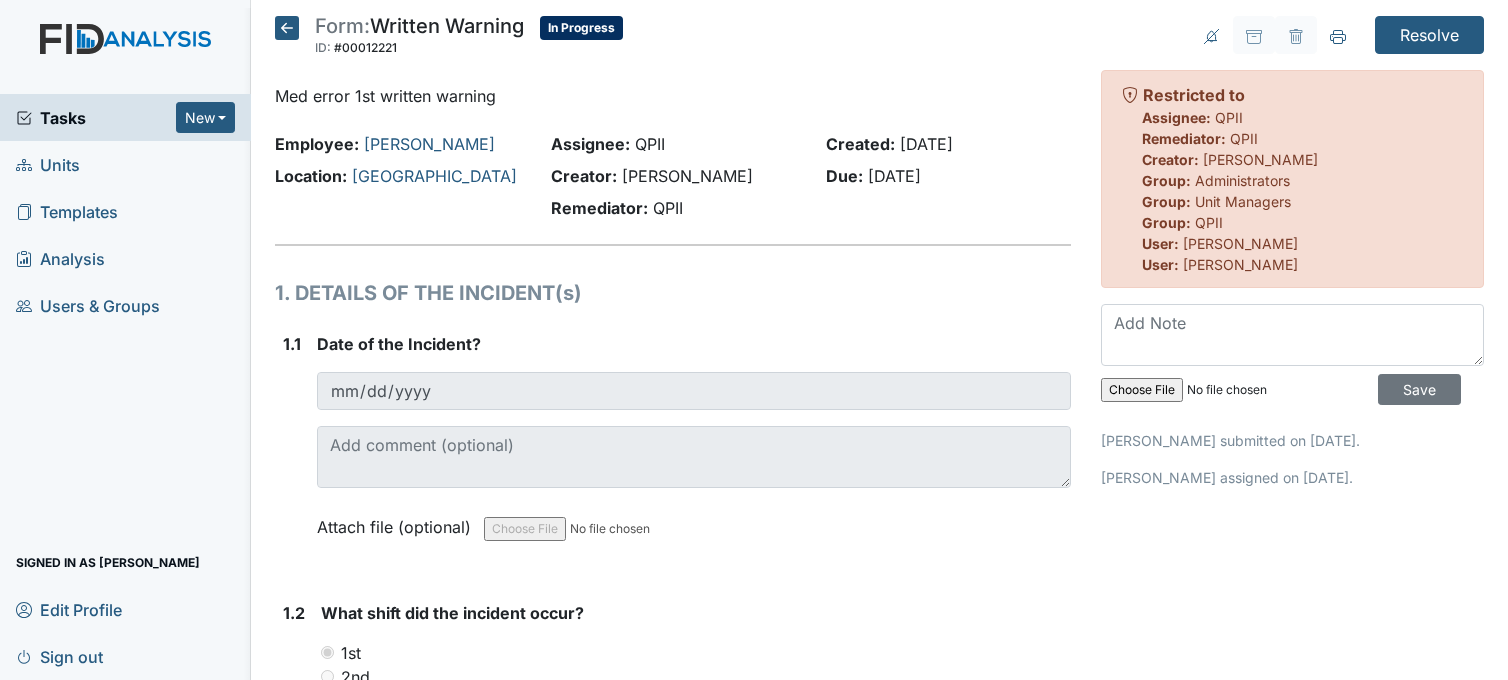 scroll, scrollTop: 0, scrollLeft: 0, axis: both 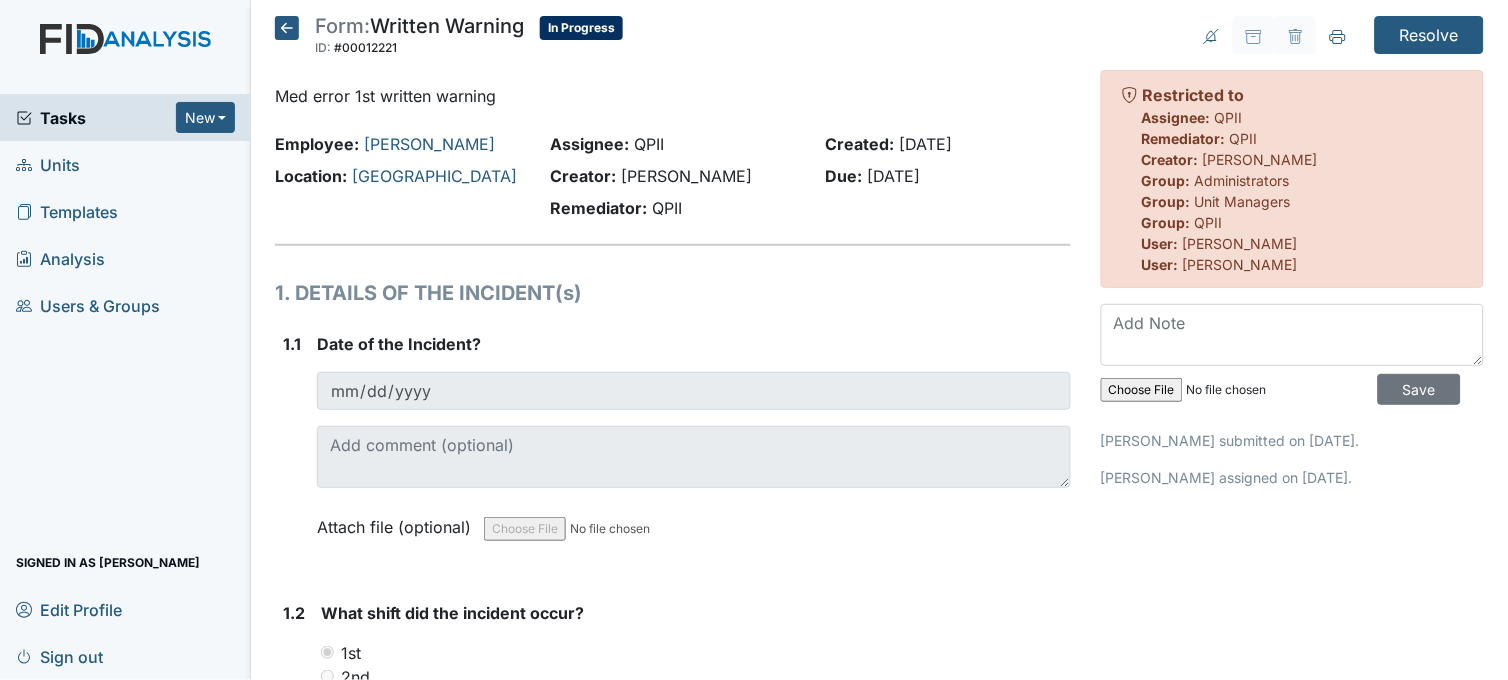 click on "Units" at bounding box center [48, 164] 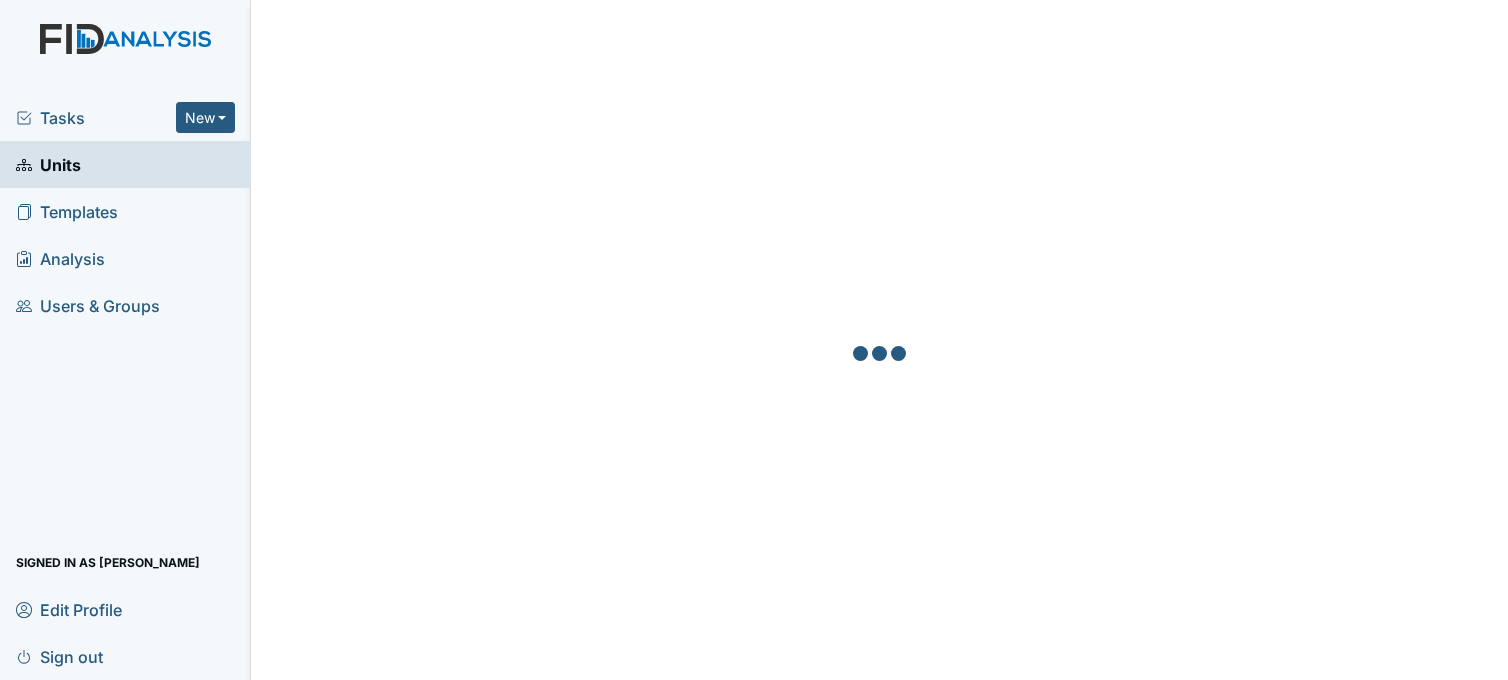 scroll, scrollTop: 0, scrollLeft: 0, axis: both 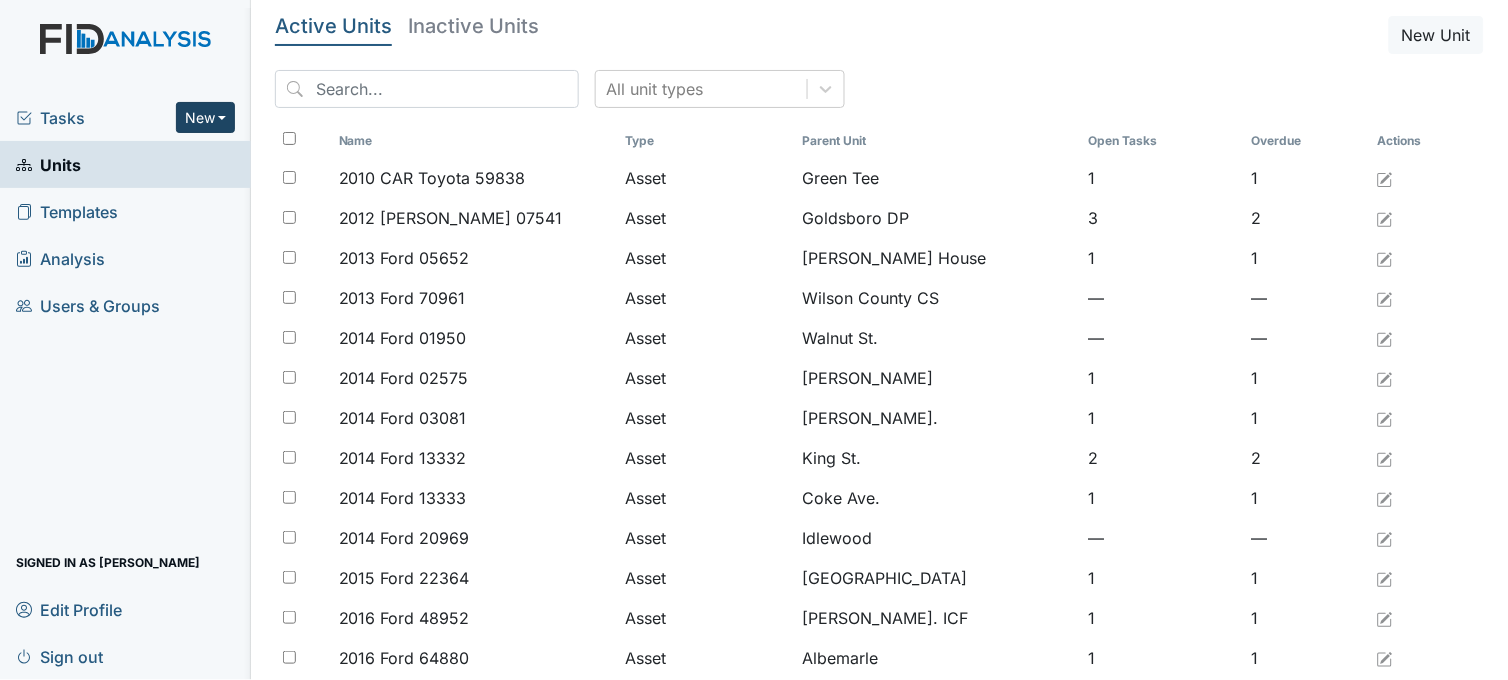 click on "New" at bounding box center [206, 117] 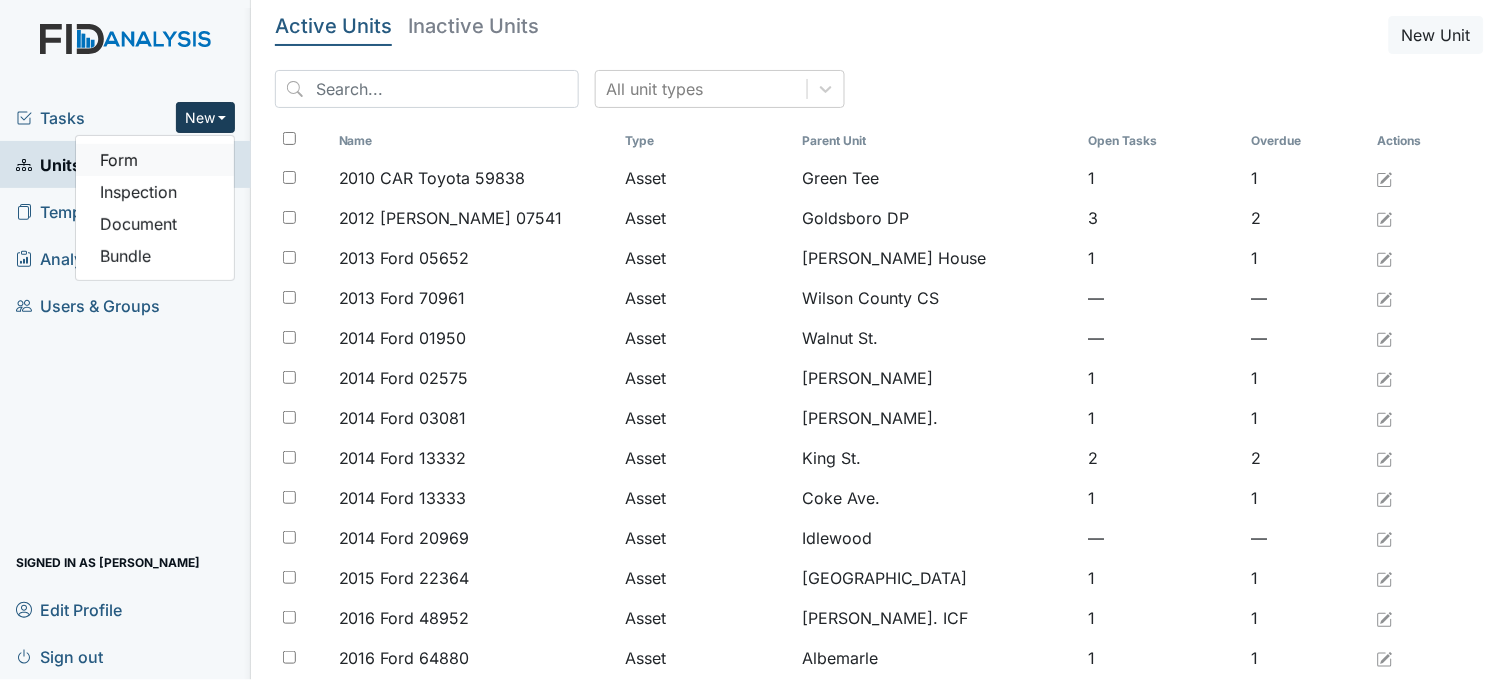 click on "Form" at bounding box center (155, 160) 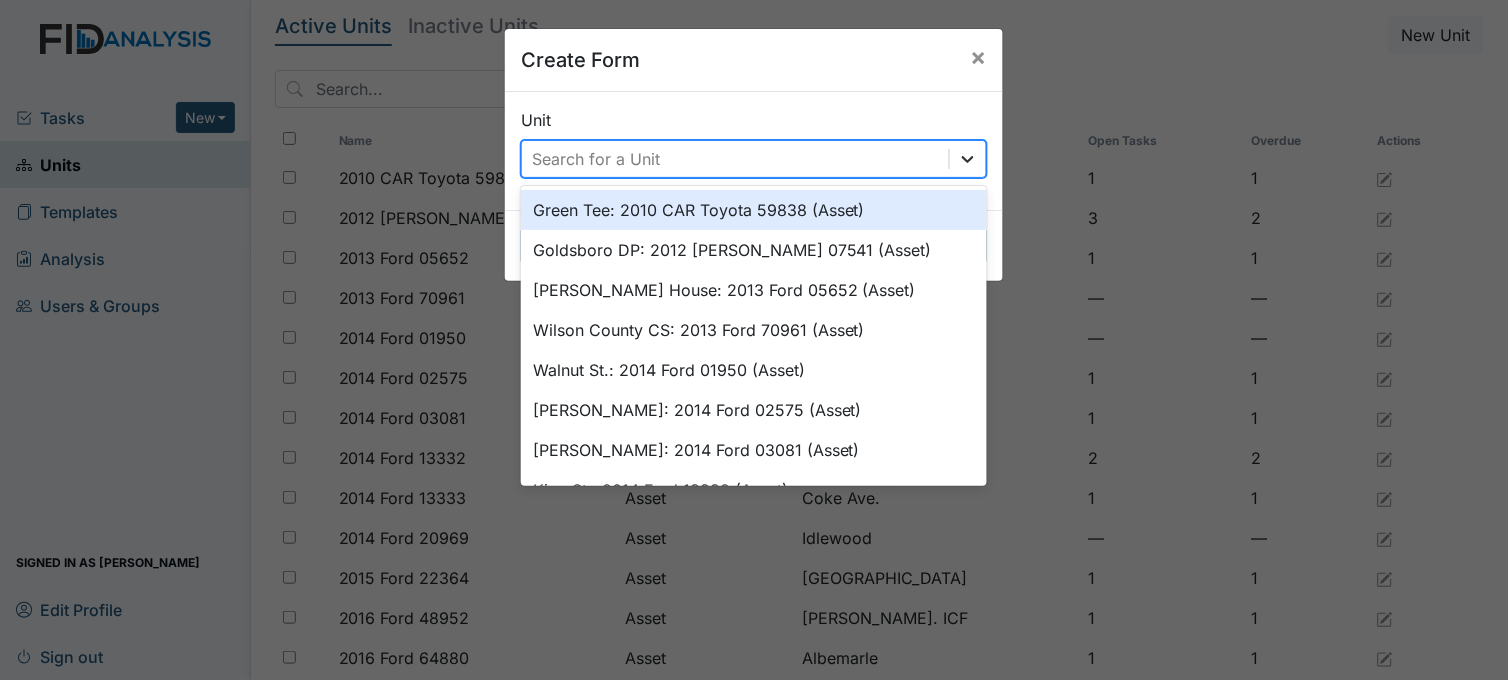 click 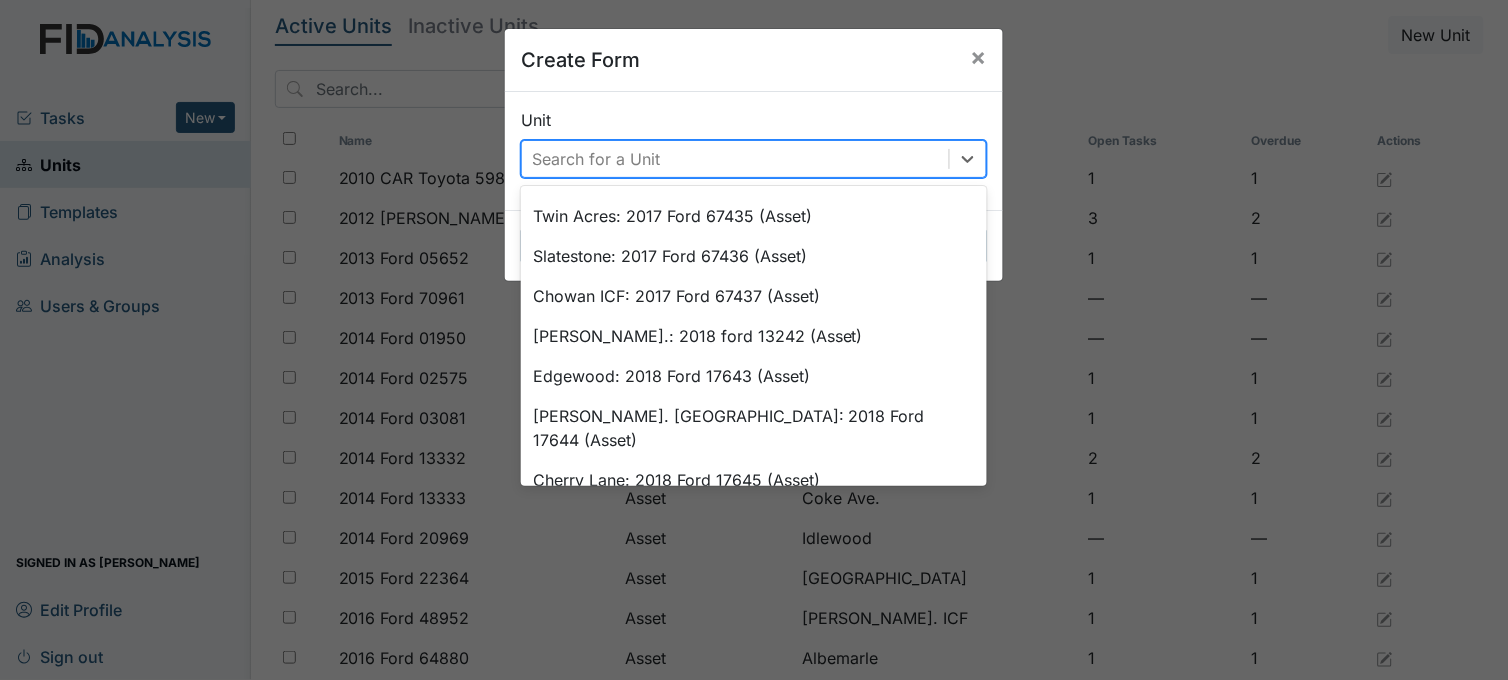 scroll, scrollTop: 595, scrollLeft: 0, axis: vertical 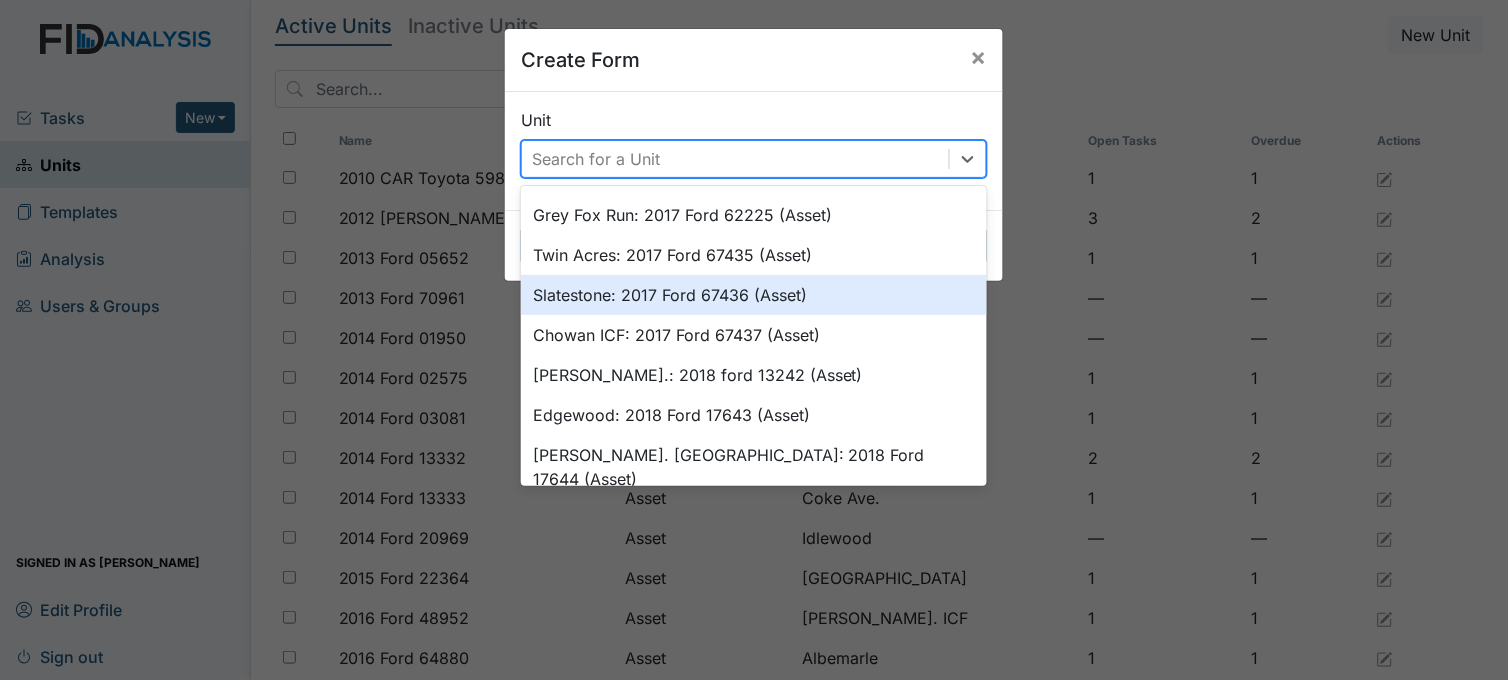 click on "Slatestone: 2017	Ford	67436 (Asset)" at bounding box center [754, 295] 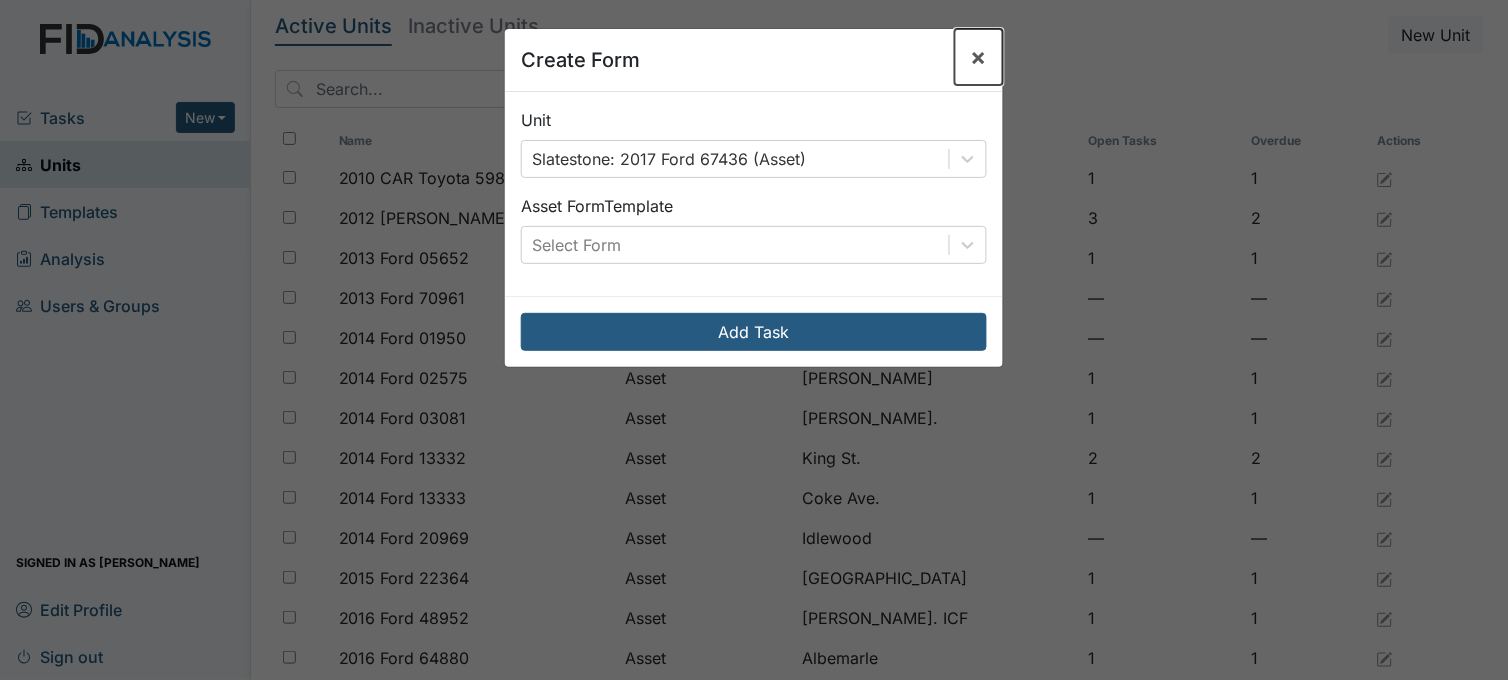 click on "×" at bounding box center (979, 56) 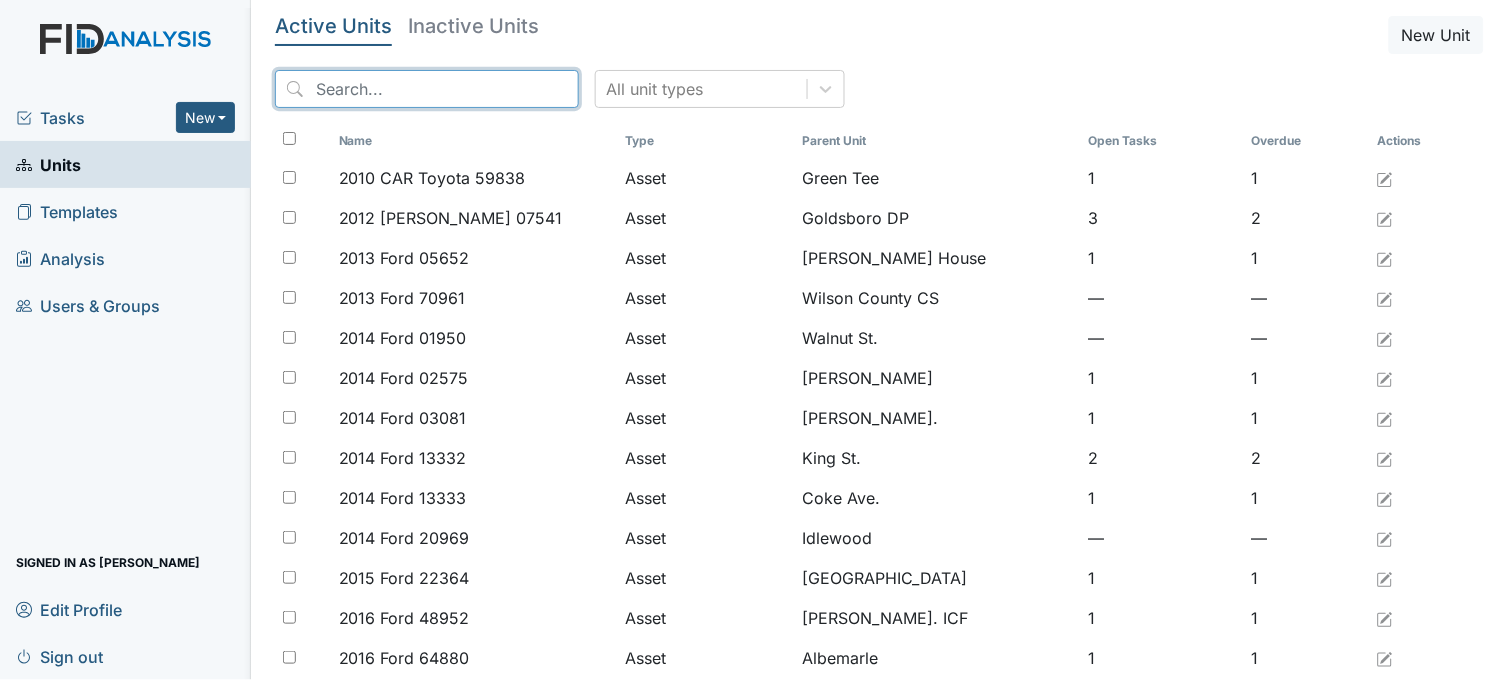 click at bounding box center (427, 89) 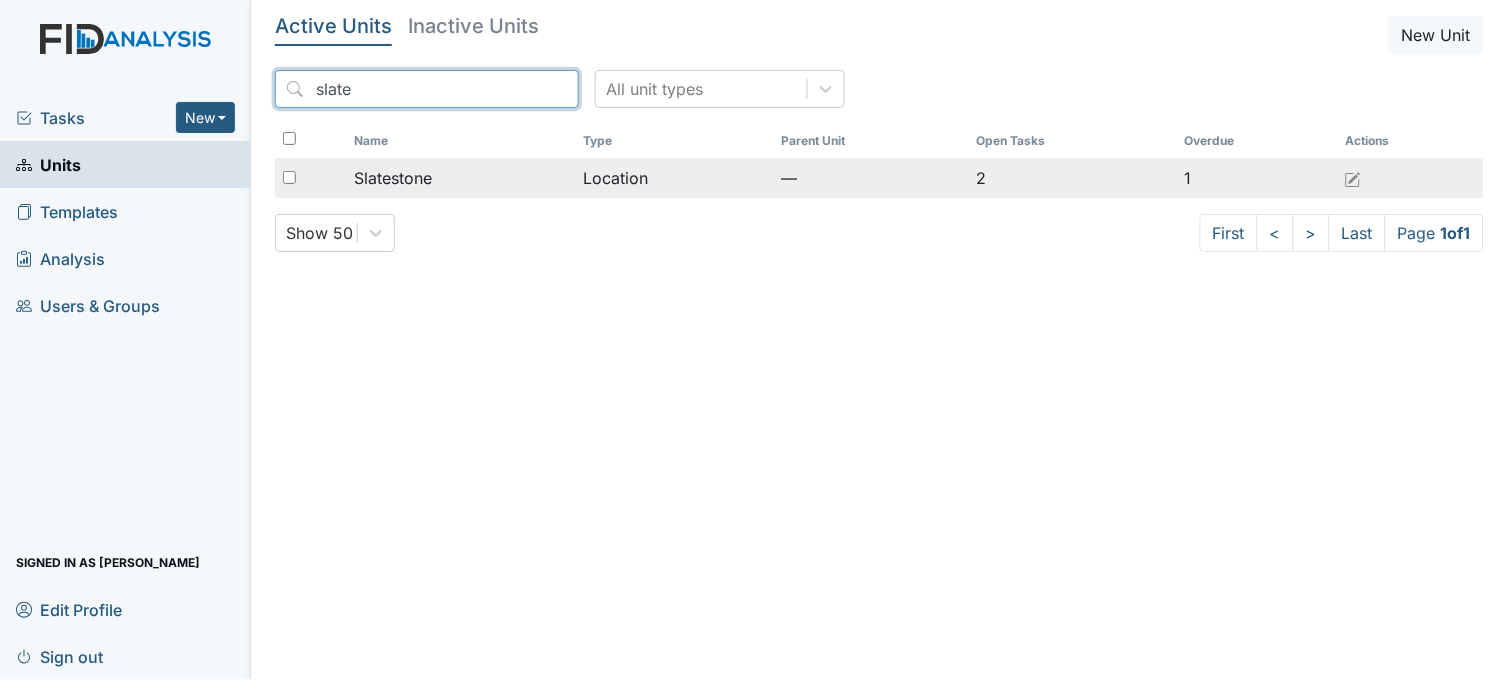 type on "slate" 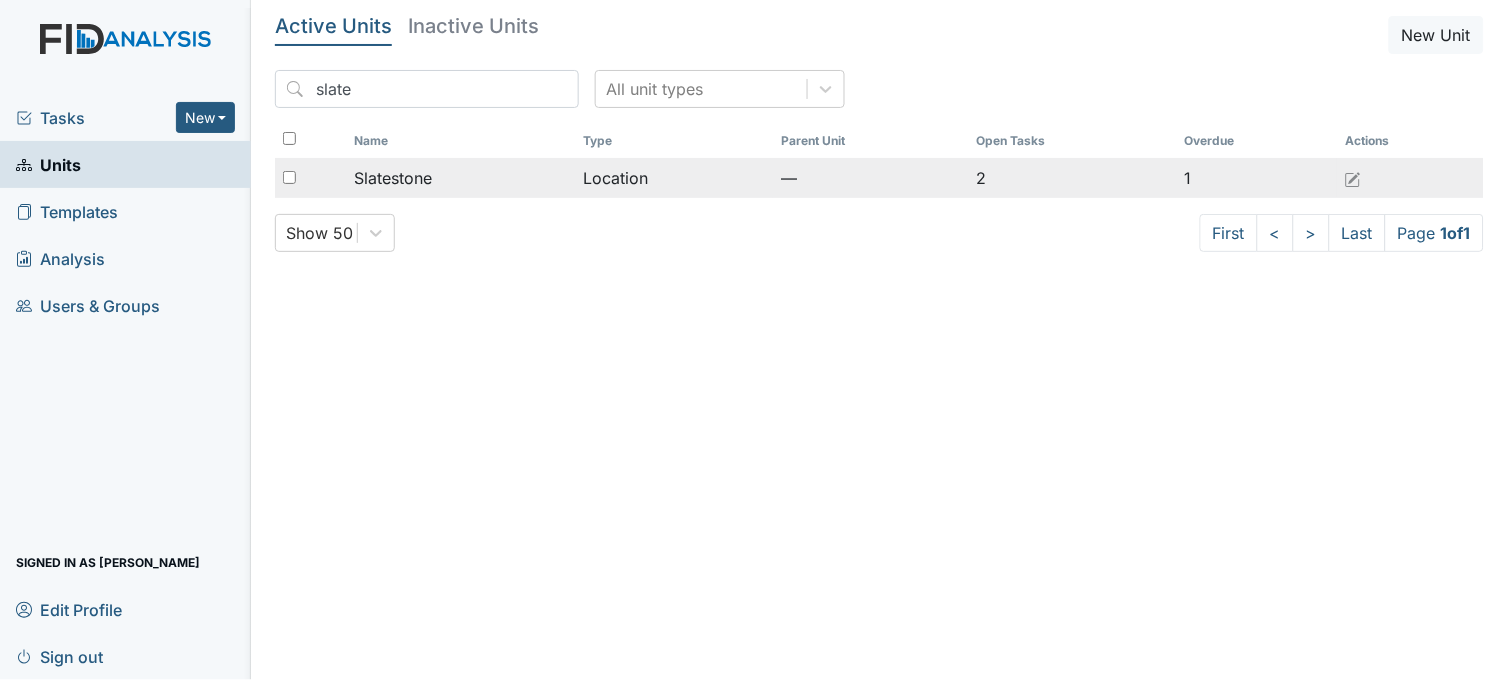 click on "Slatestone" at bounding box center (393, 178) 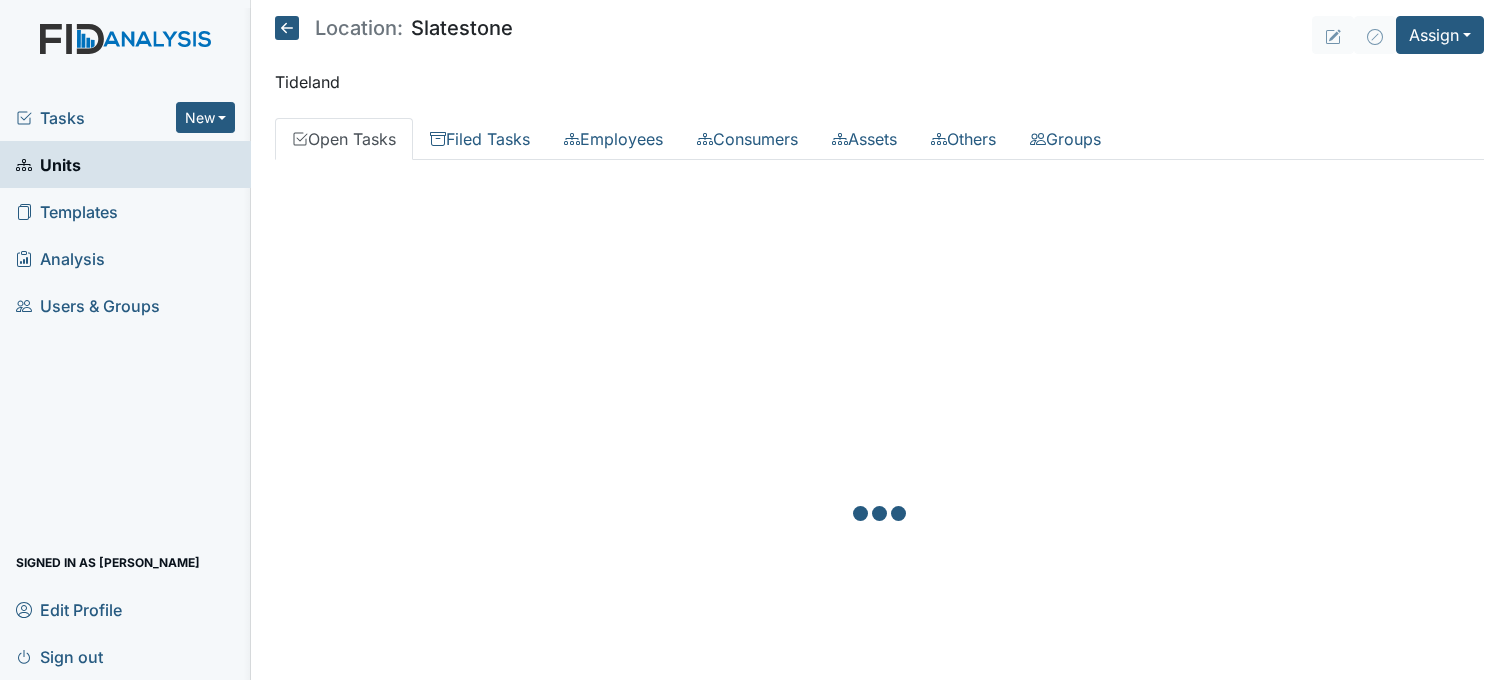 scroll, scrollTop: 0, scrollLeft: 0, axis: both 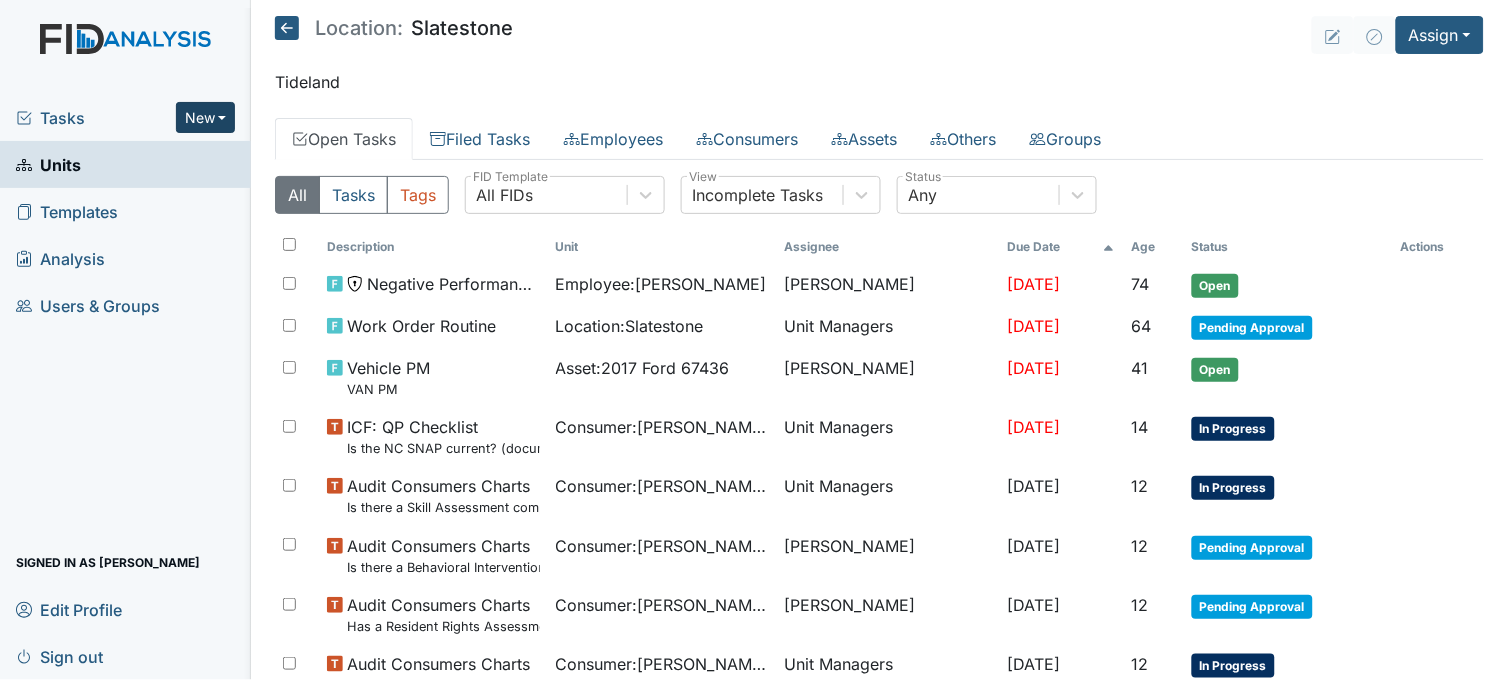 click on "New" at bounding box center [206, 117] 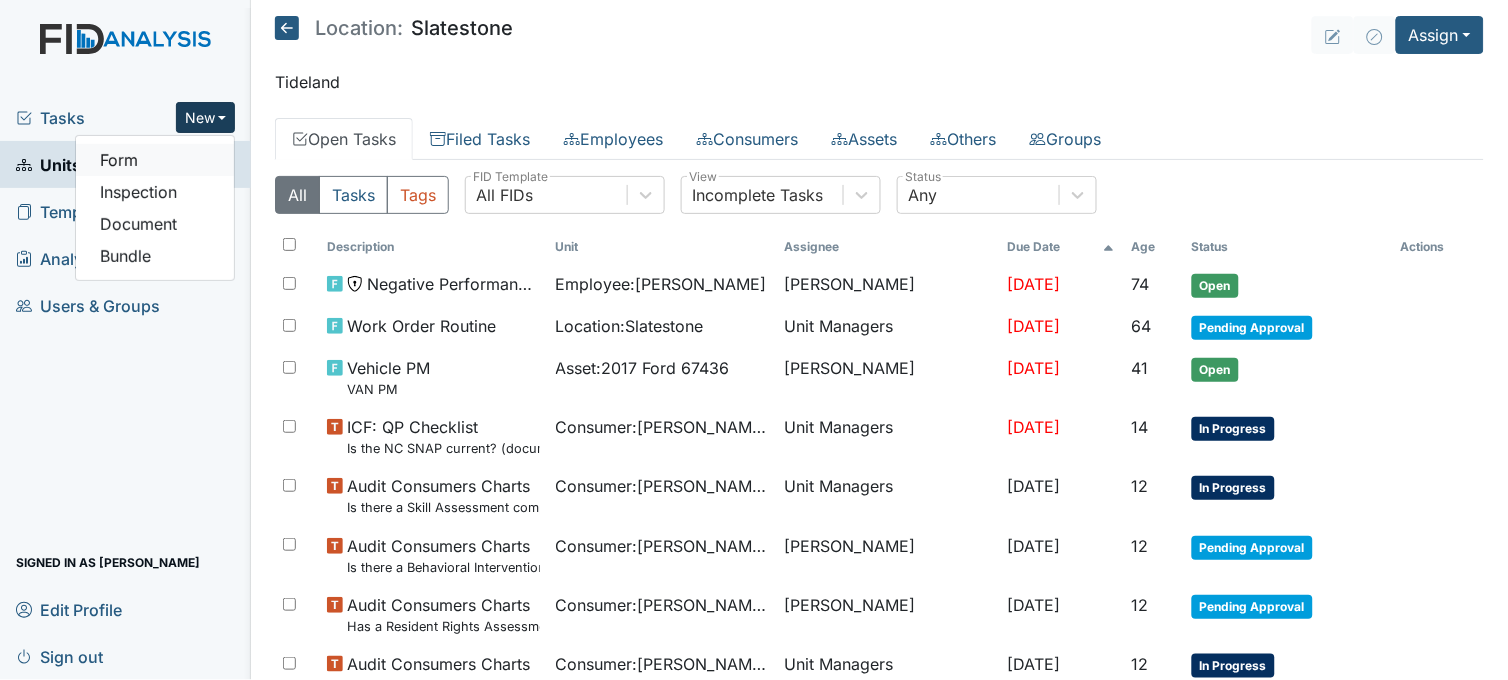 click on "Form" at bounding box center (155, 160) 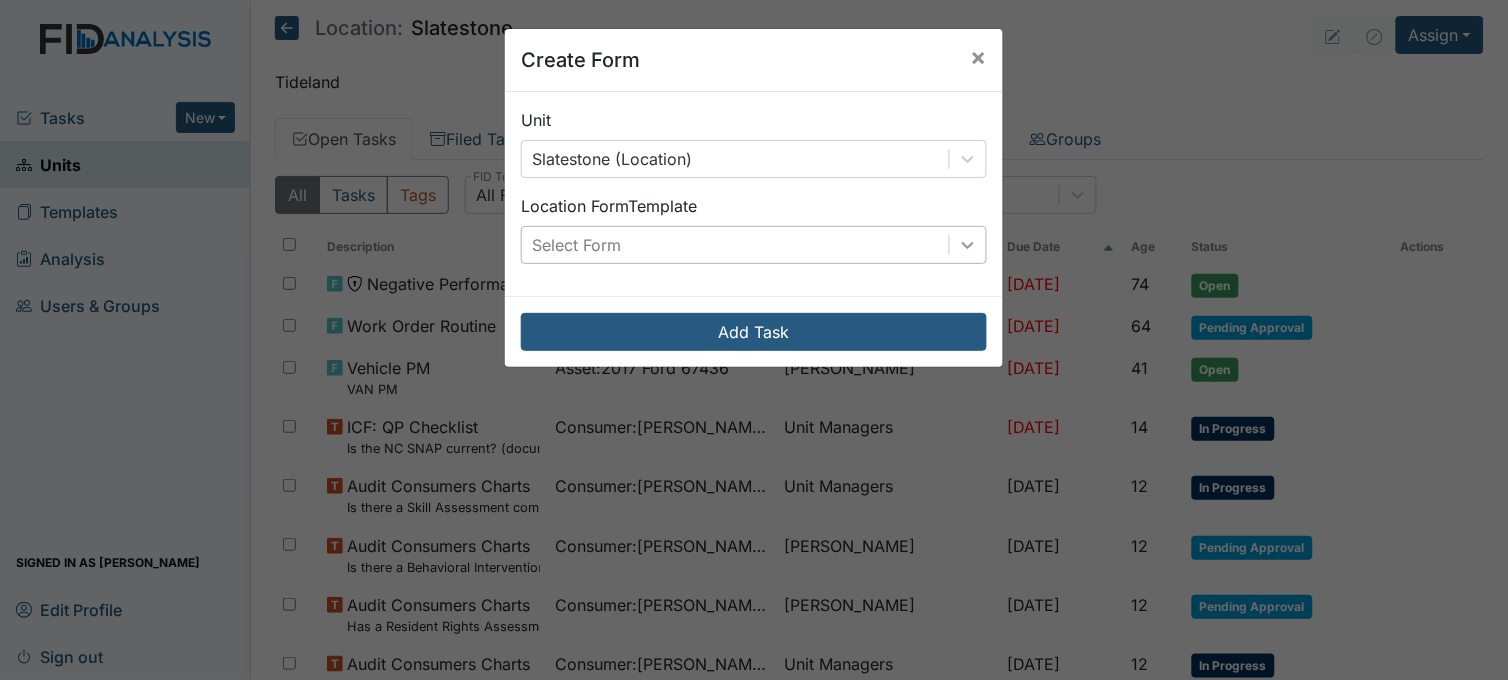 click 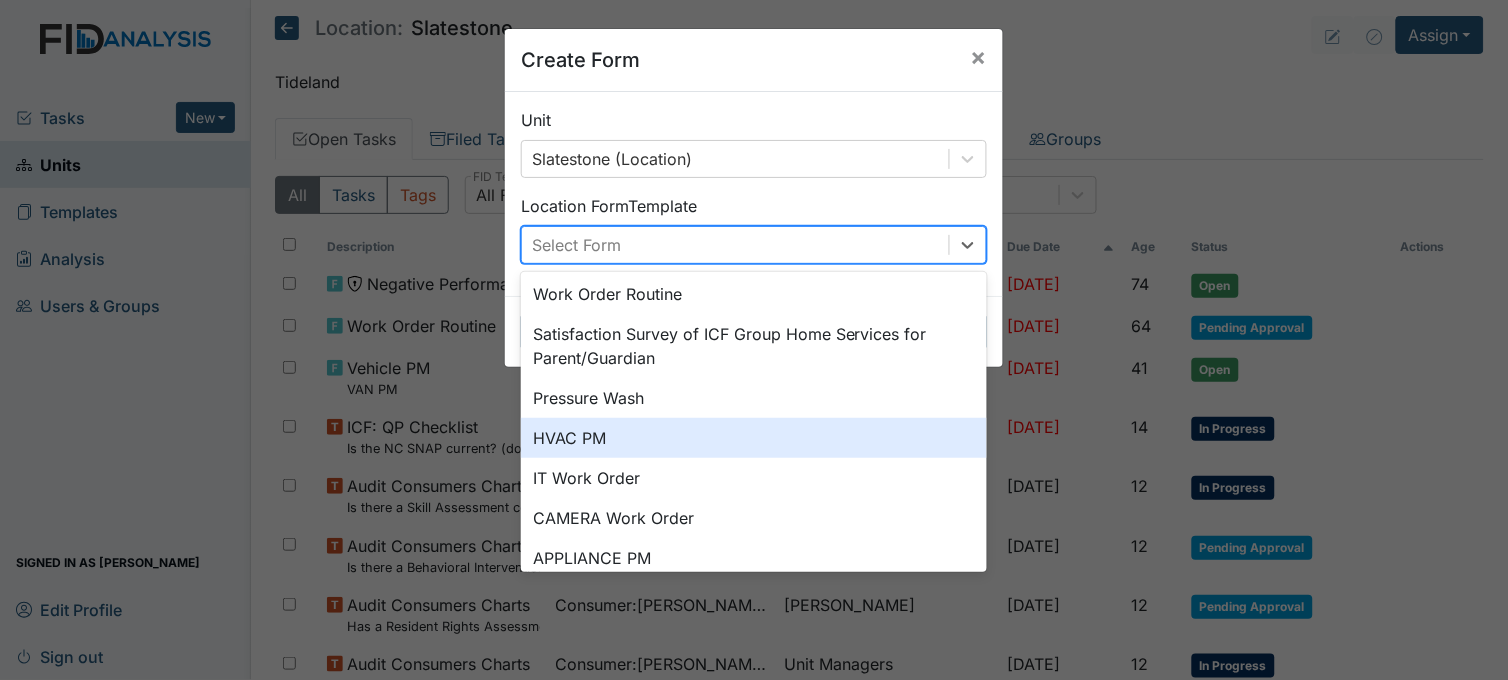 scroll, scrollTop: 208, scrollLeft: 0, axis: vertical 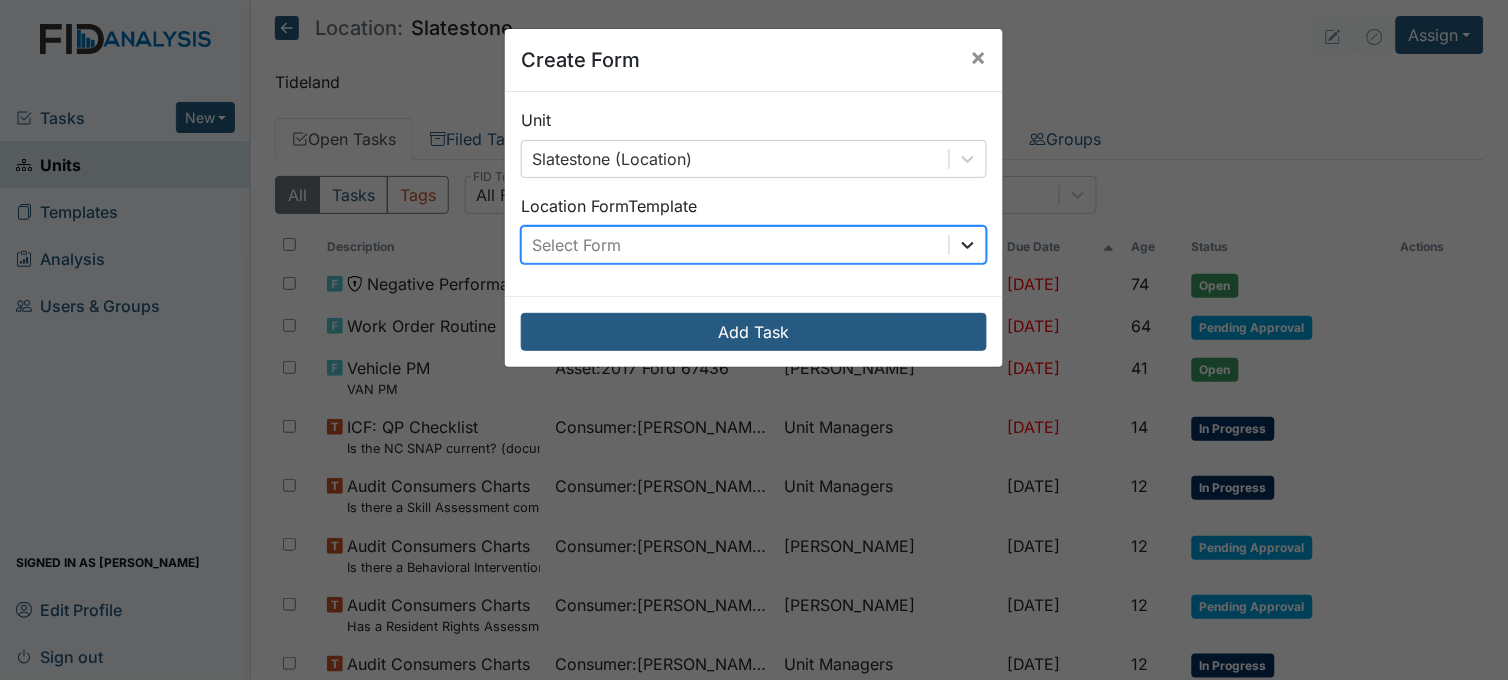 click 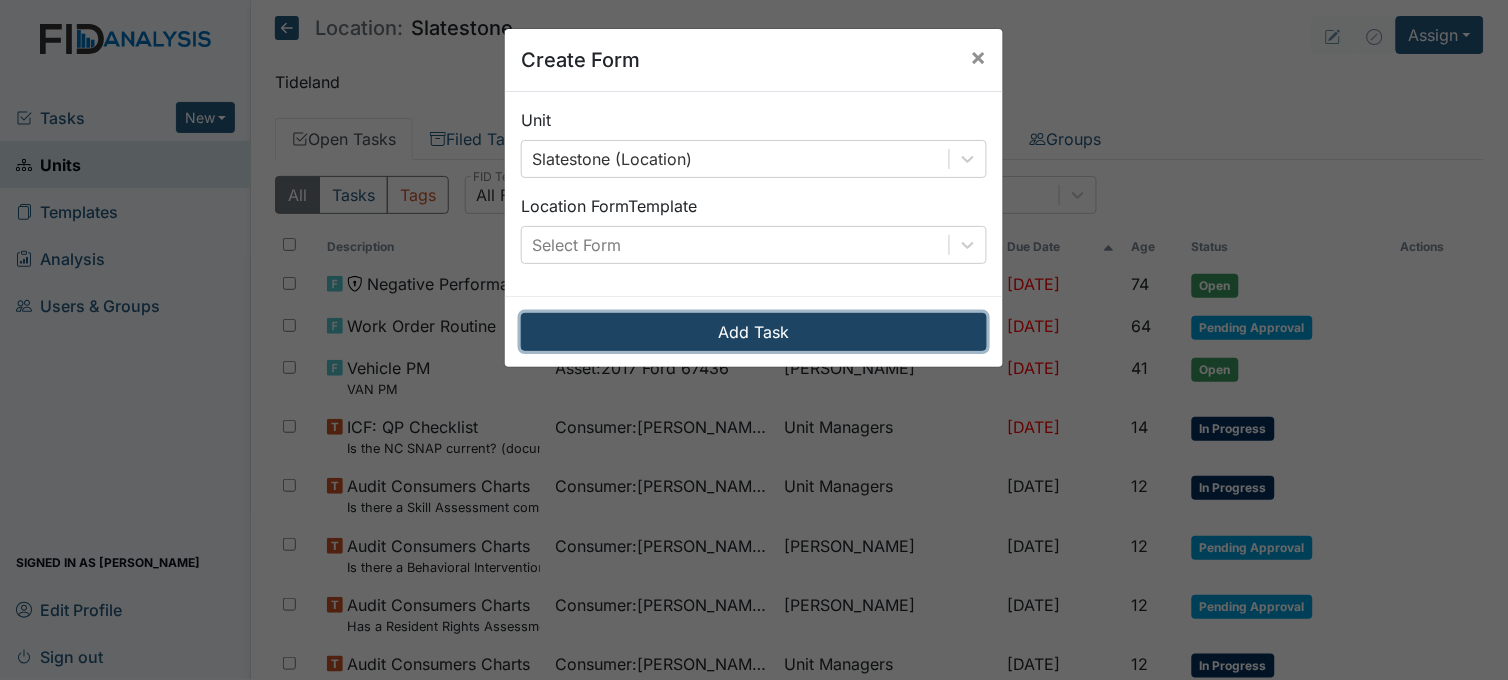 click on "Add Task" at bounding box center [754, 332] 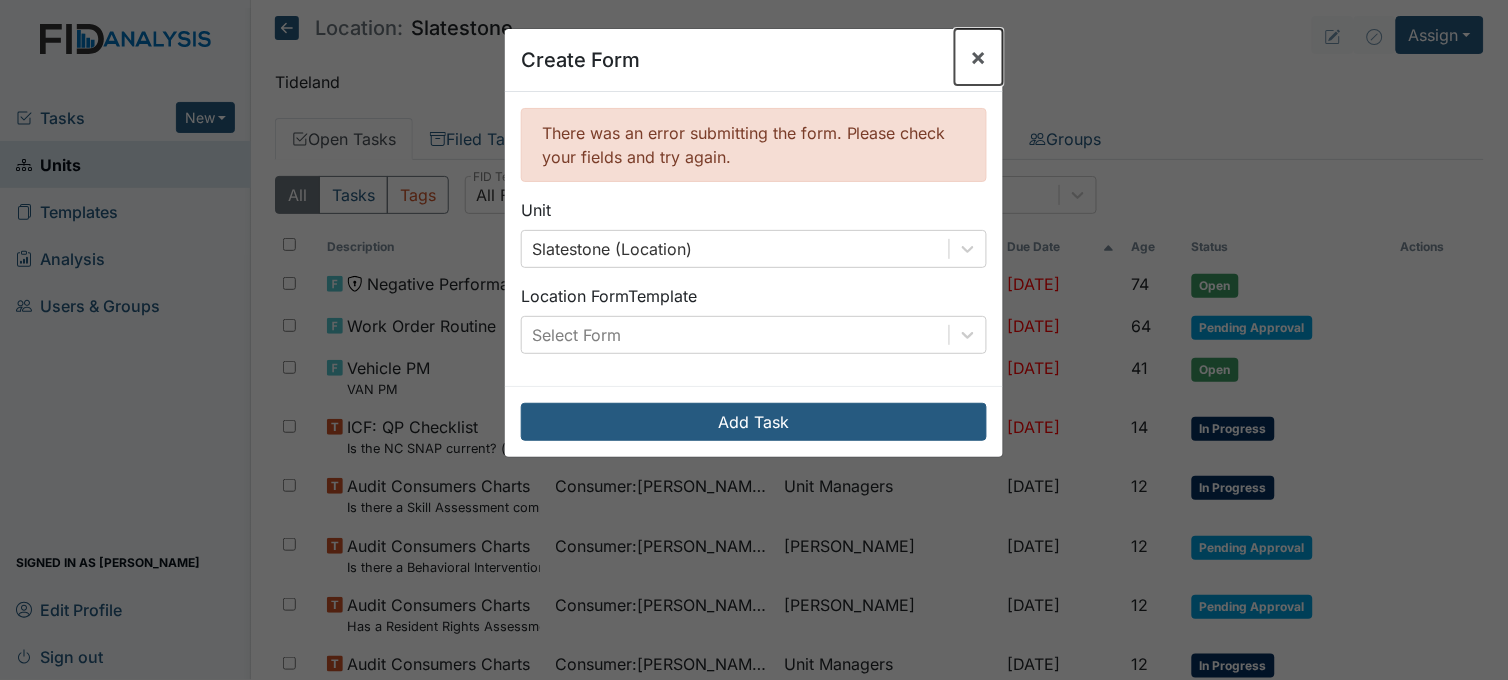 click on "×" at bounding box center (979, 56) 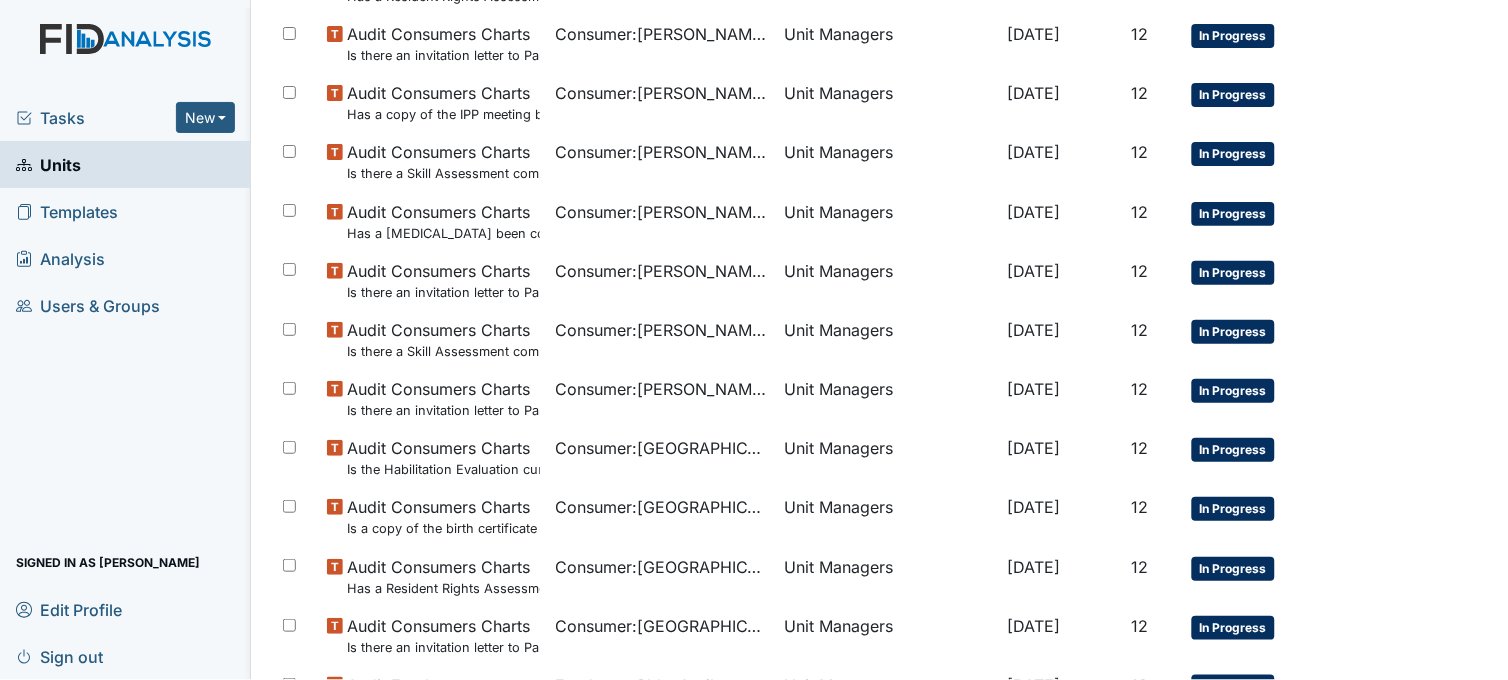 scroll, scrollTop: 430, scrollLeft: 0, axis: vertical 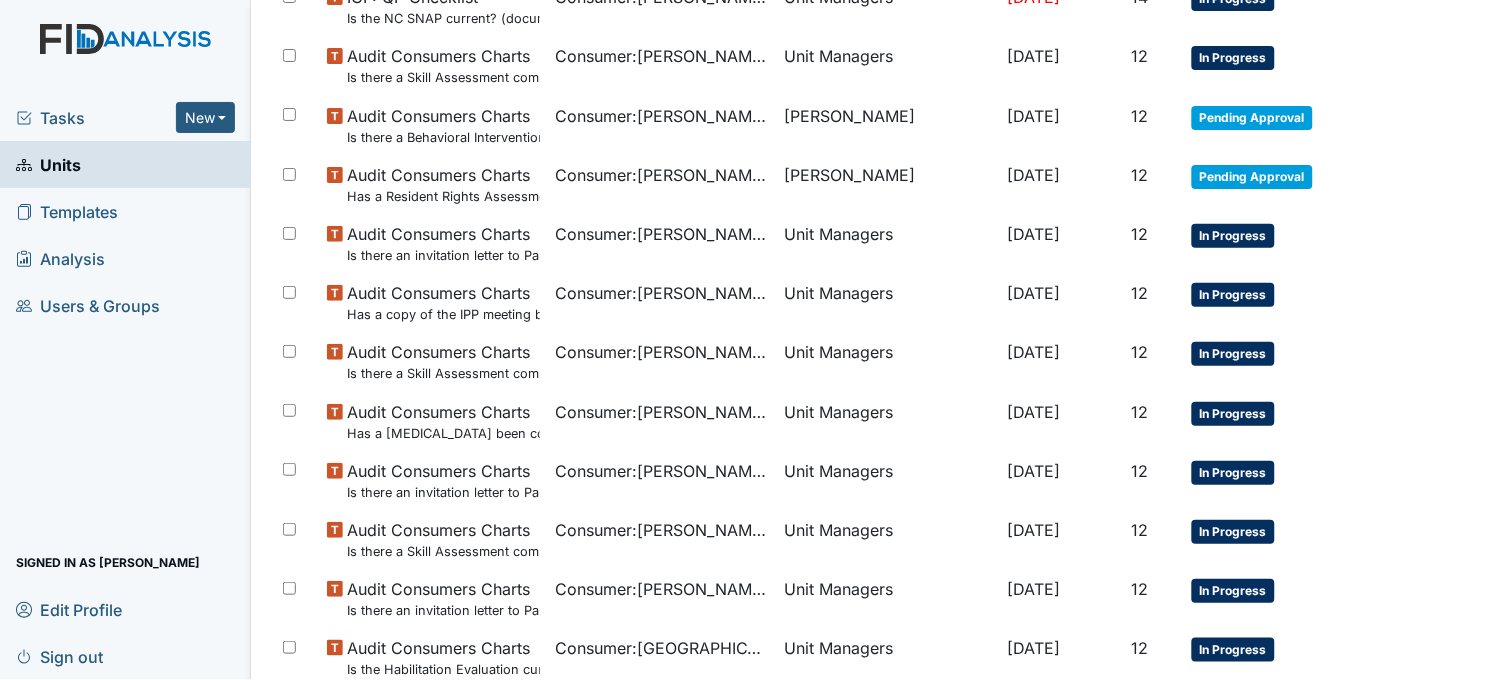 click on "Tasks" at bounding box center [96, 118] 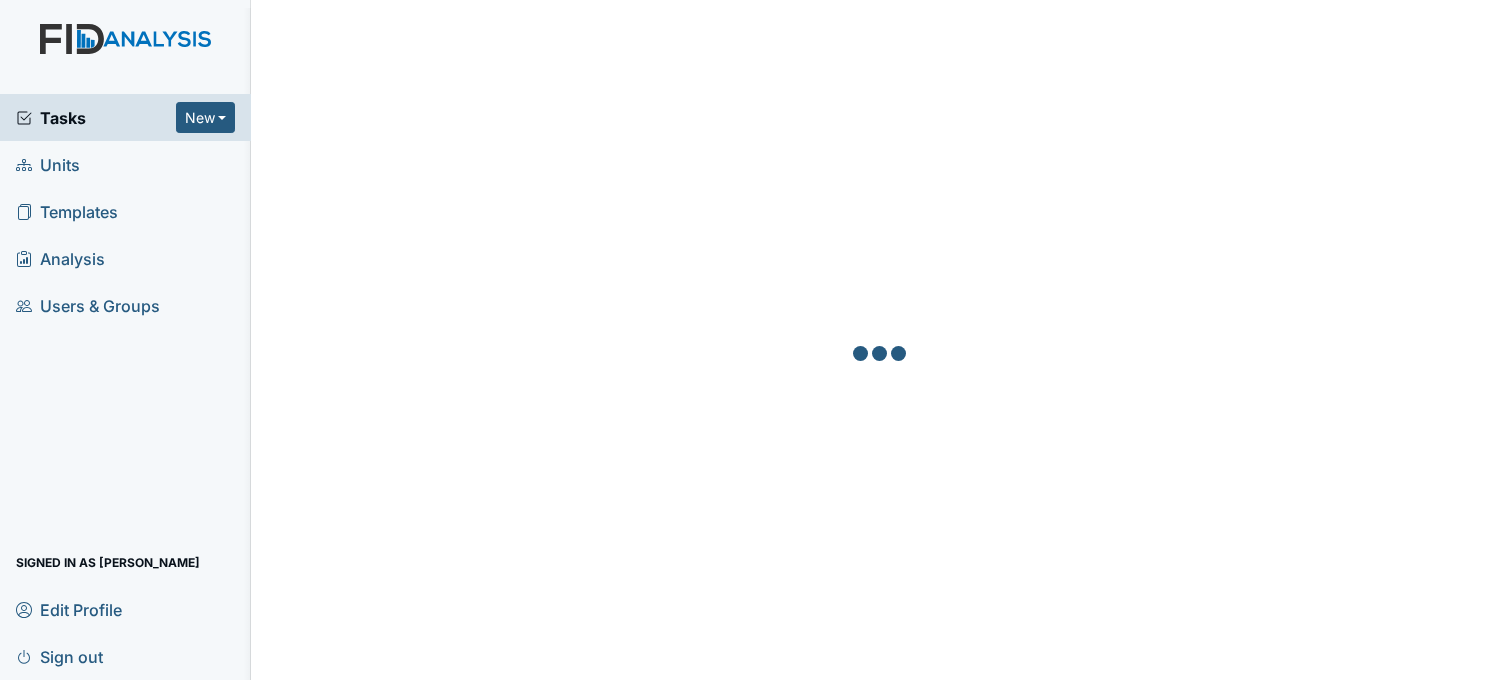 scroll, scrollTop: 0, scrollLeft: 0, axis: both 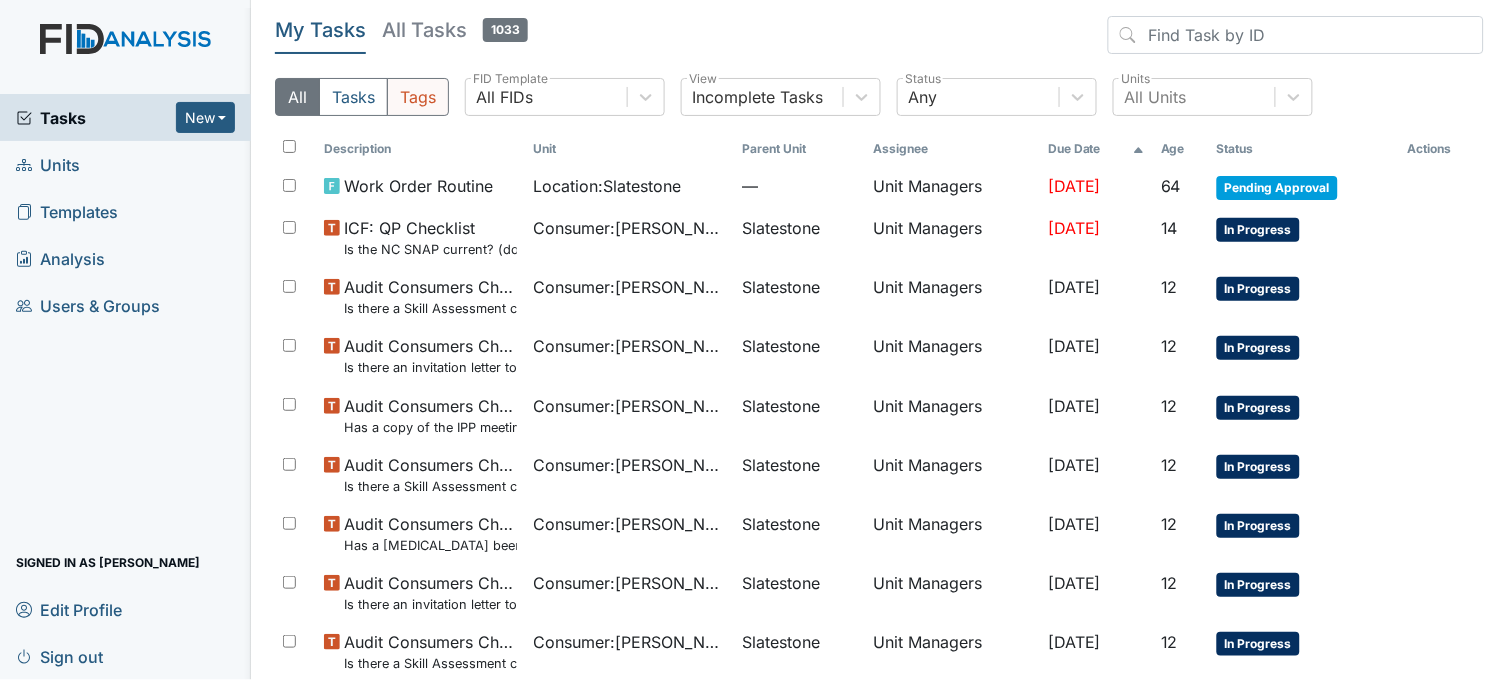 click on "Tags" at bounding box center (418, 97) 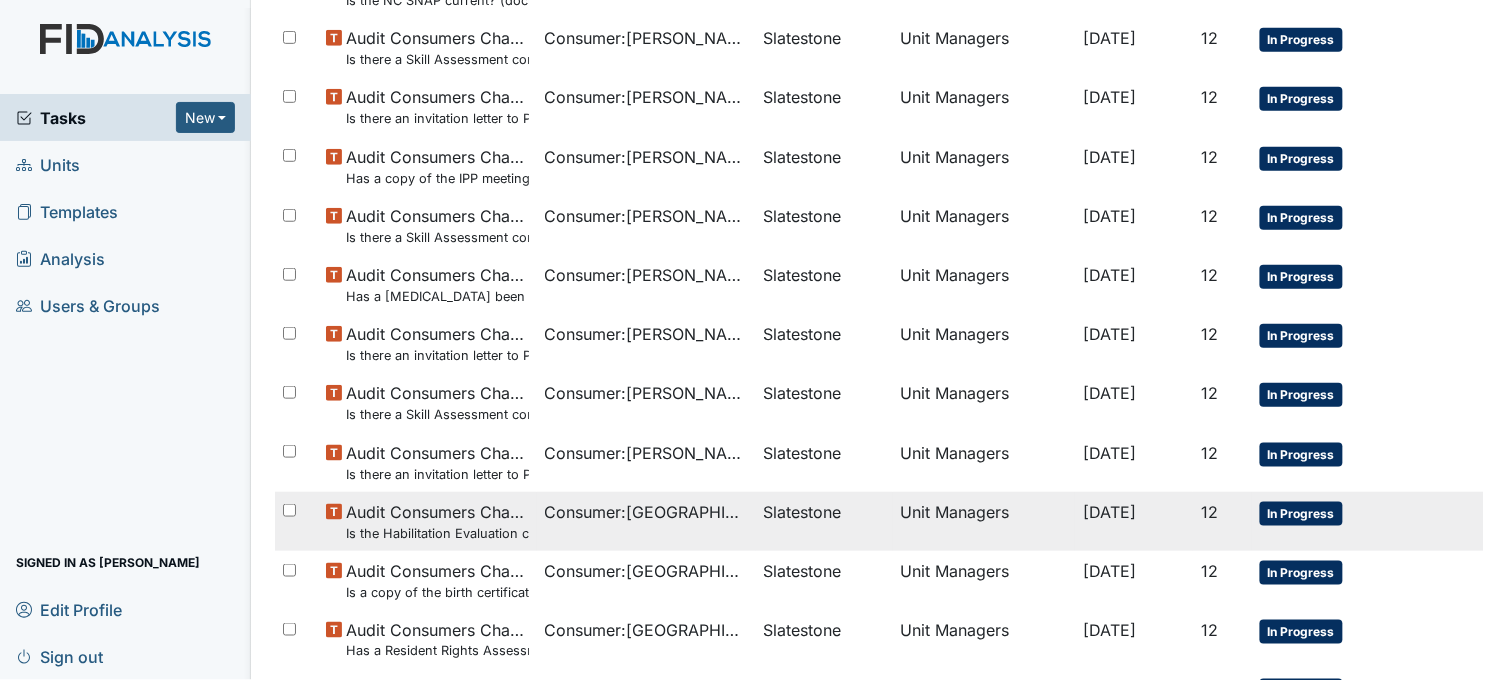scroll, scrollTop: 0, scrollLeft: 0, axis: both 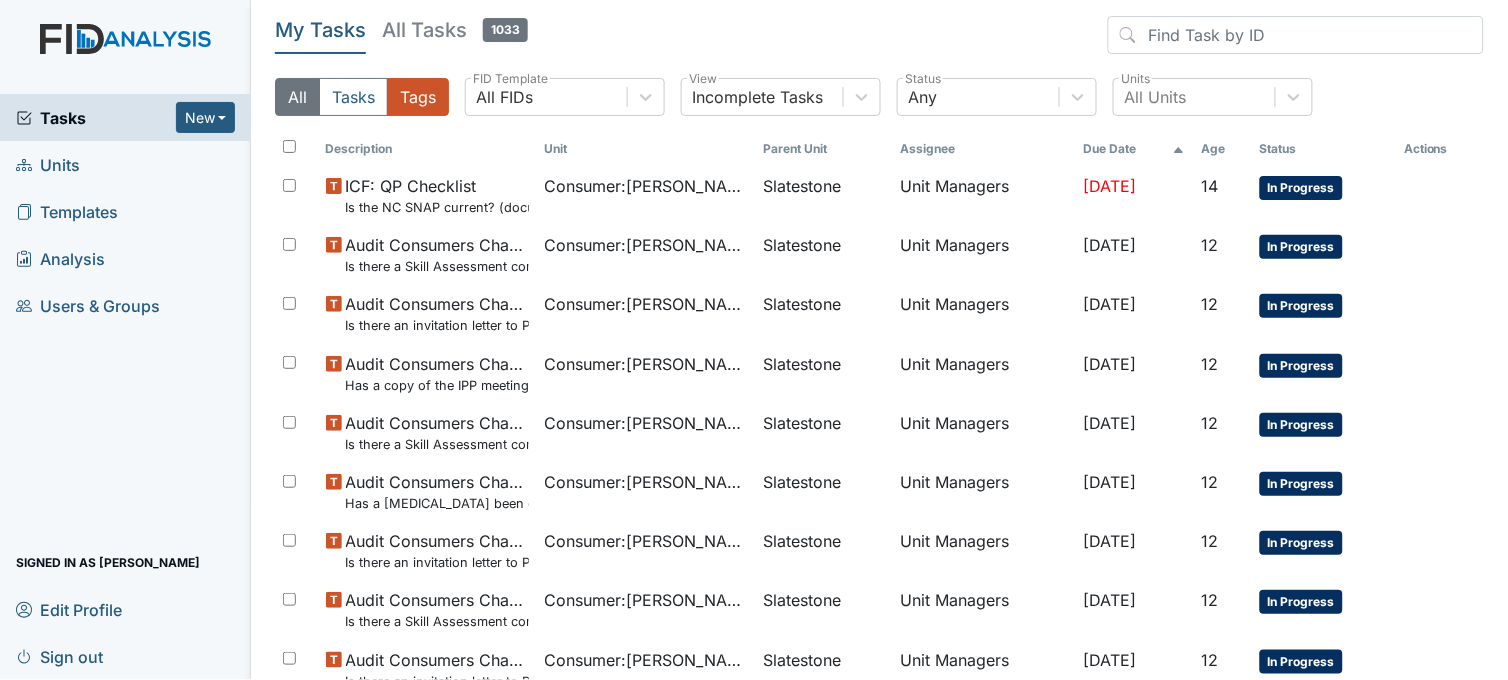 click on "All" at bounding box center (297, 97) 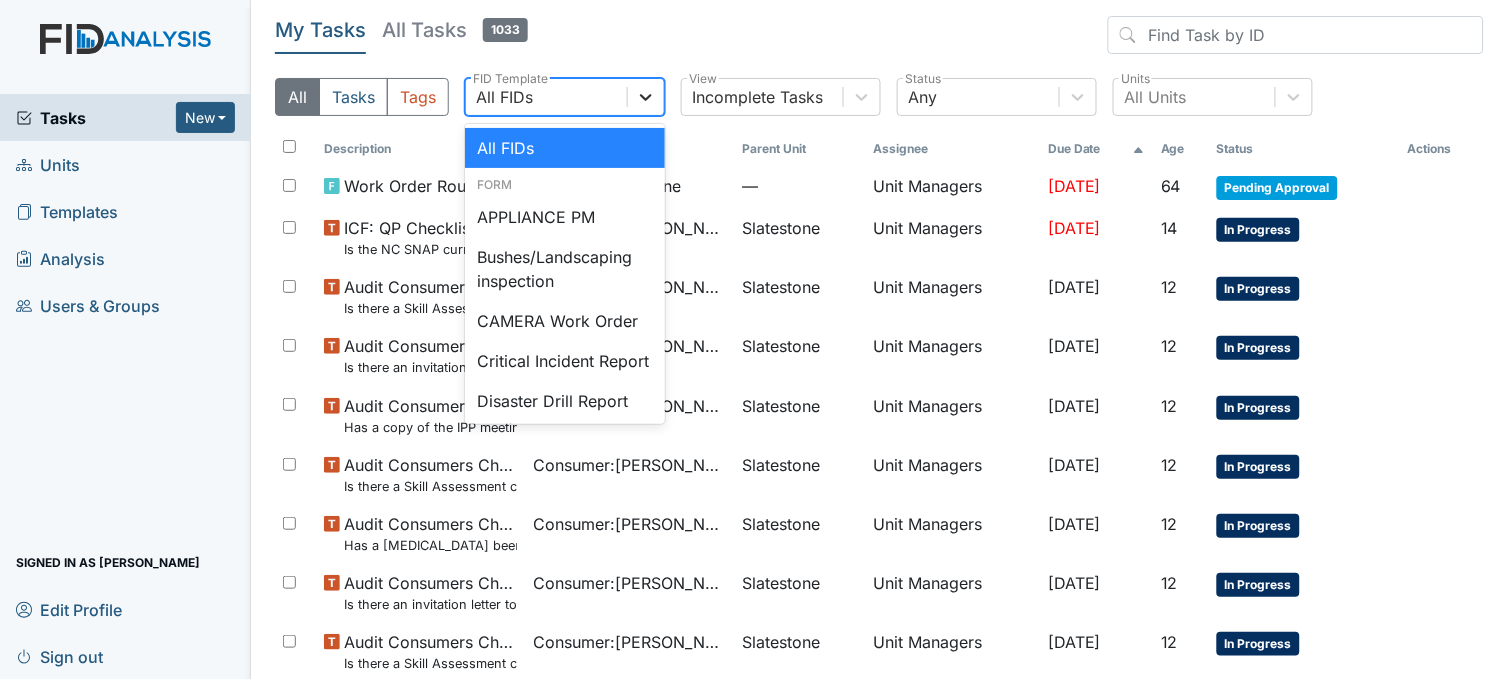 click 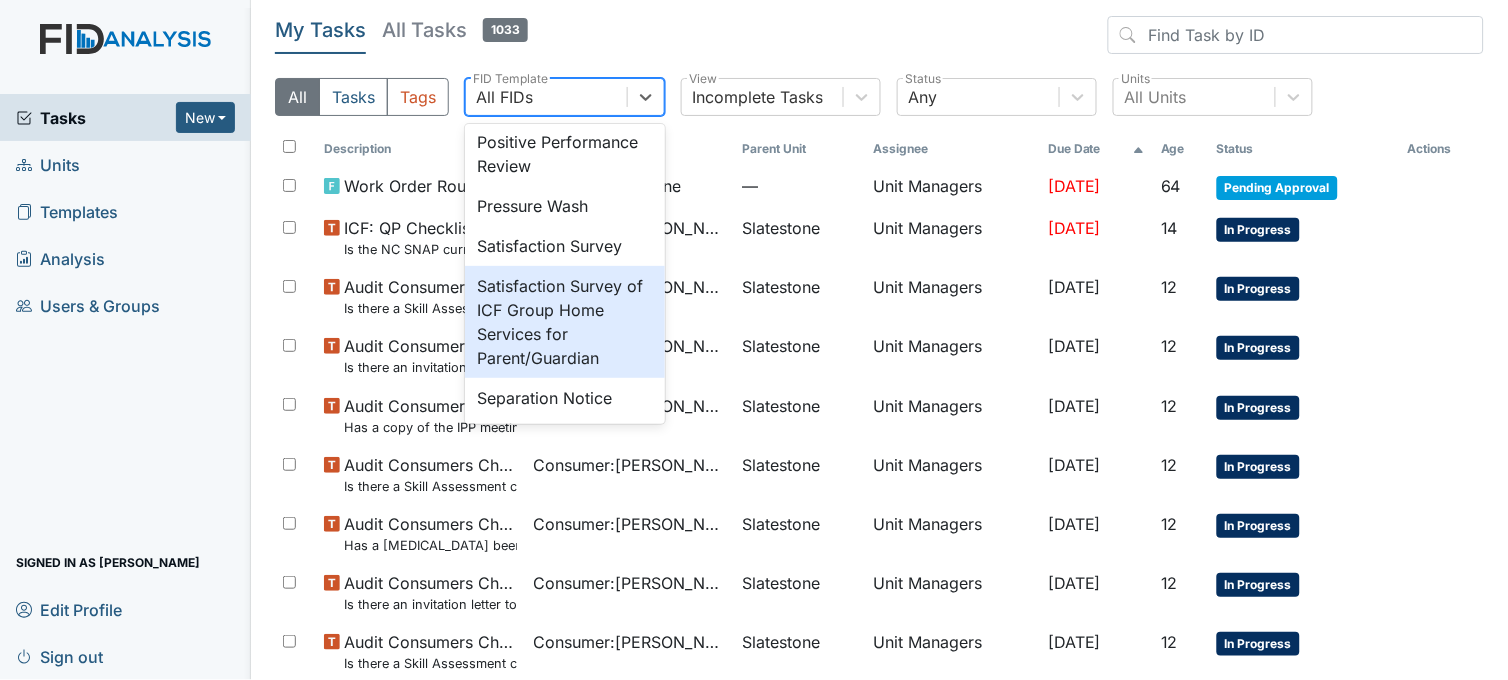 scroll, scrollTop: 555, scrollLeft: 0, axis: vertical 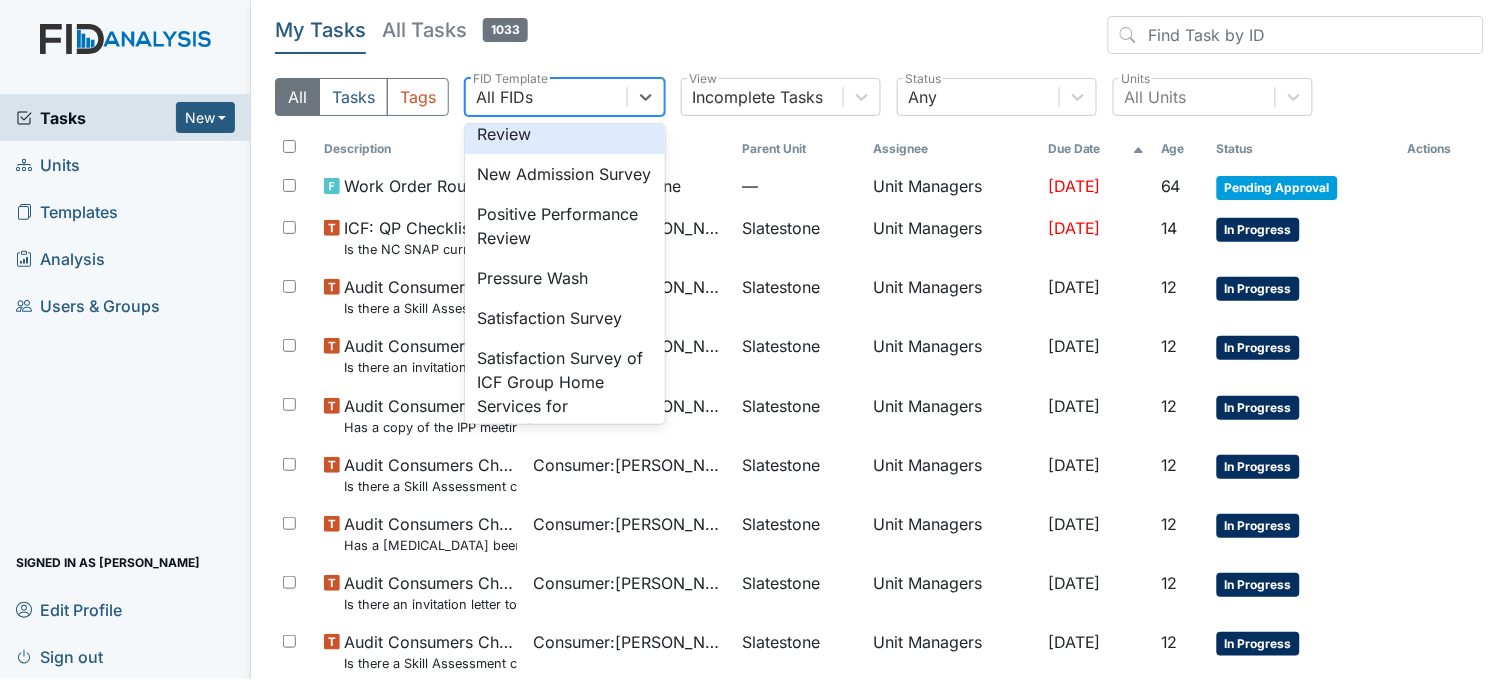 click on "Negative Performance Review" at bounding box center [565, 122] 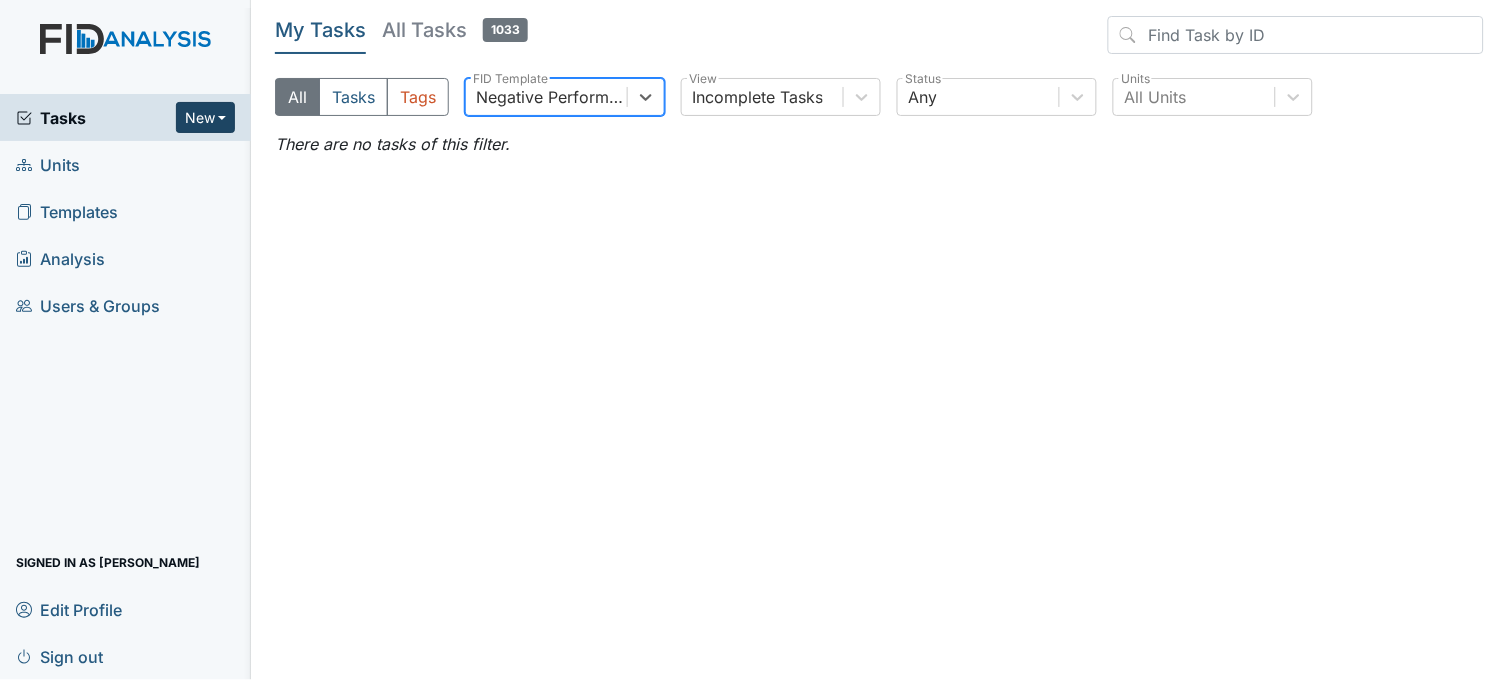 click on "New" at bounding box center [206, 117] 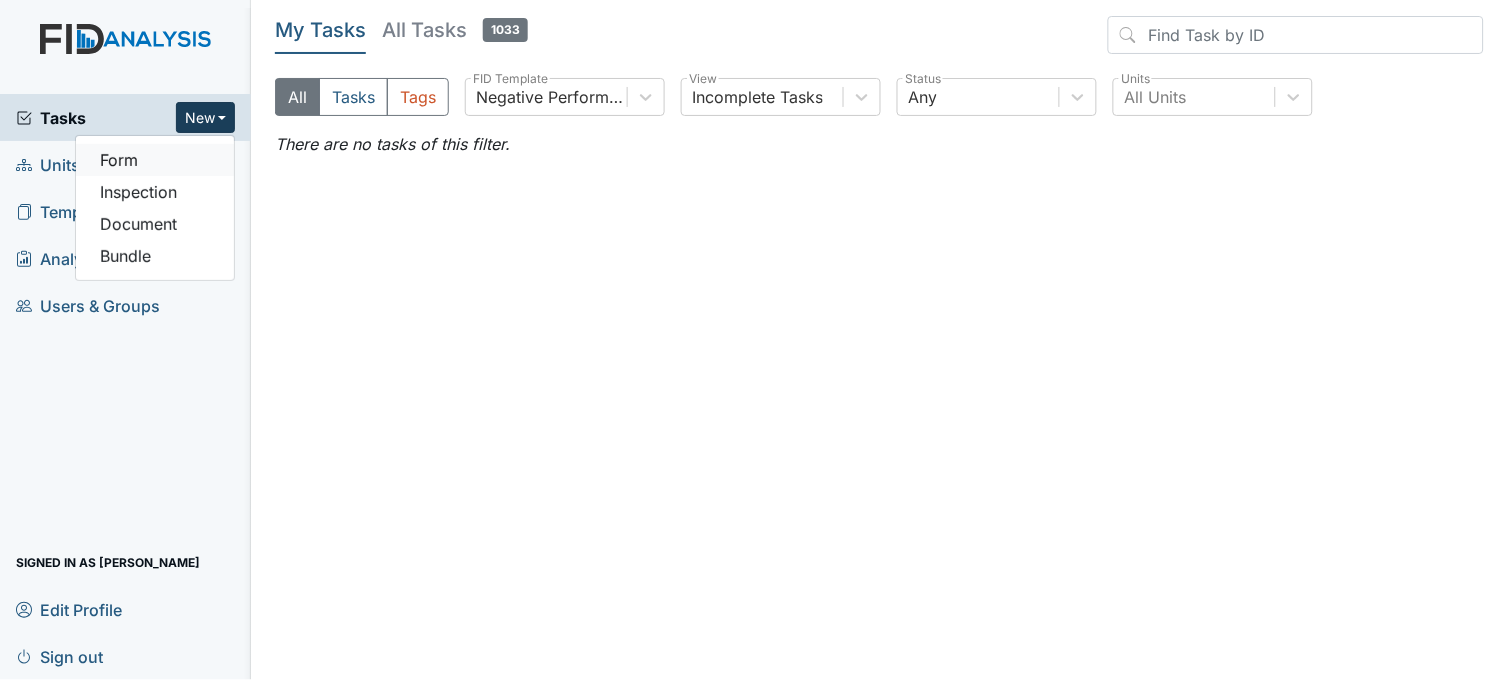 click on "Form" at bounding box center (155, 160) 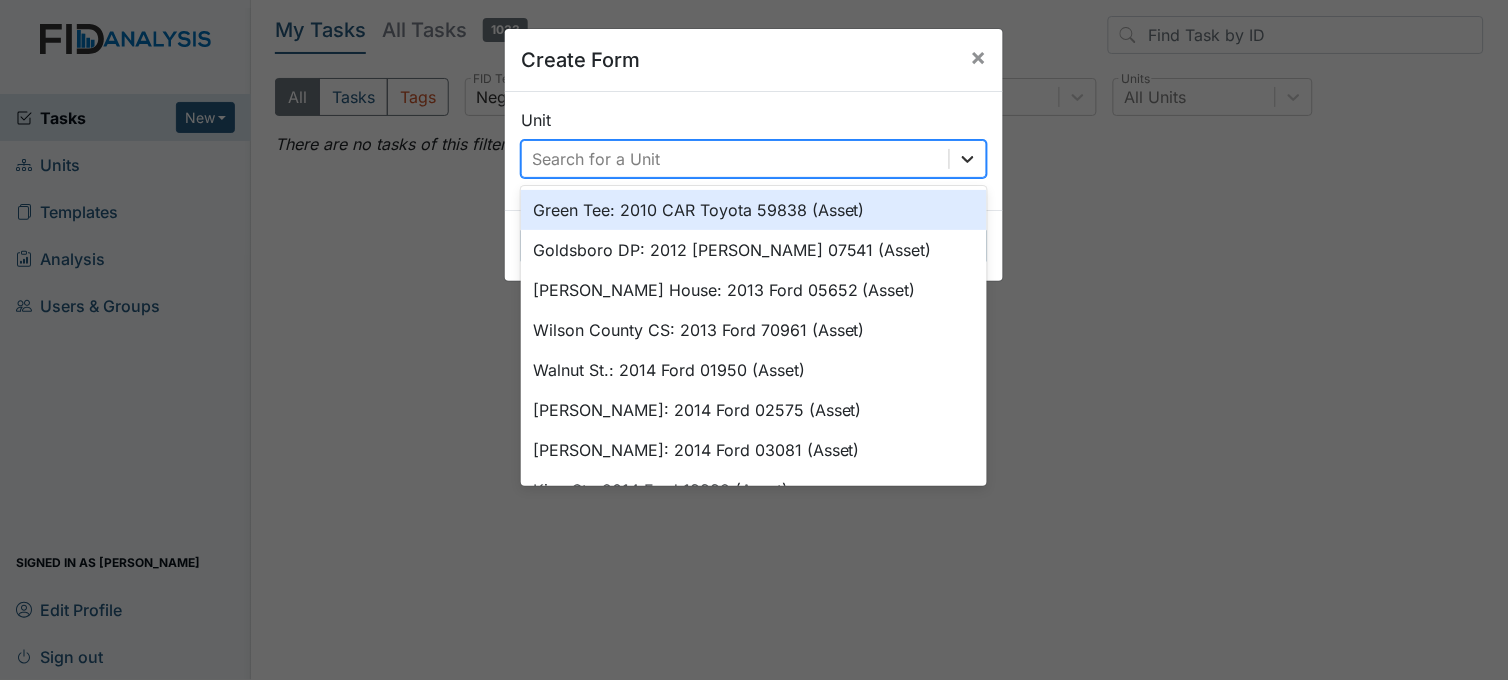 click 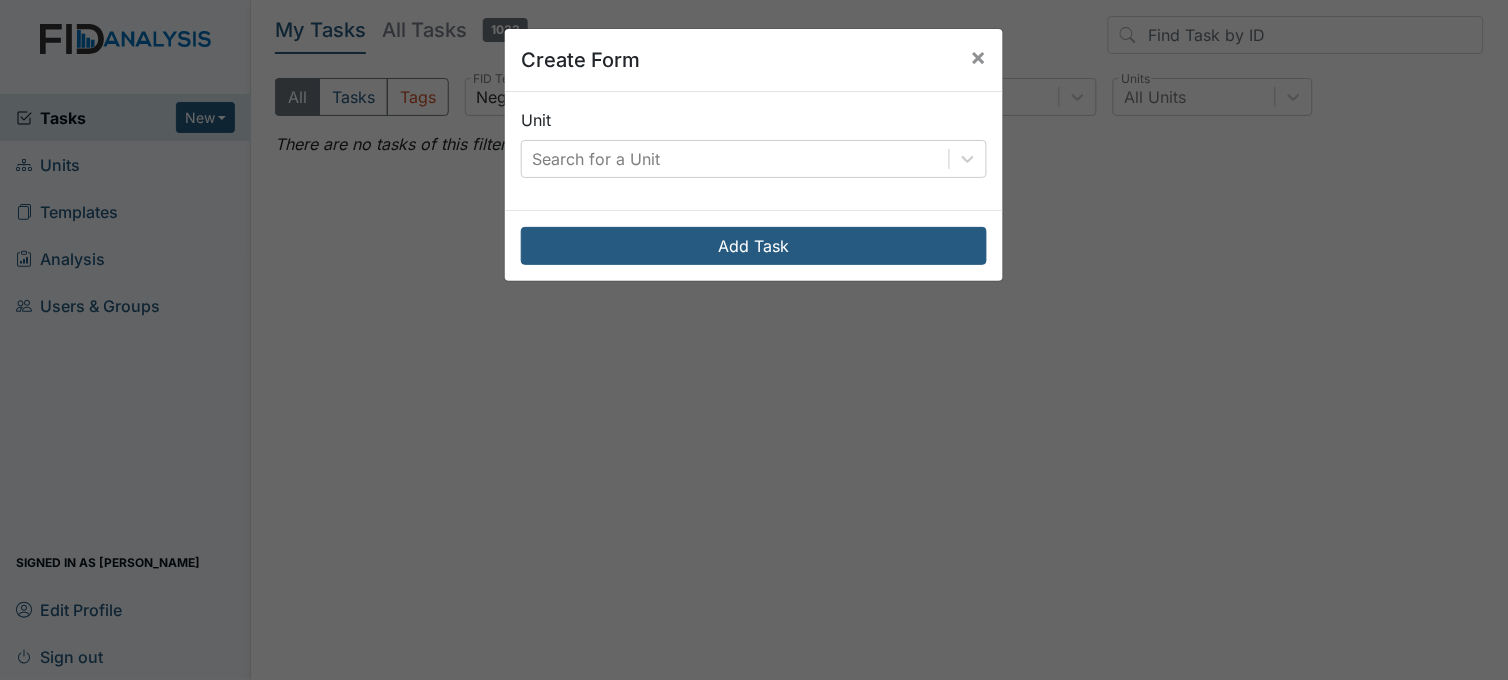 click on "Create Form   × Unit Search for a Unit Add Task" at bounding box center (754, 340) 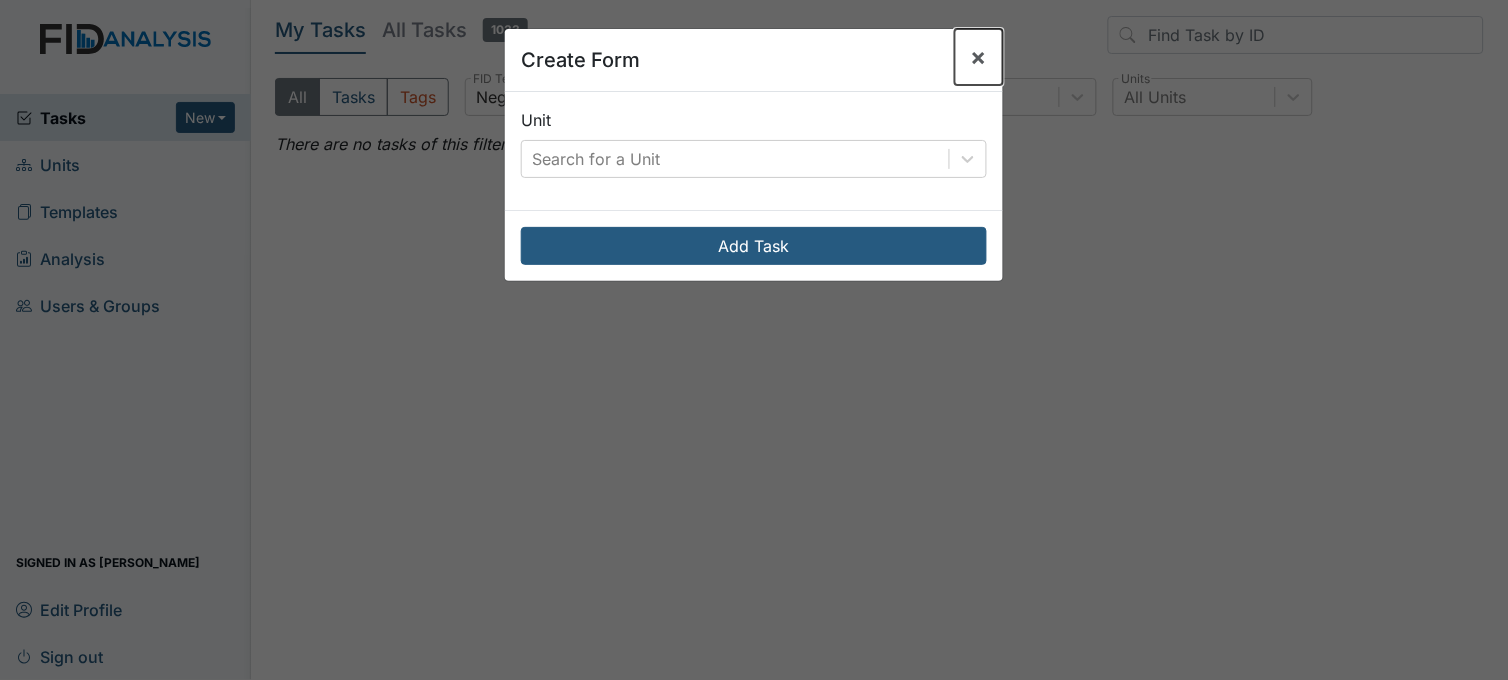 click on "×" at bounding box center [979, 56] 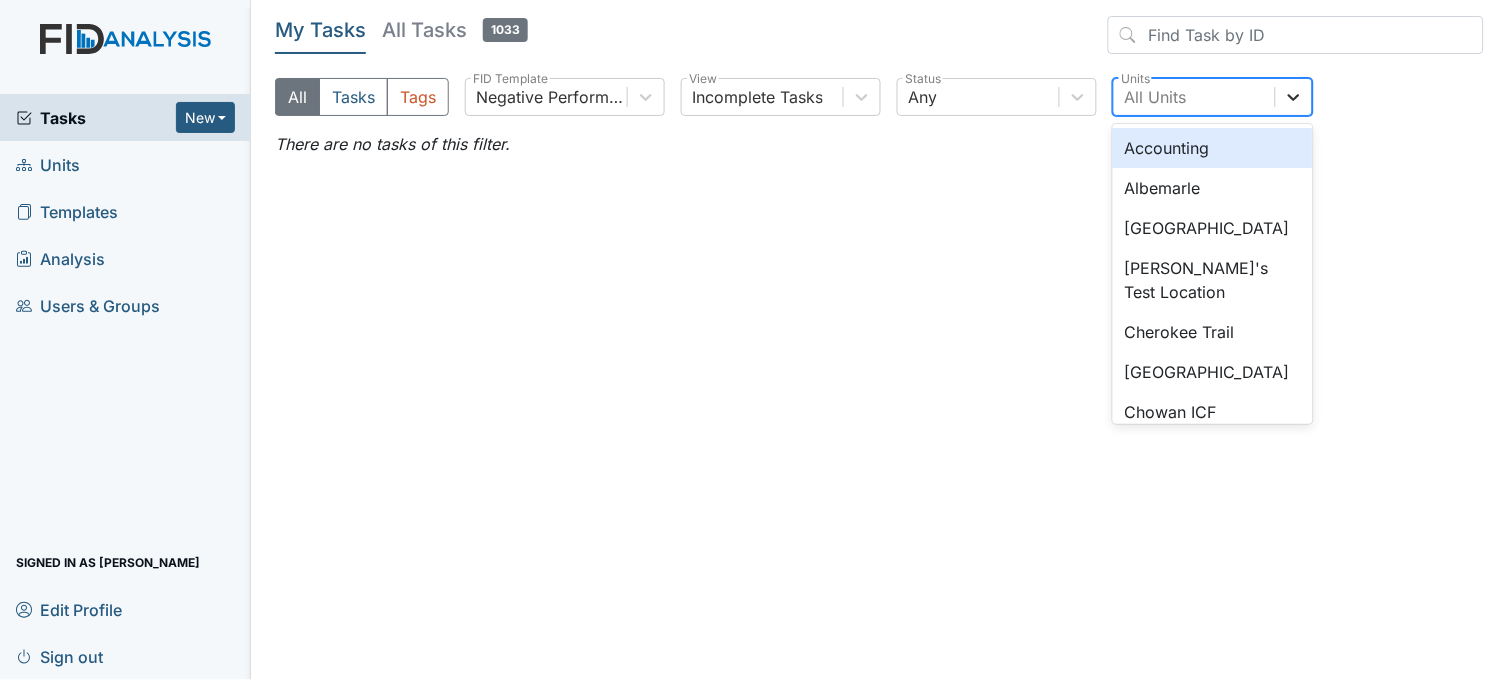 click 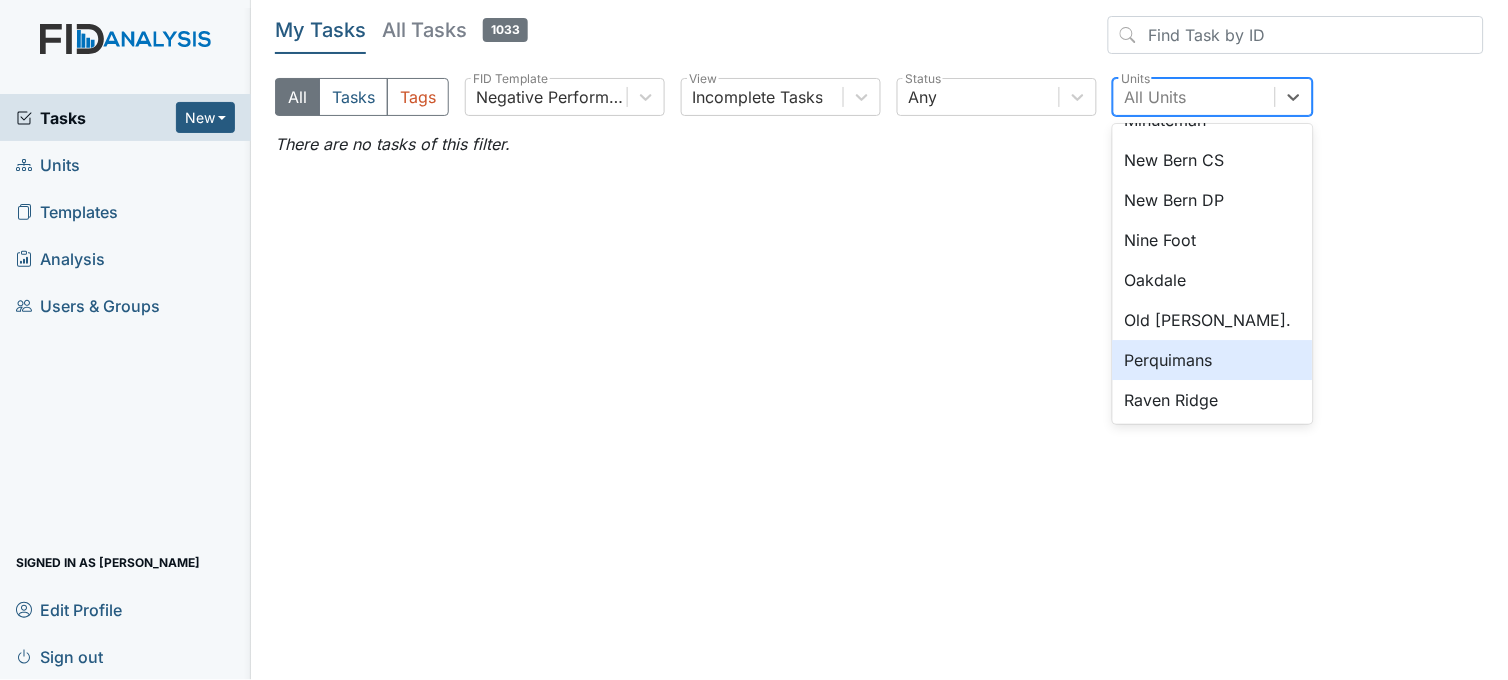 scroll, scrollTop: 1444, scrollLeft: 0, axis: vertical 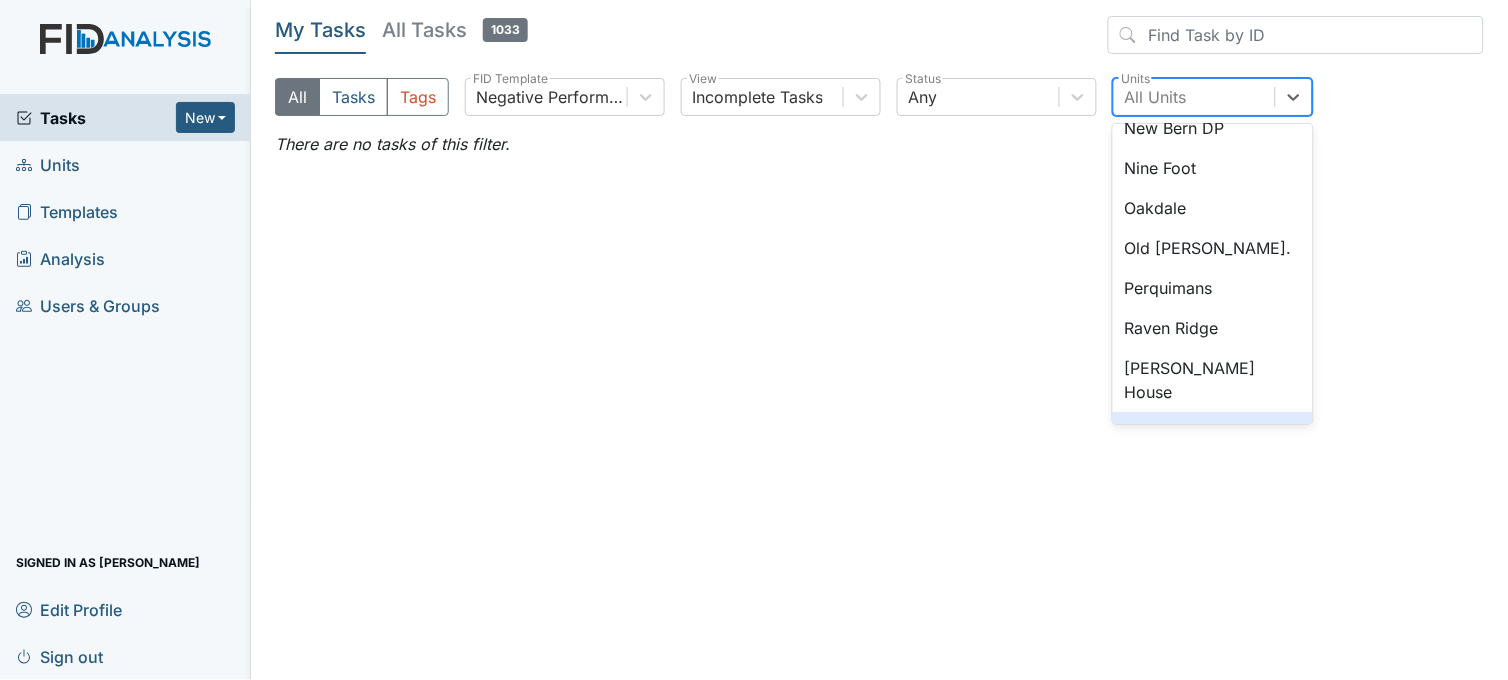 click on "Slatestone" at bounding box center [1213, 432] 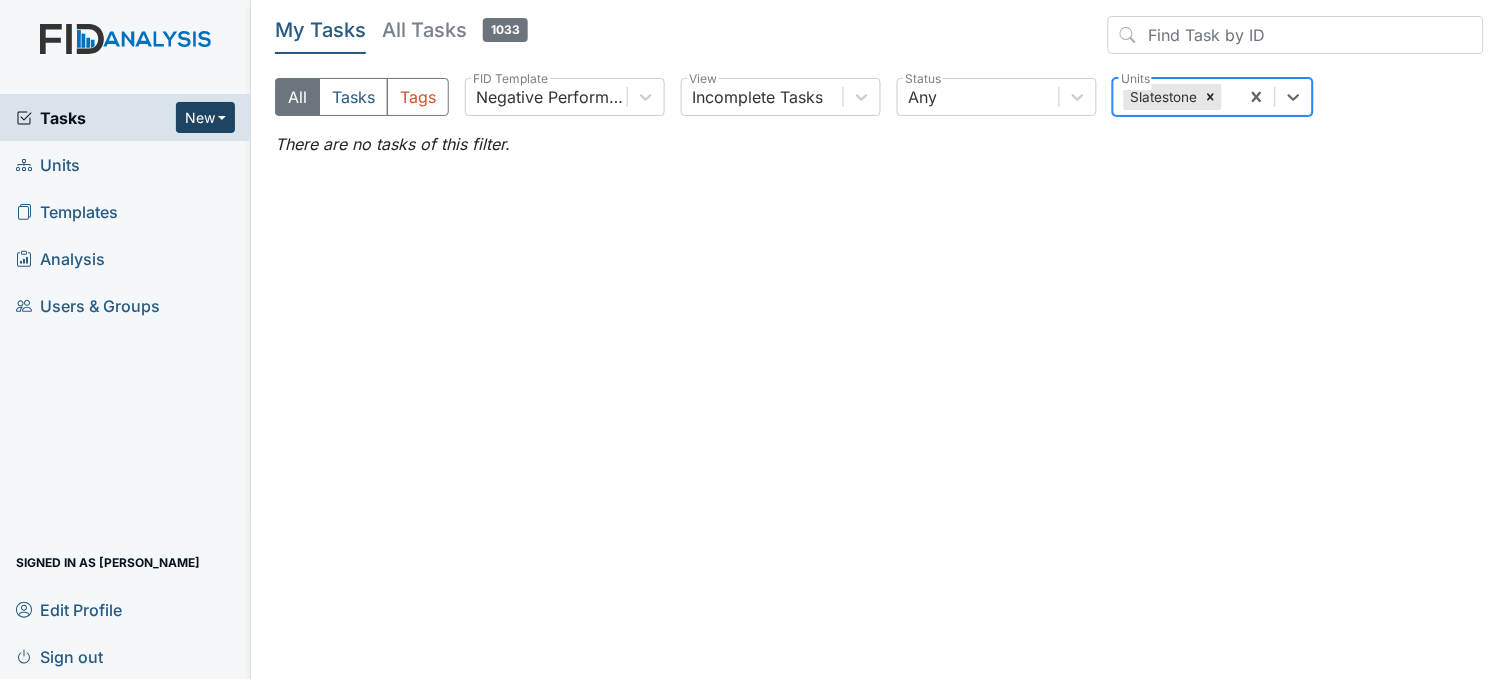 click on "New" at bounding box center [206, 117] 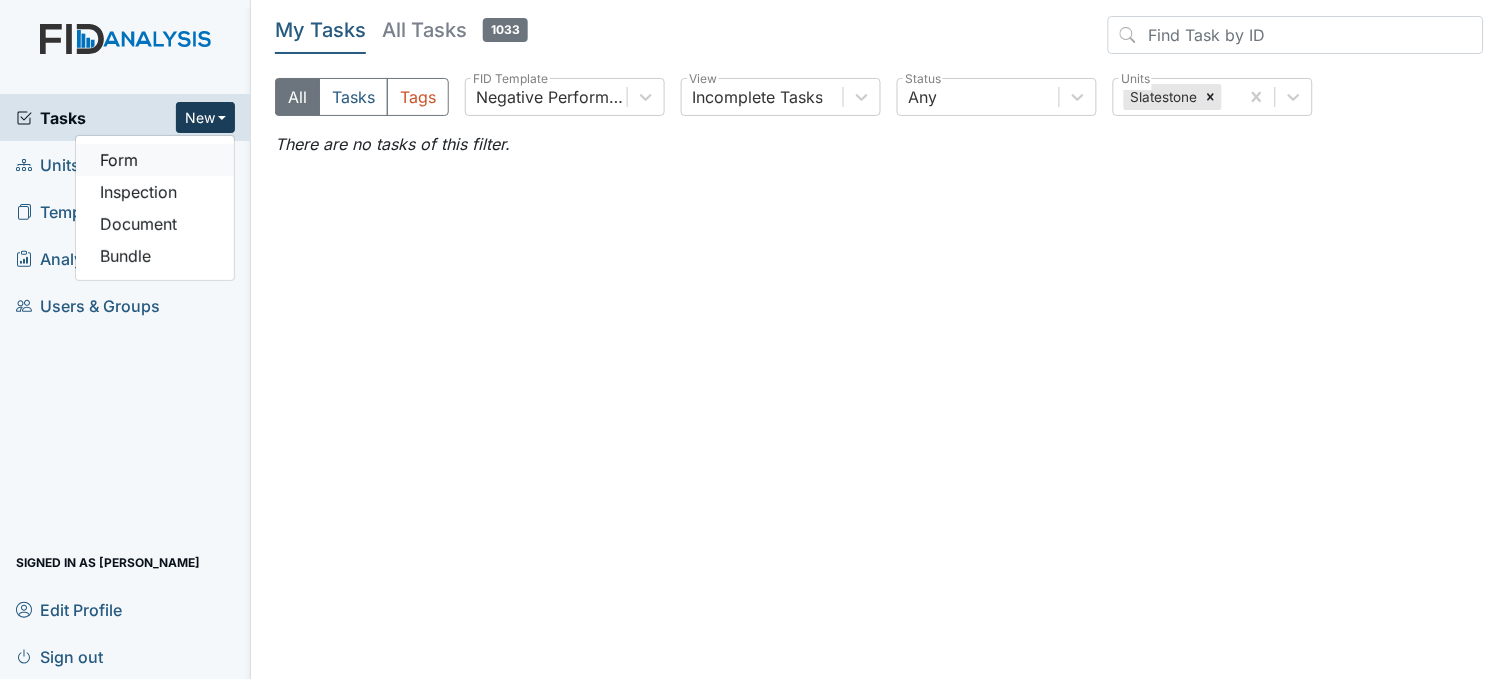 click on "Form" at bounding box center (155, 160) 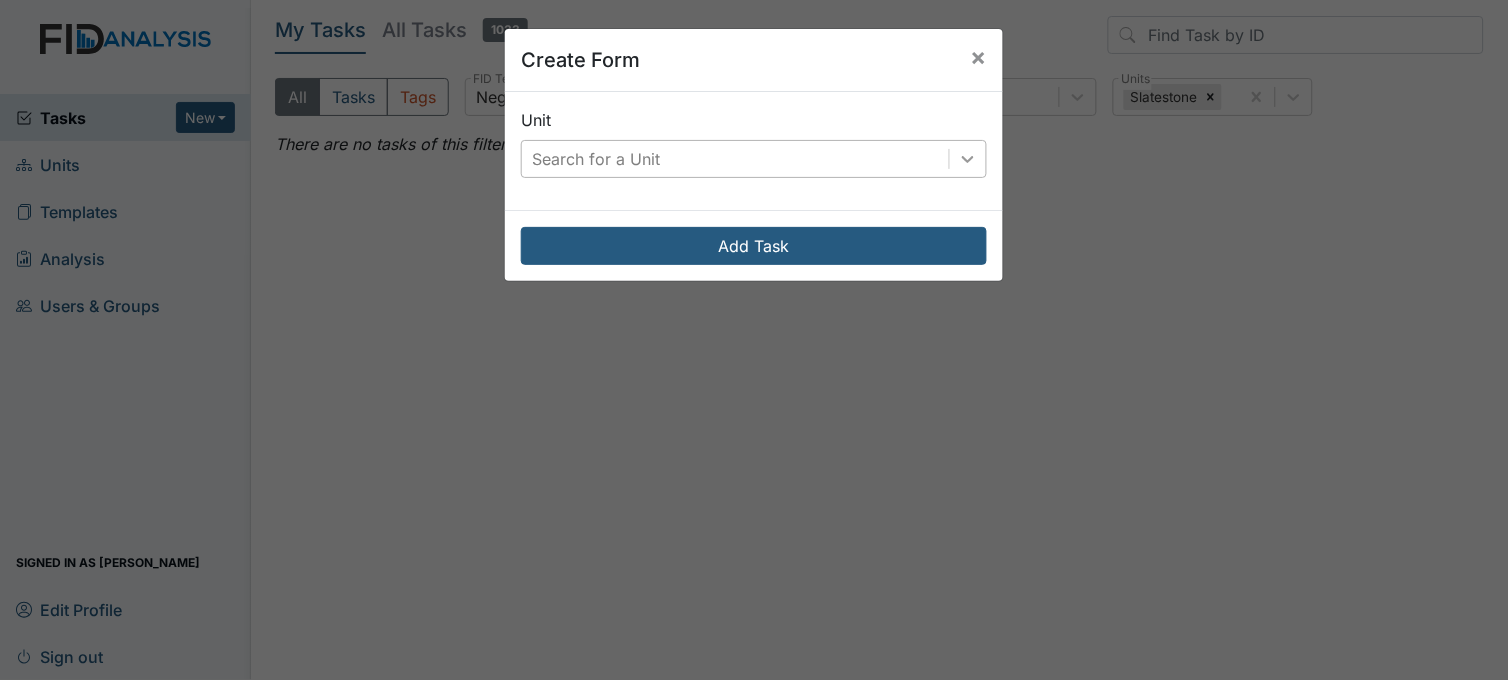 click 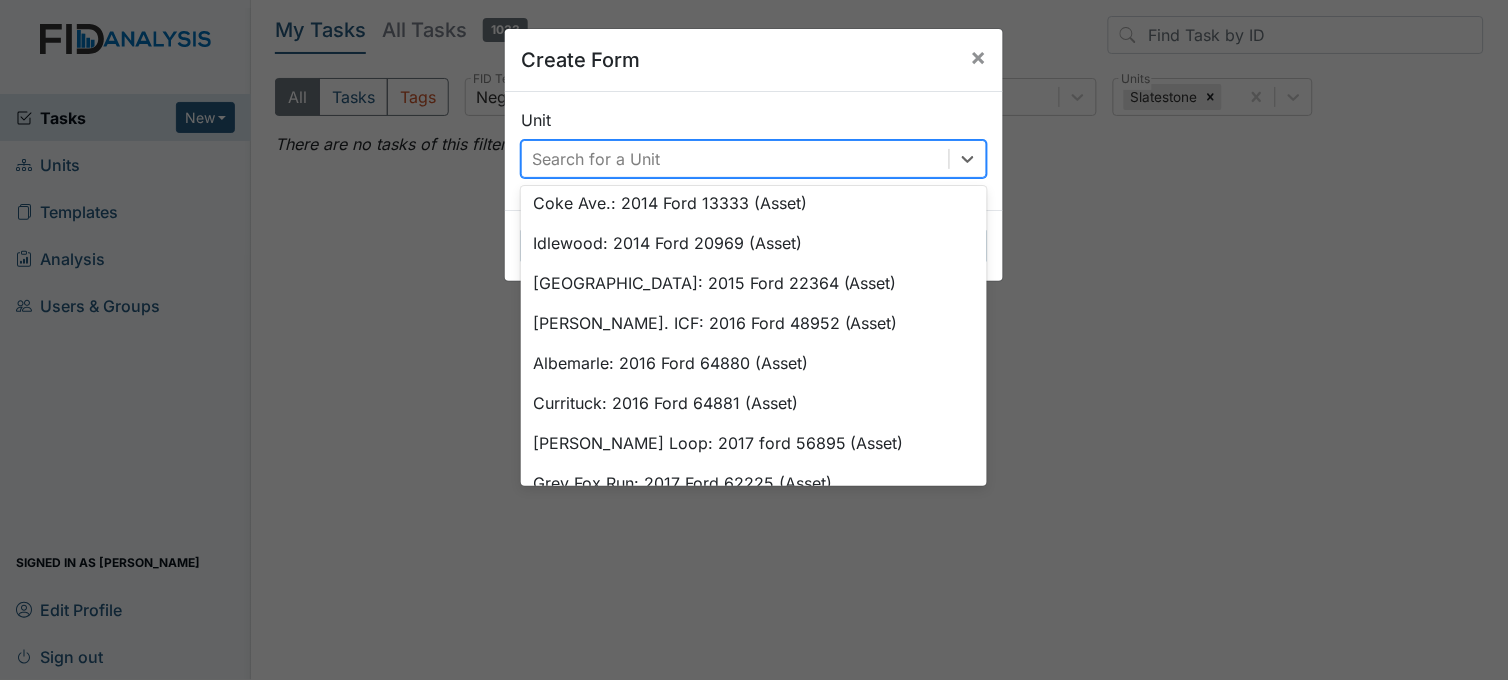 scroll, scrollTop: 444, scrollLeft: 0, axis: vertical 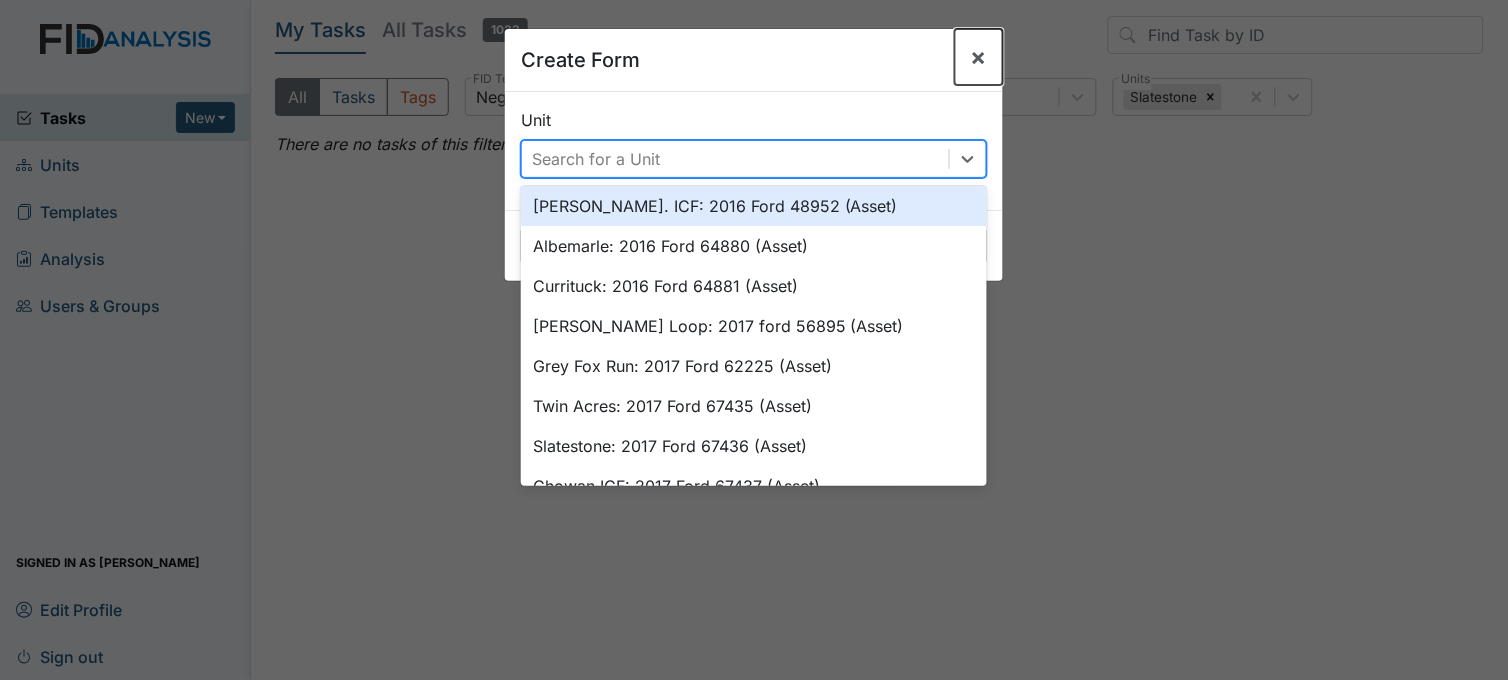 click on "×" at bounding box center (979, 56) 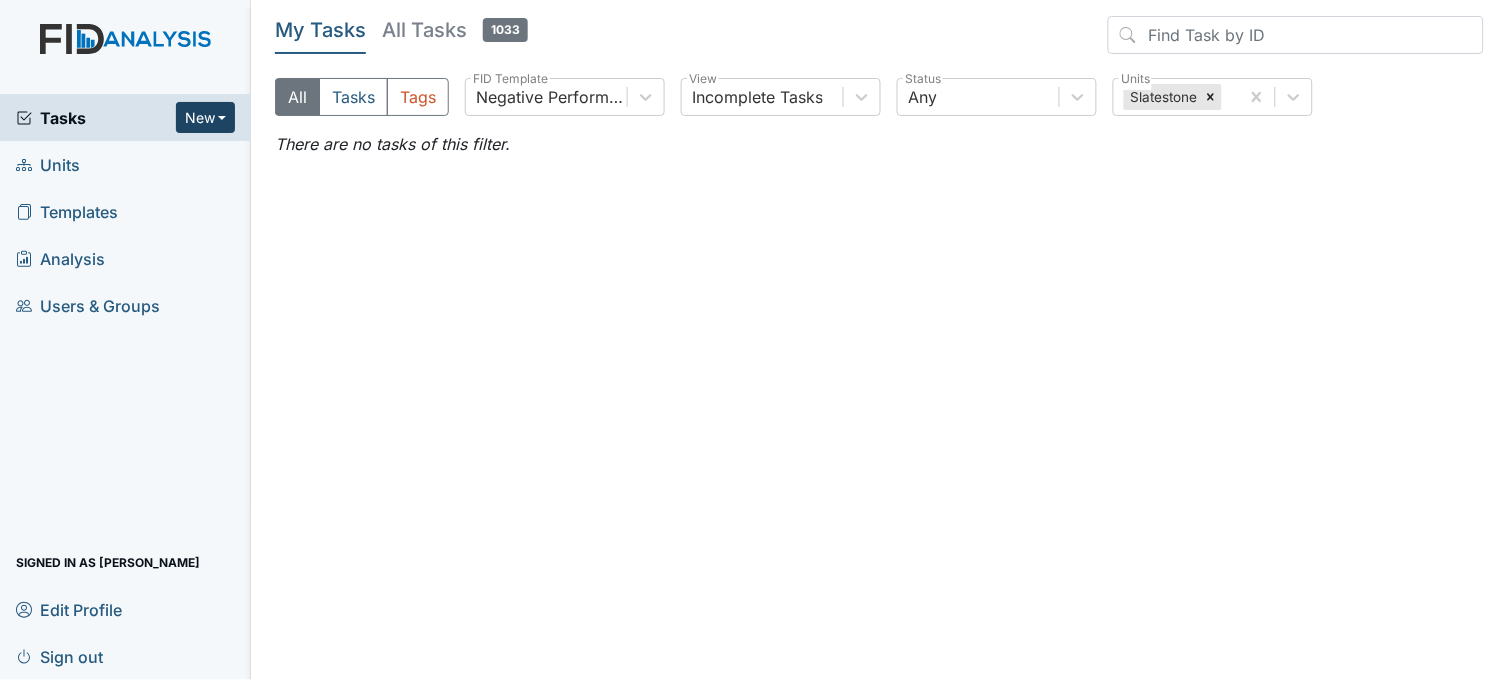 click on "New" at bounding box center [206, 117] 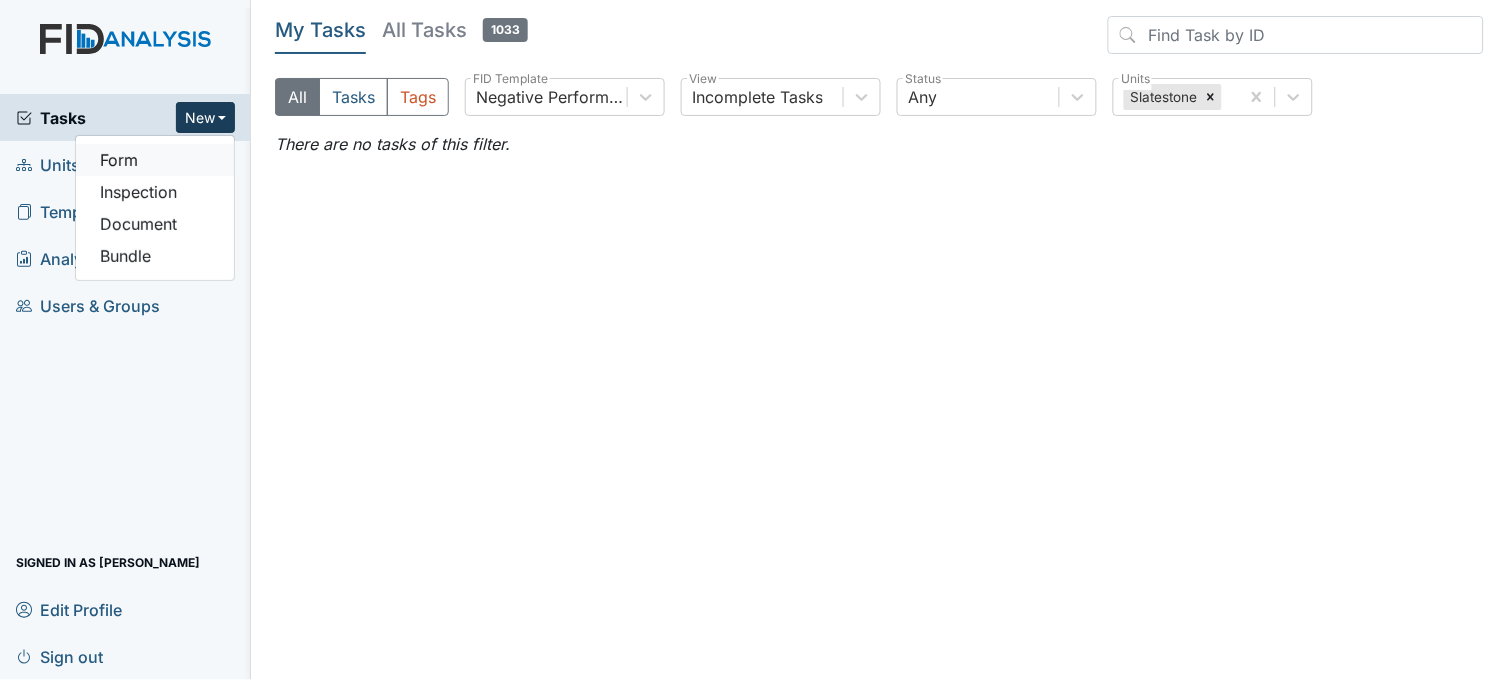 click on "Form" at bounding box center [155, 160] 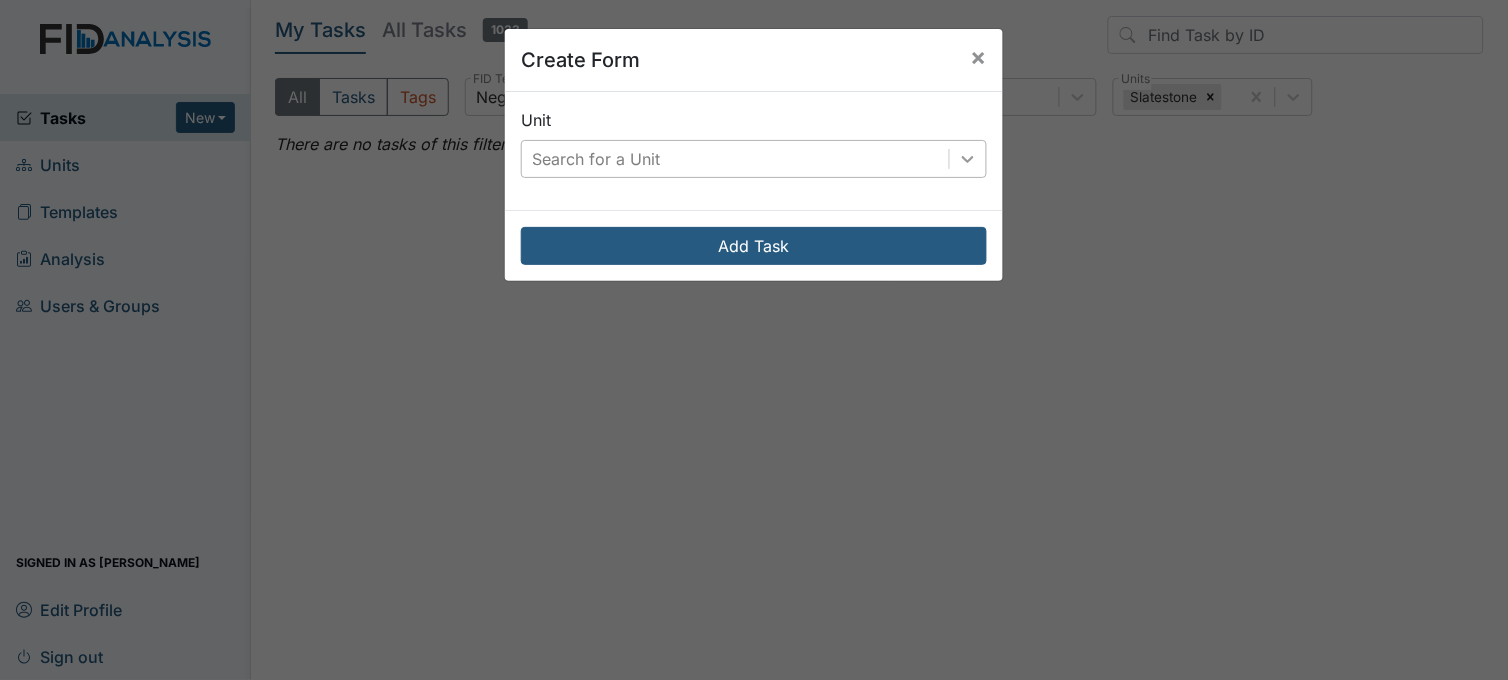 click 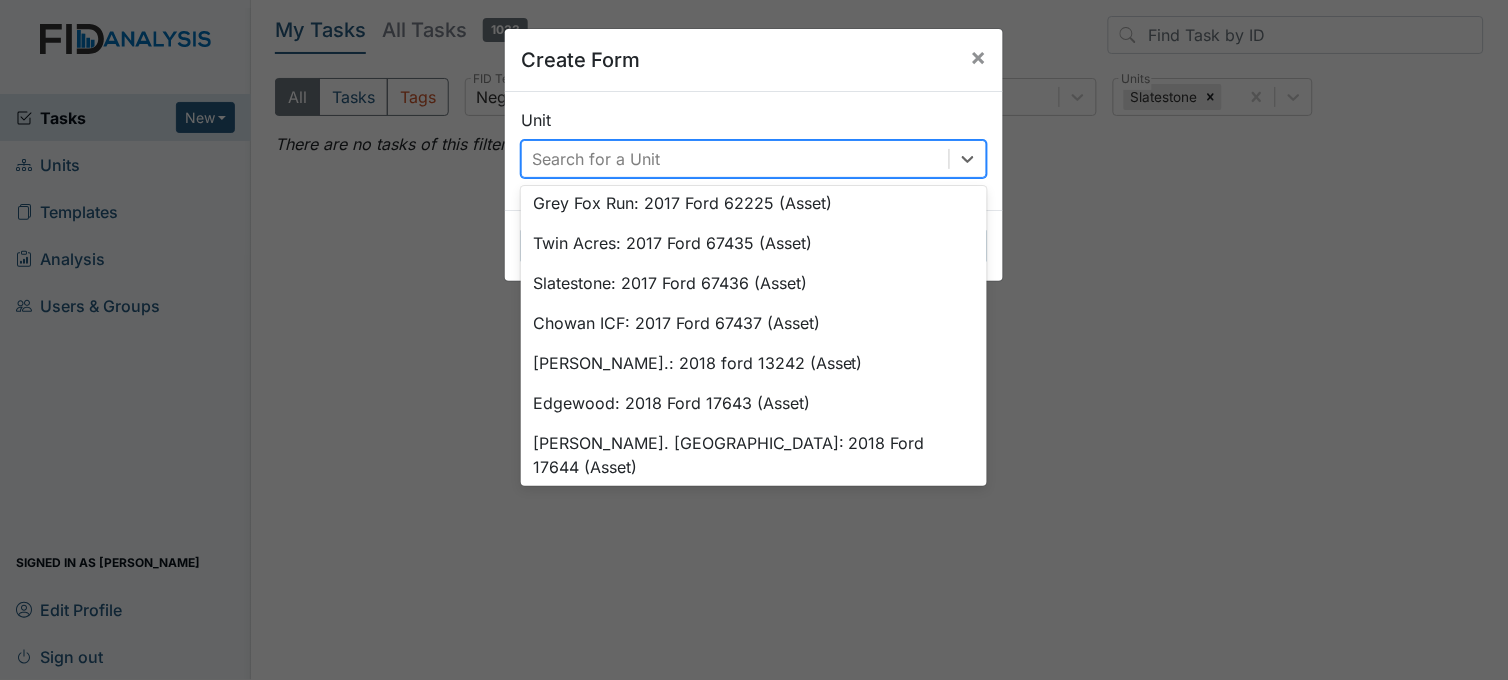 scroll, scrollTop: 595, scrollLeft: 0, axis: vertical 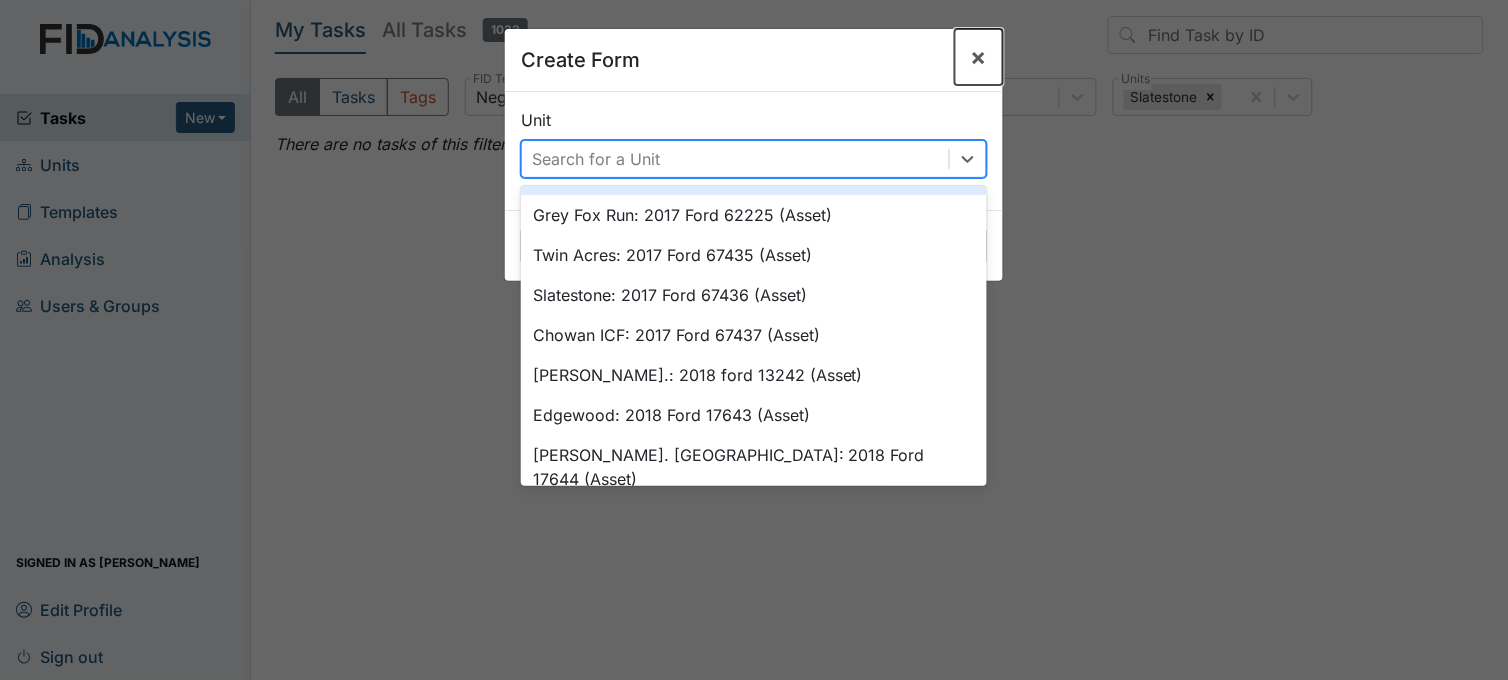 click on "×" at bounding box center (979, 56) 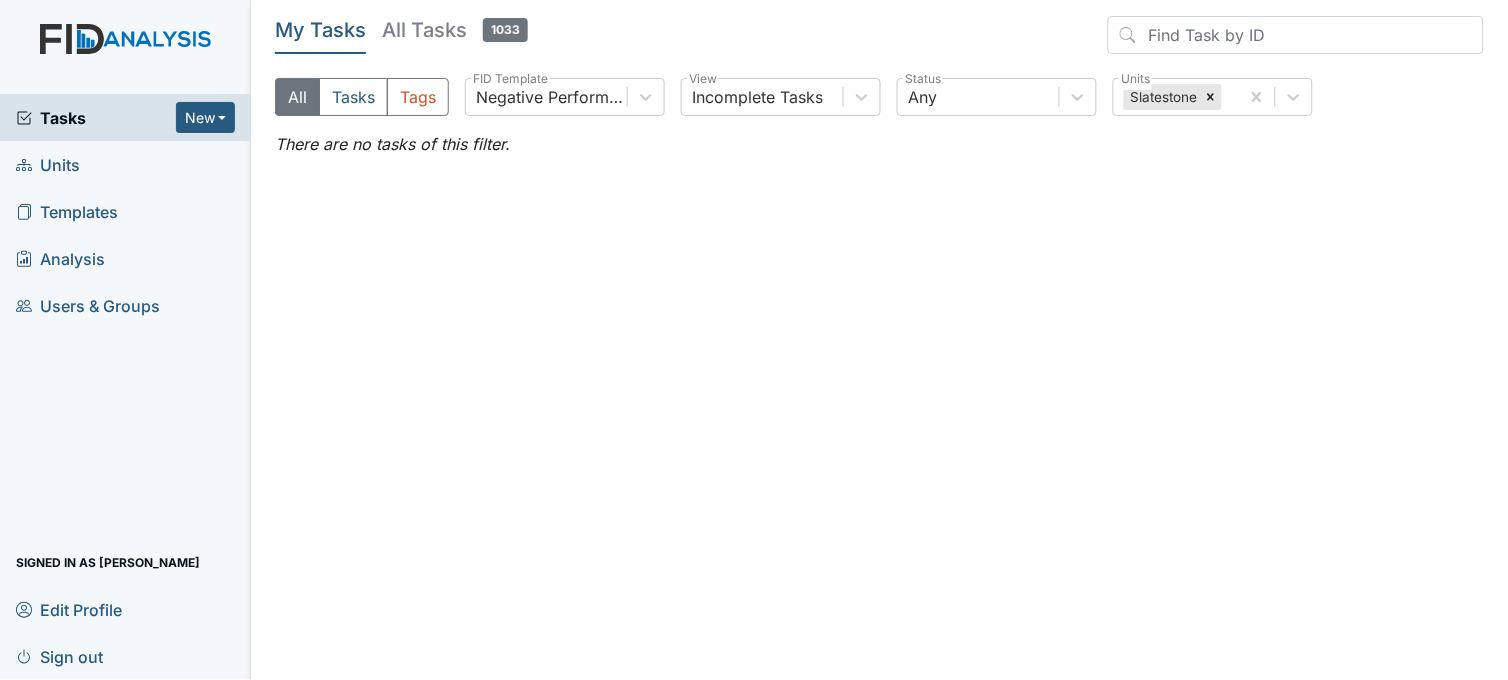click on "Units" at bounding box center [48, 164] 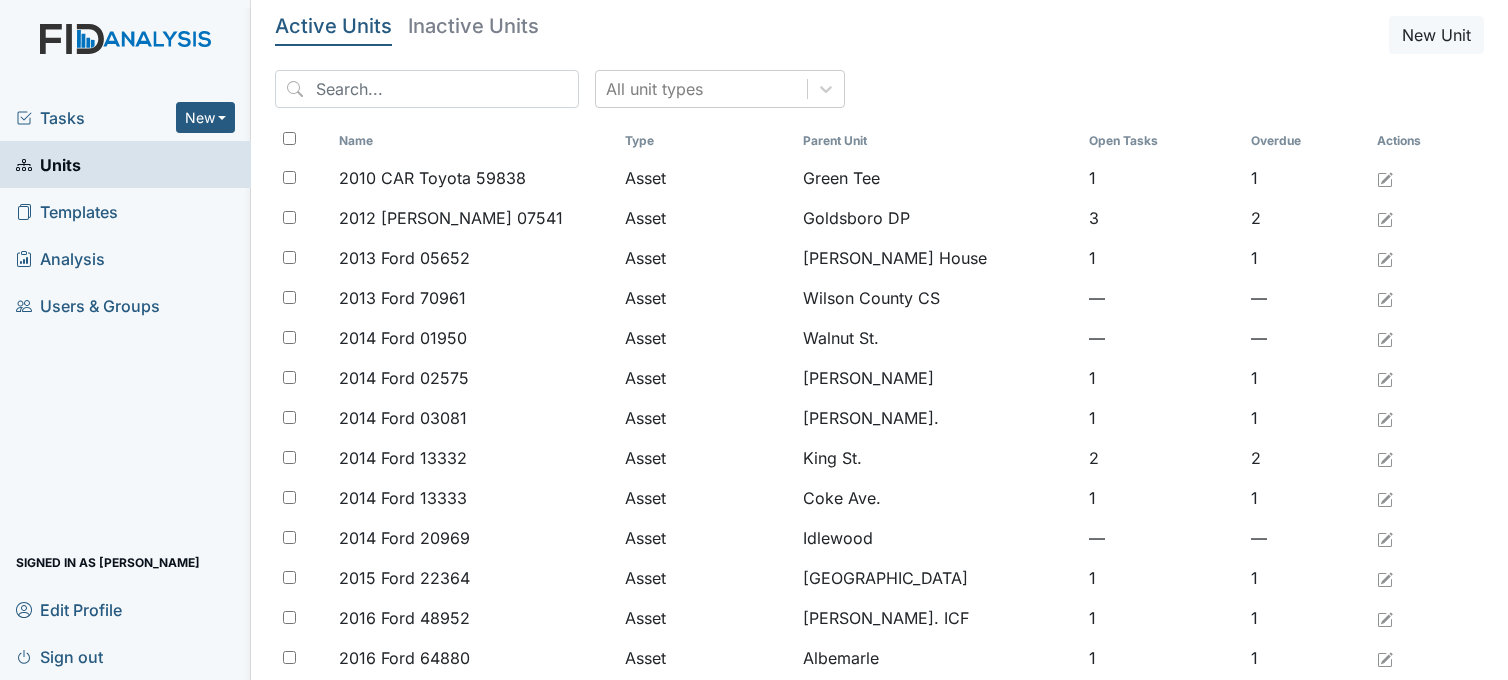 scroll, scrollTop: 0, scrollLeft: 0, axis: both 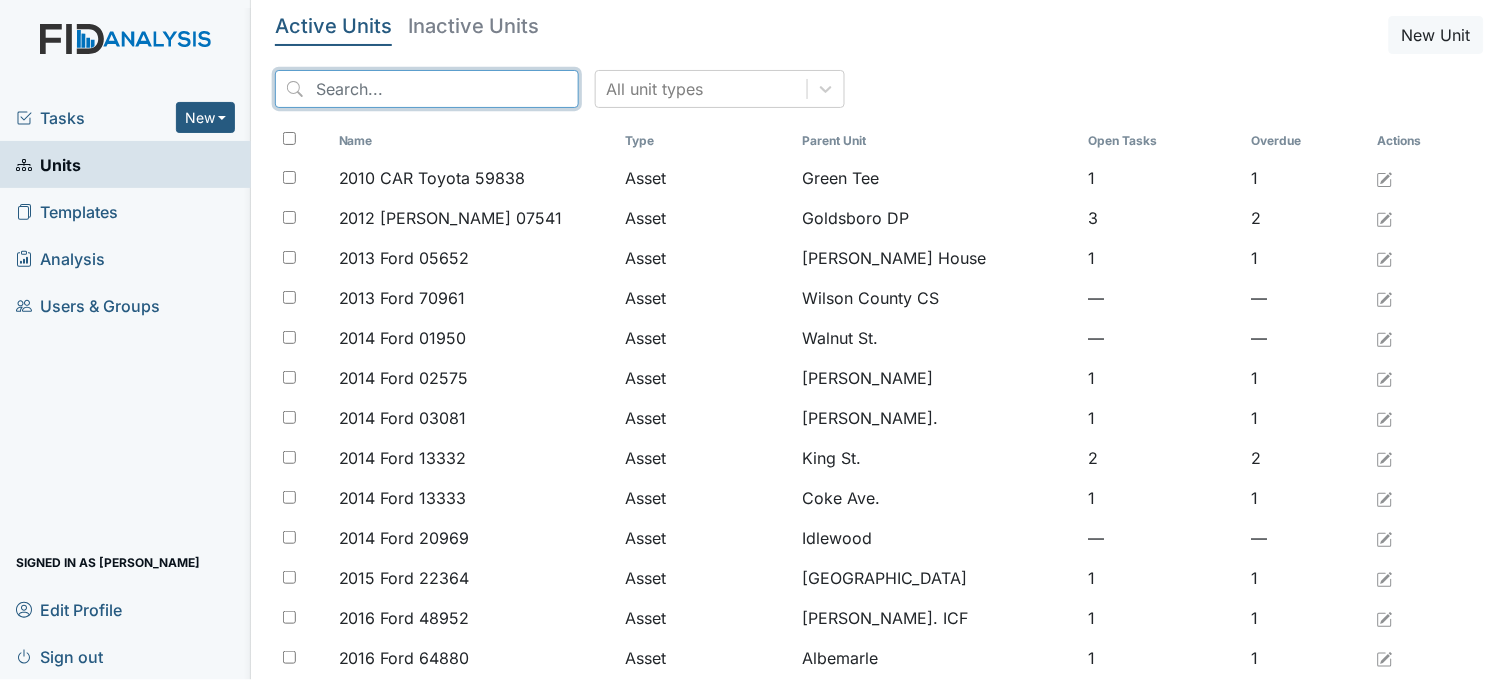 click at bounding box center (427, 89) 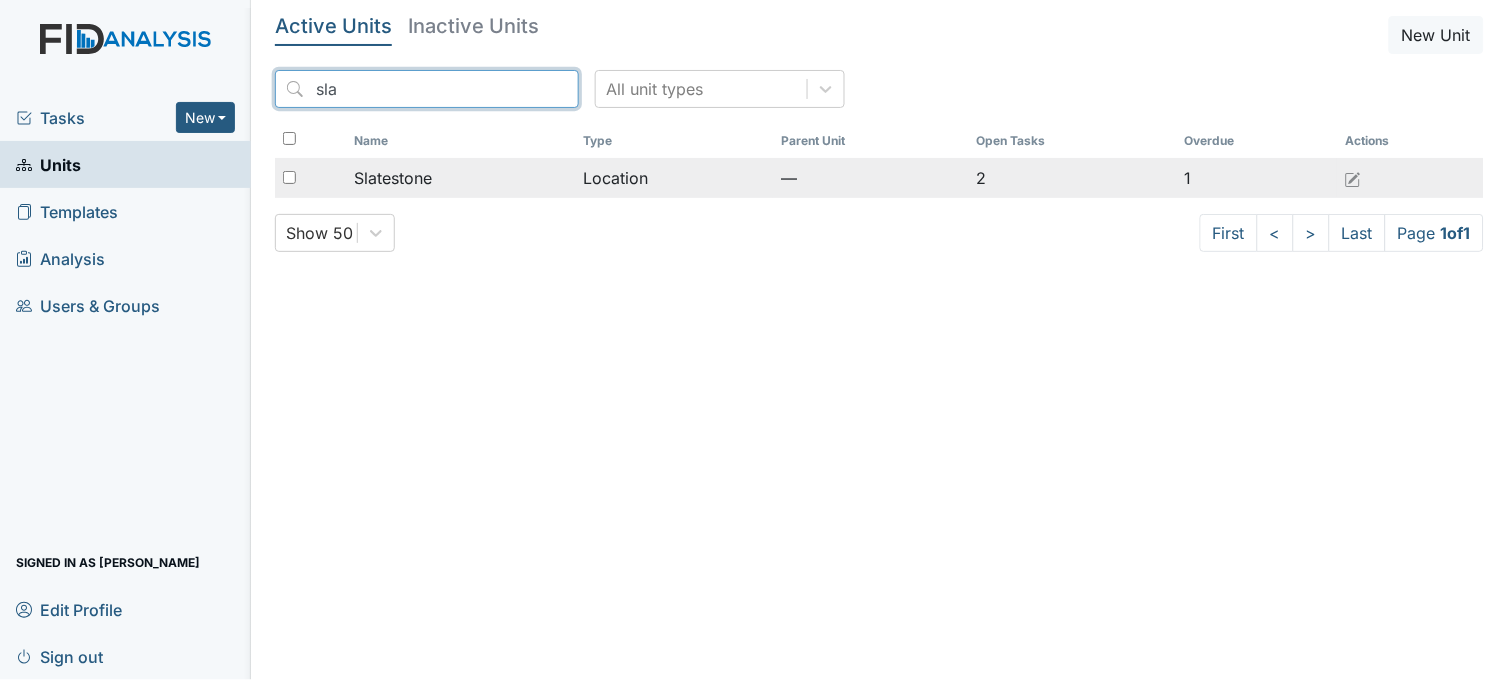type on "sla" 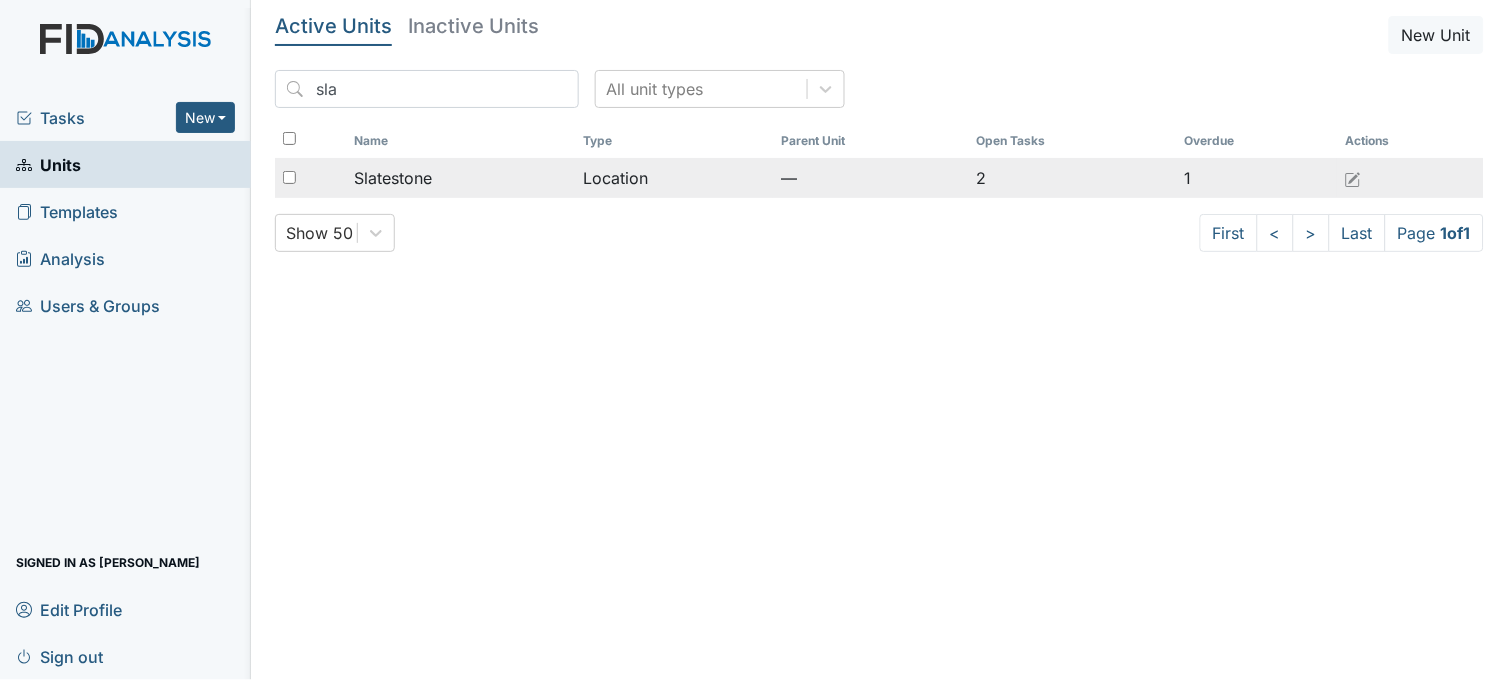 click on "Slatestone" at bounding box center [393, 178] 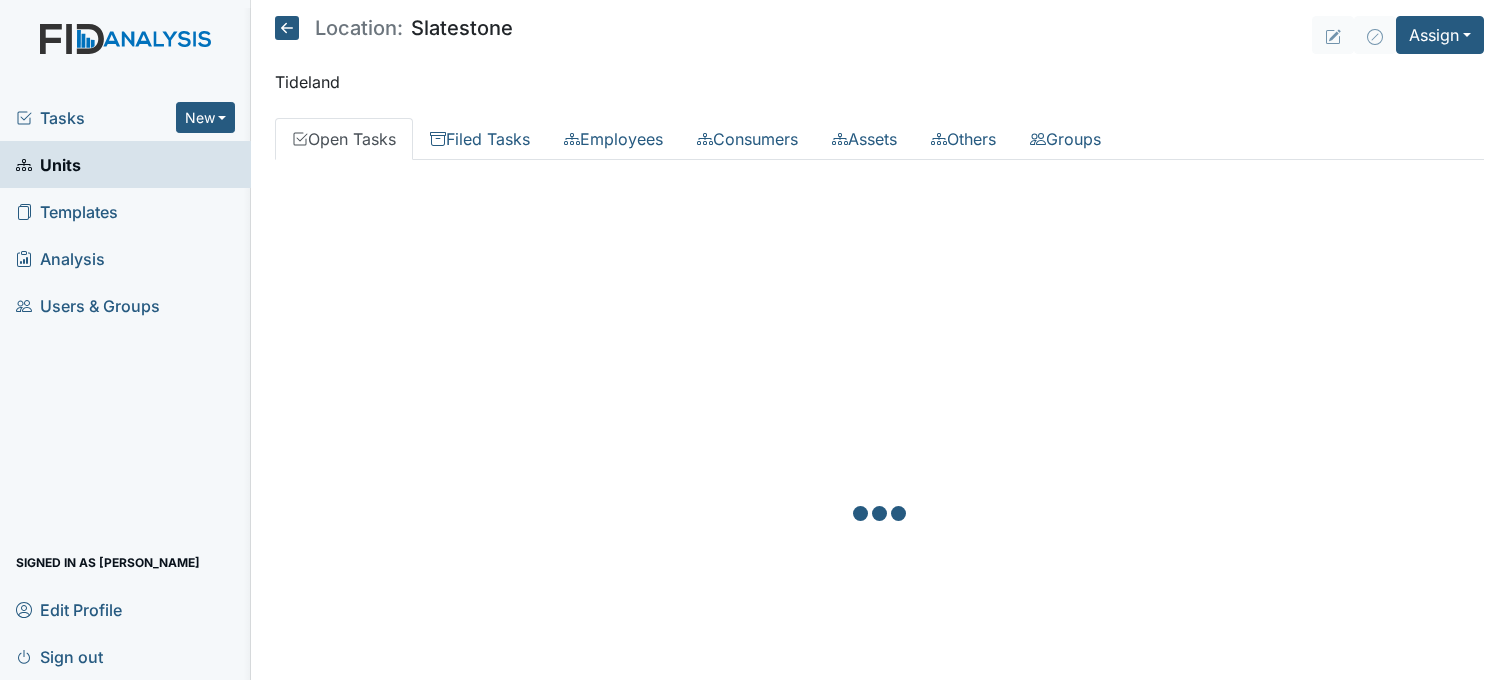 scroll, scrollTop: 0, scrollLeft: 0, axis: both 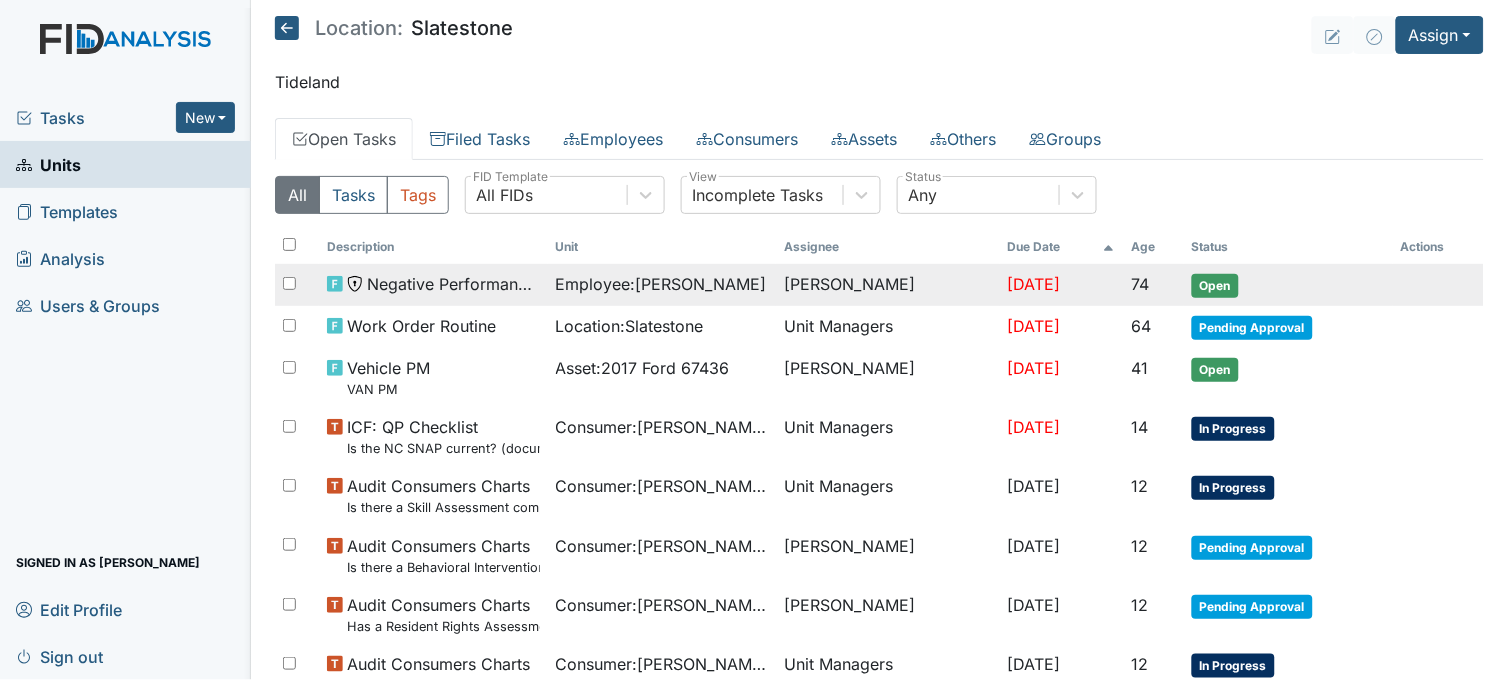 click on "Open" at bounding box center (1215, 286) 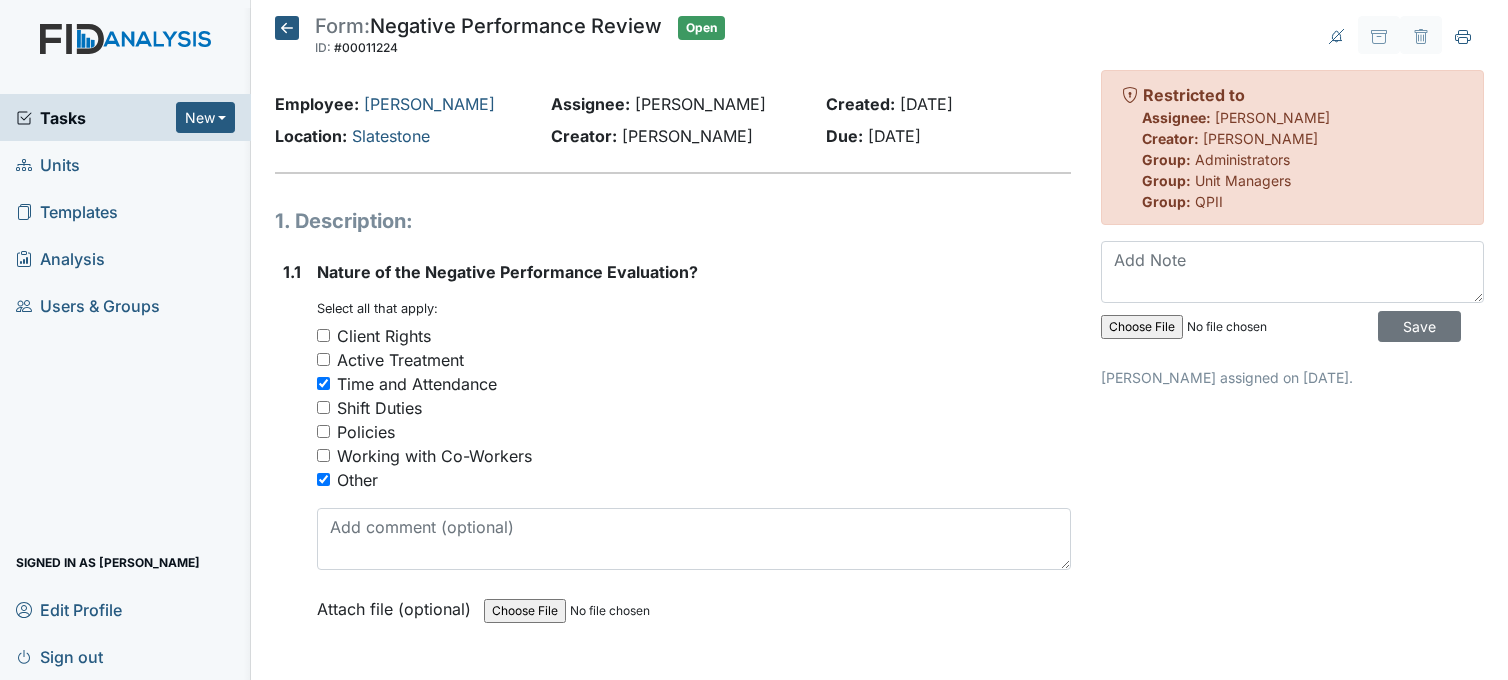 scroll, scrollTop: 0, scrollLeft: 0, axis: both 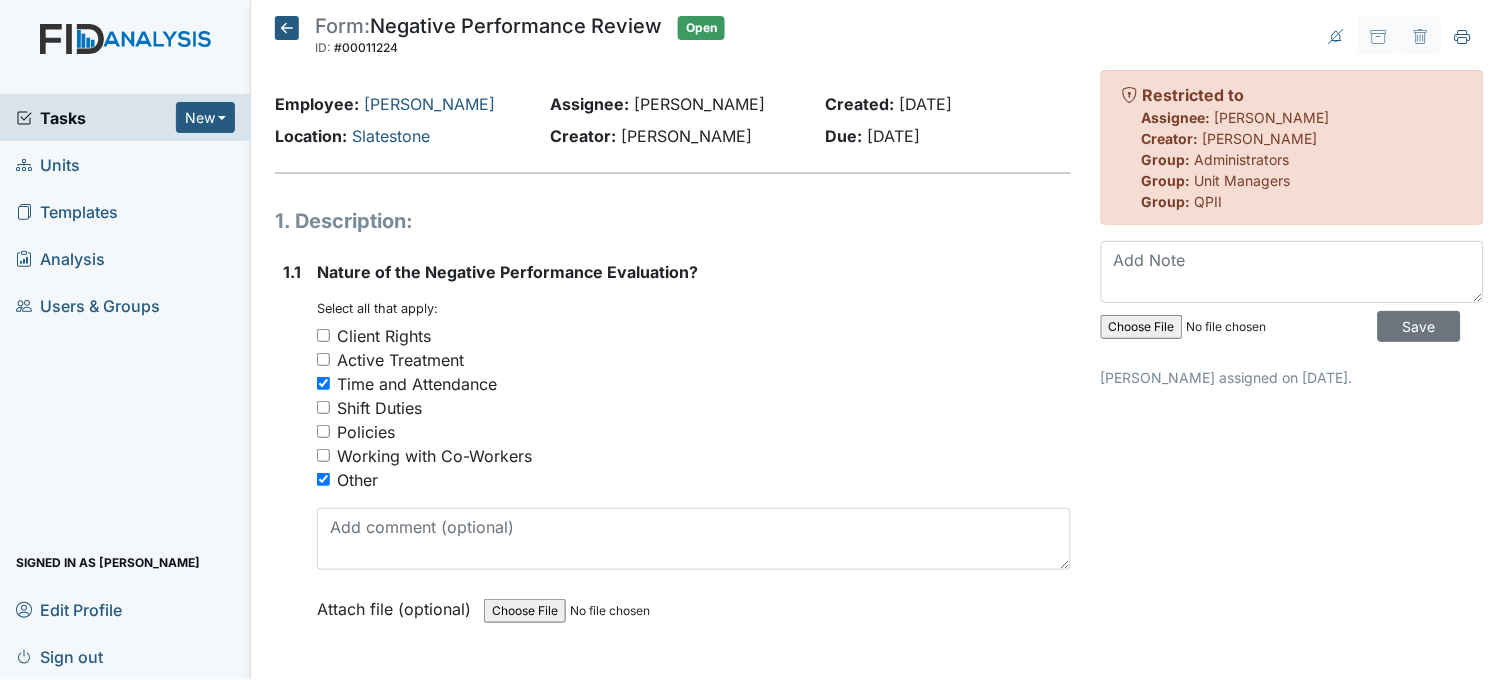 click on "Tasks" at bounding box center [96, 118] 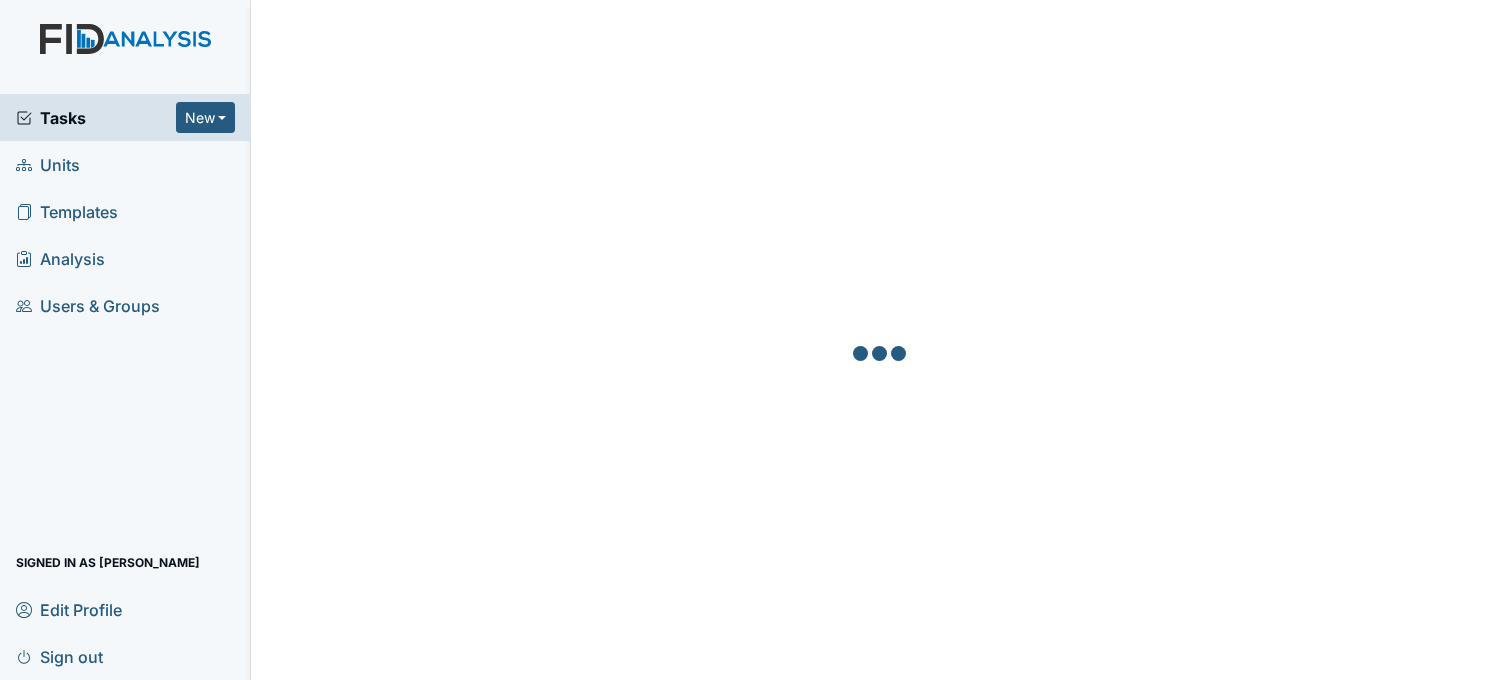 scroll, scrollTop: 0, scrollLeft: 0, axis: both 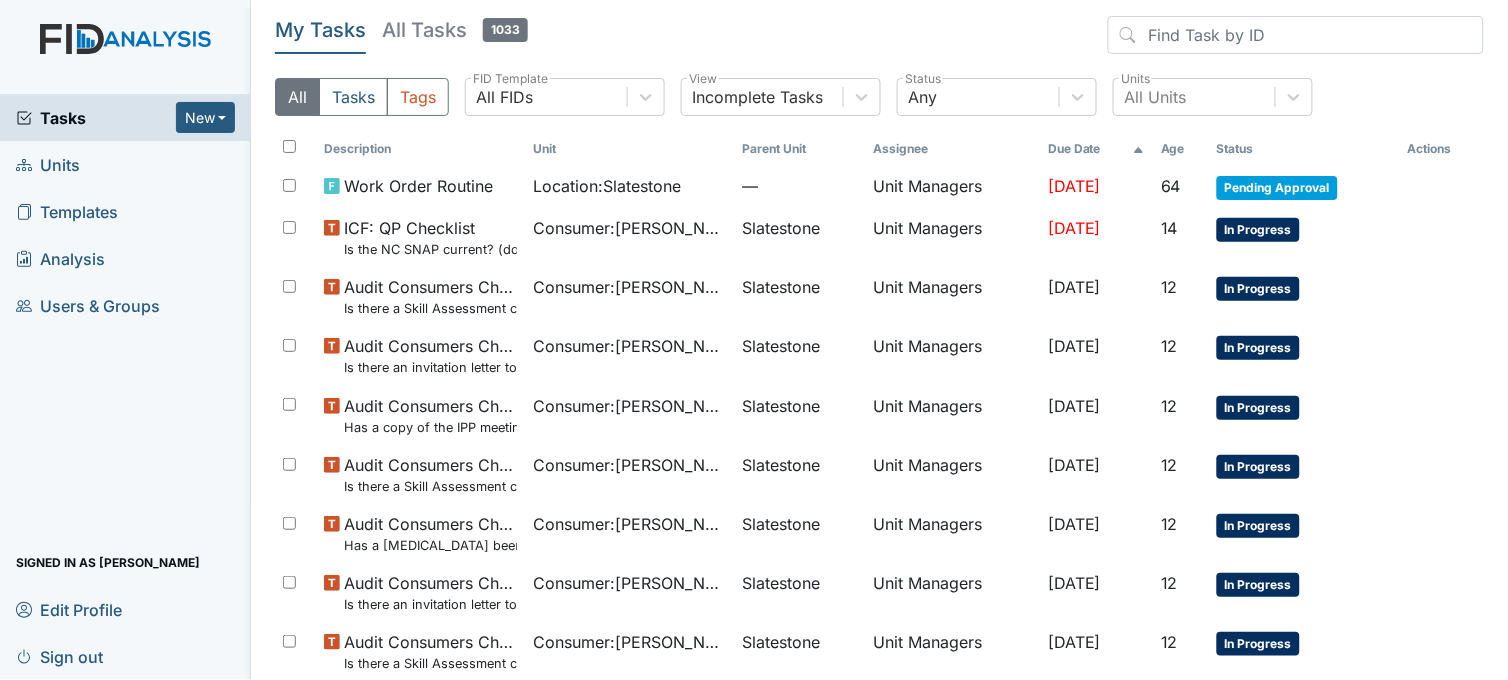 click on "All" at bounding box center (297, 97) 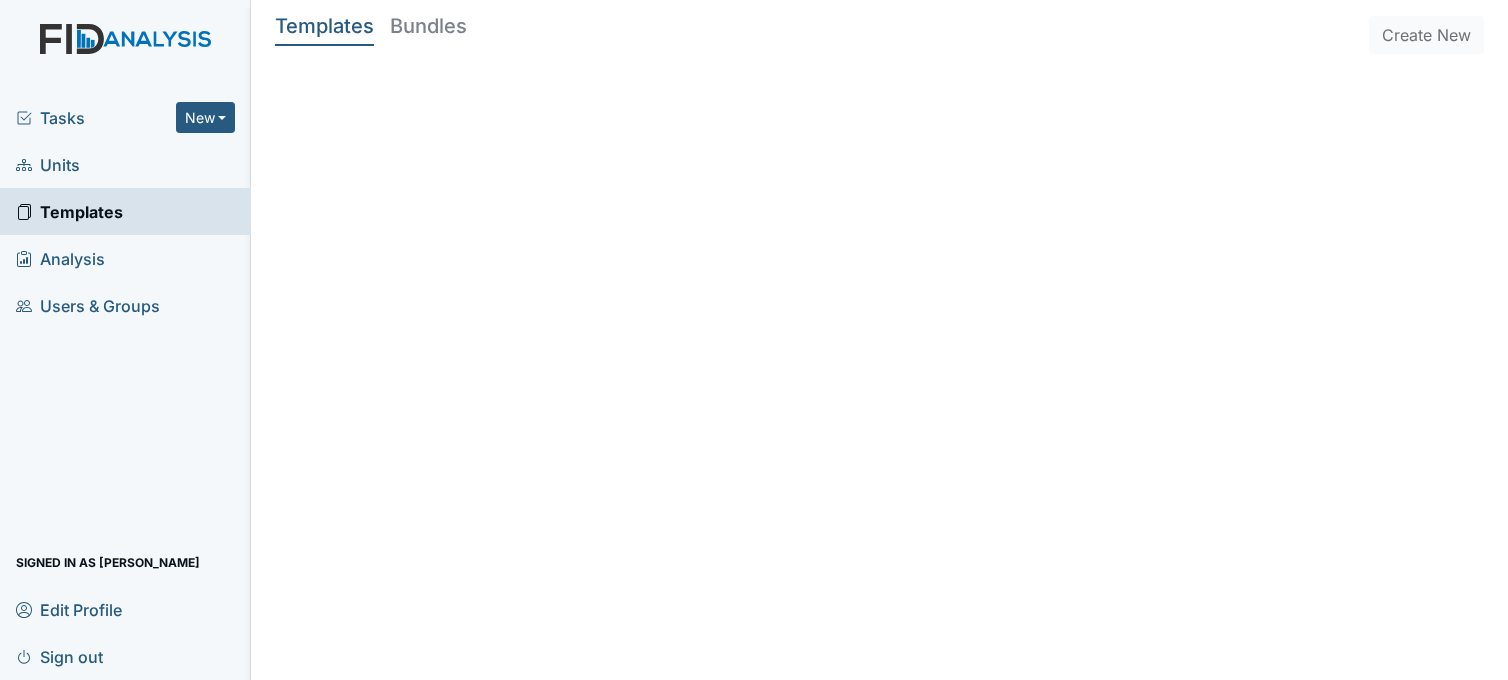 scroll, scrollTop: 0, scrollLeft: 0, axis: both 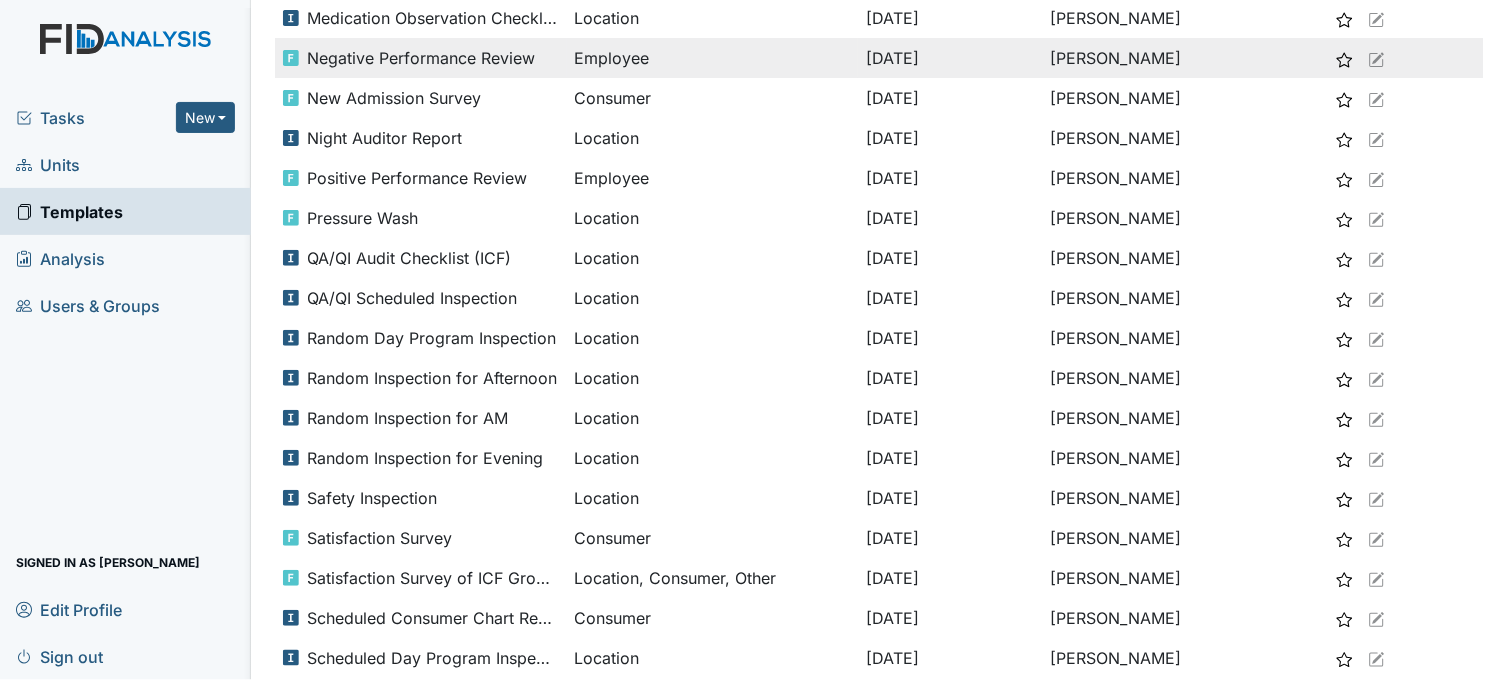click on "Negative Performance Review" at bounding box center [421, 58] 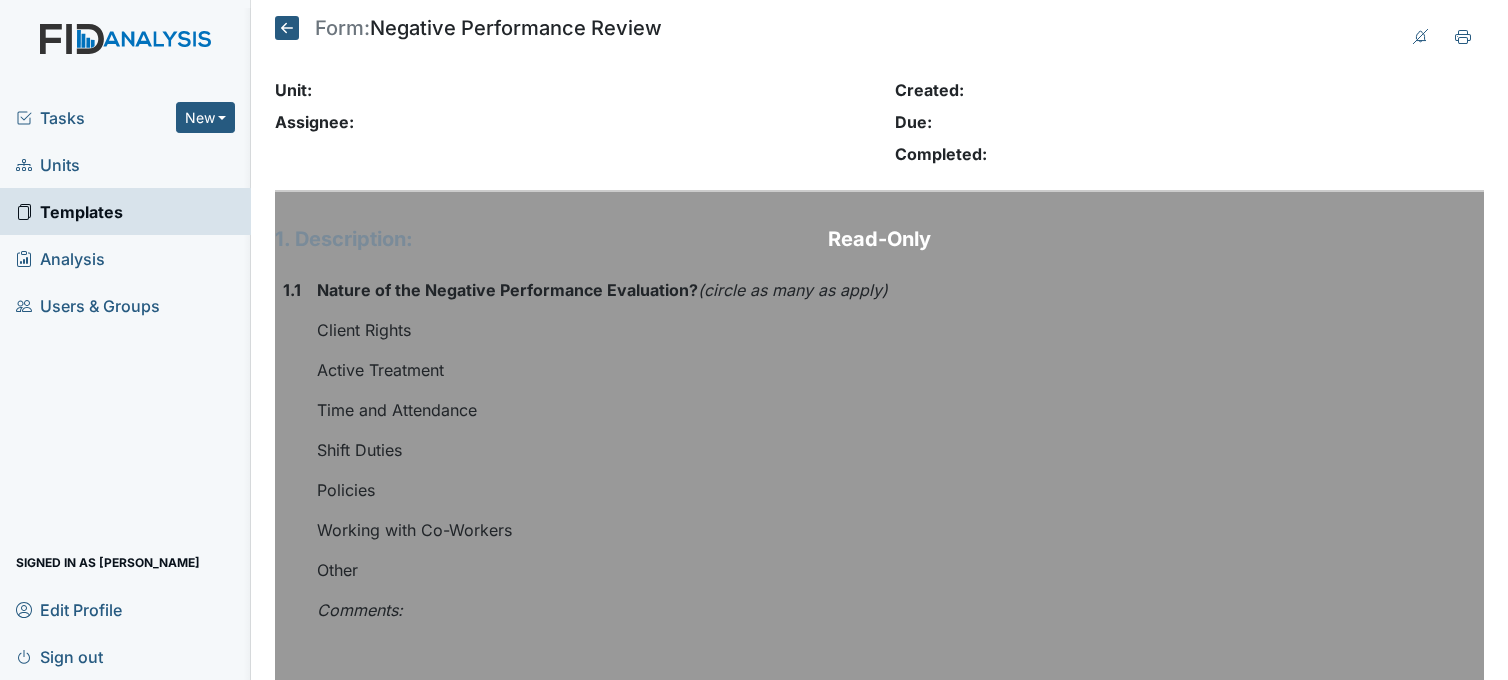 scroll, scrollTop: 0, scrollLeft: 0, axis: both 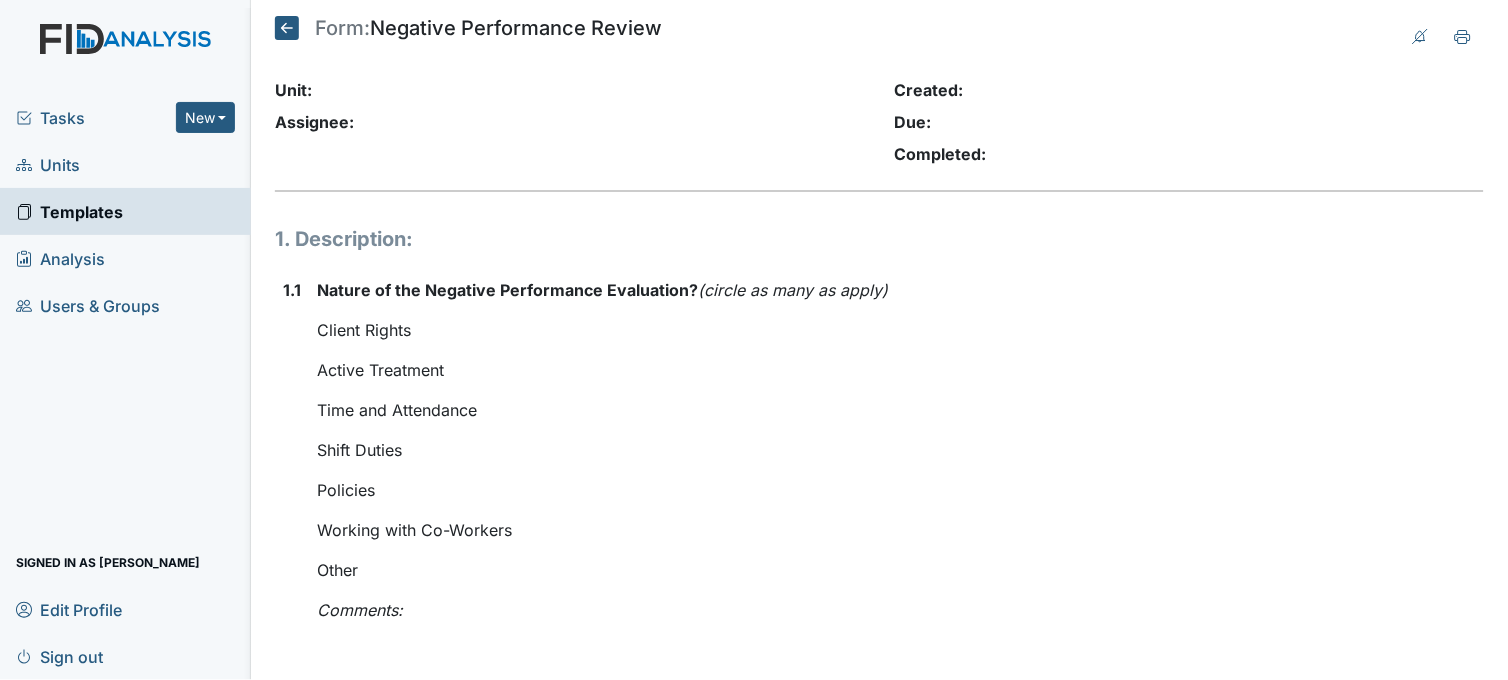 click on "Tasks" at bounding box center (96, 118) 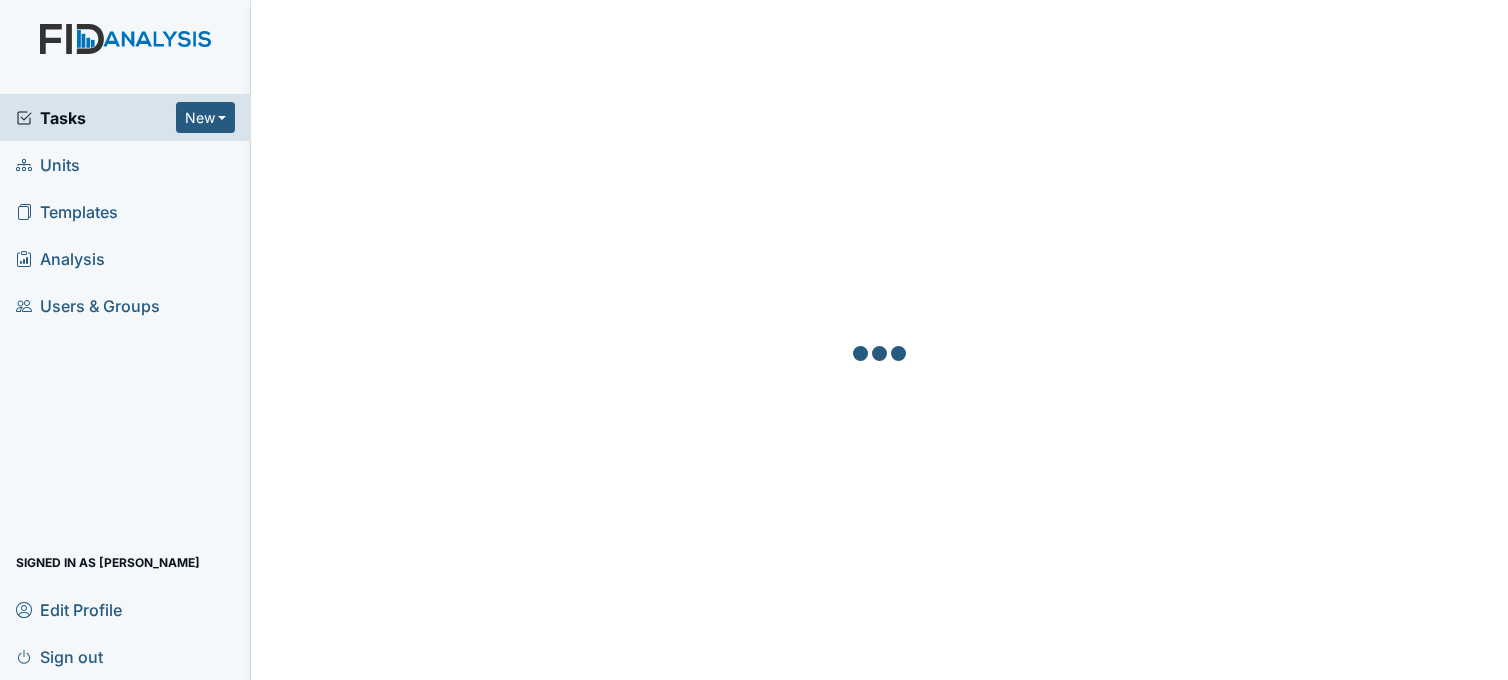scroll, scrollTop: 0, scrollLeft: 0, axis: both 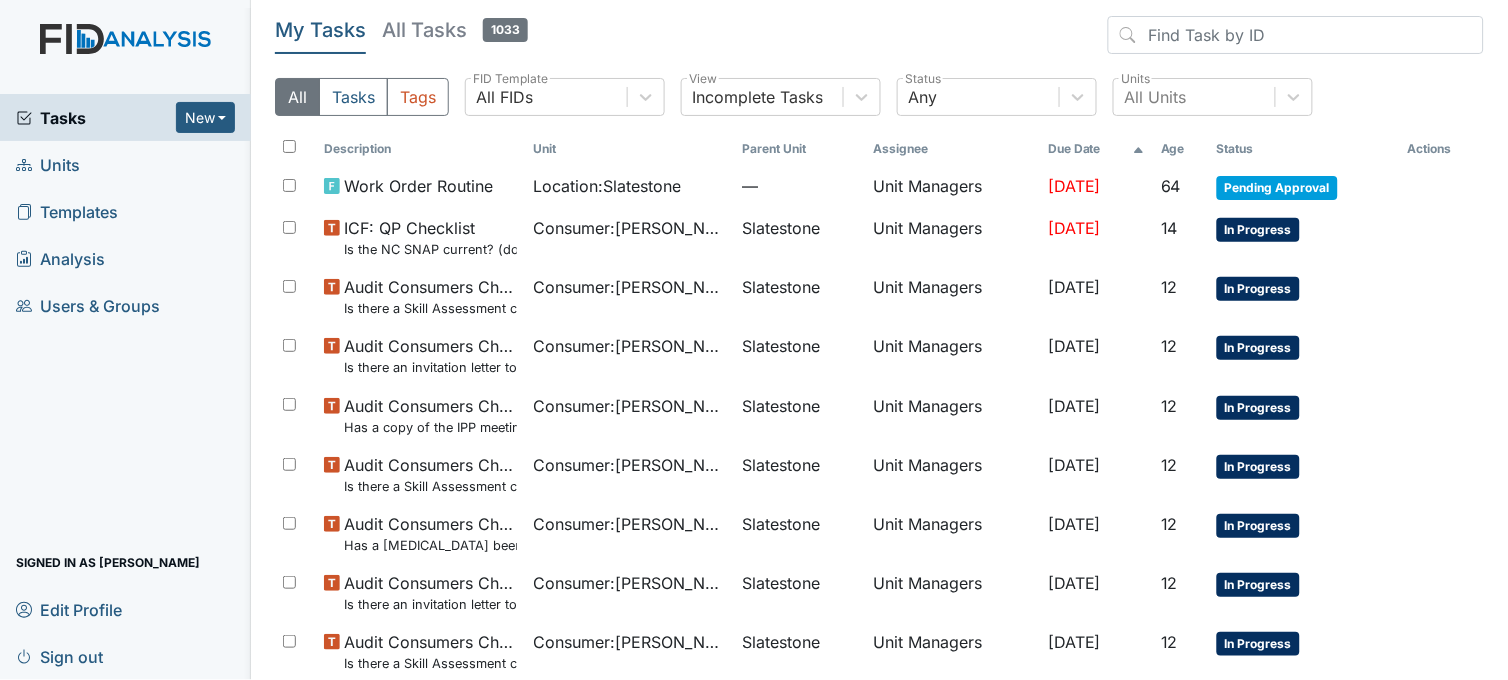 click on "Units" at bounding box center (48, 164) 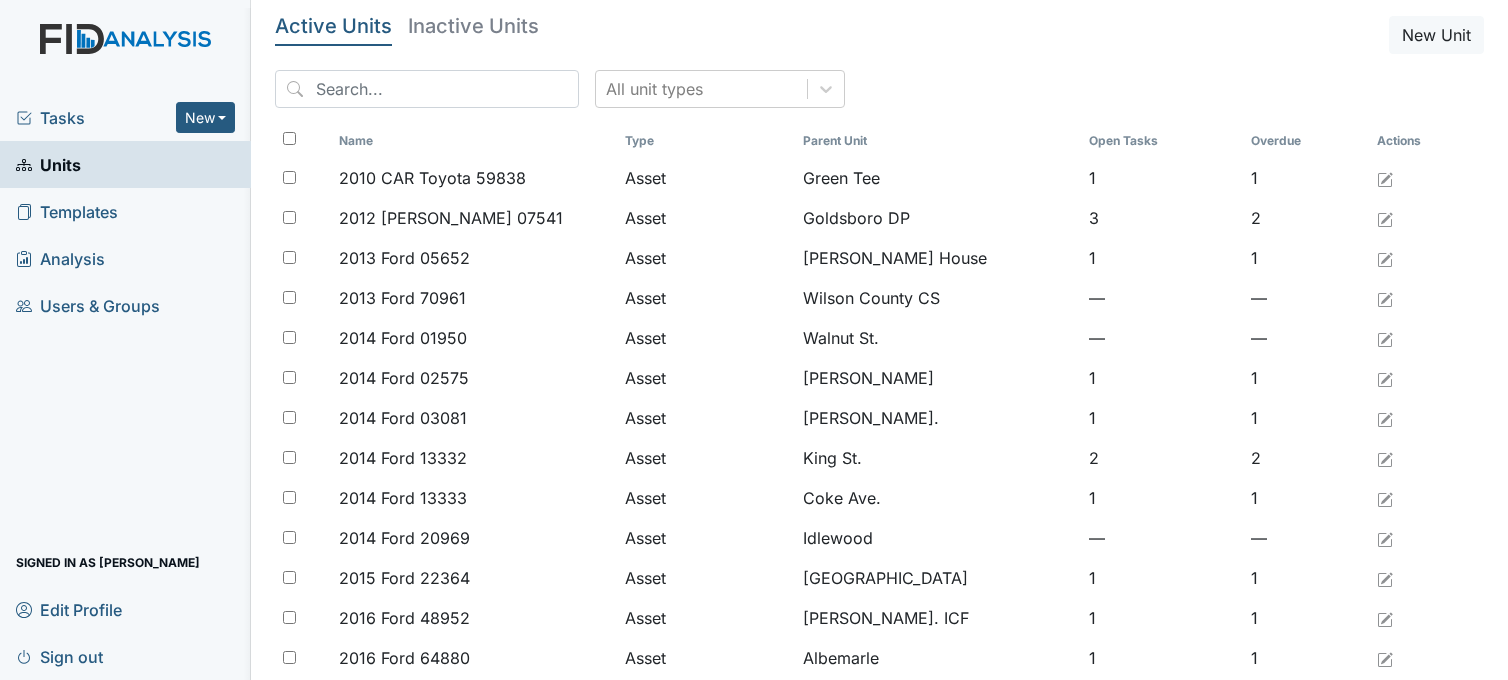 scroll, scrollTop: 0, scrollLeft: 0, axis: both 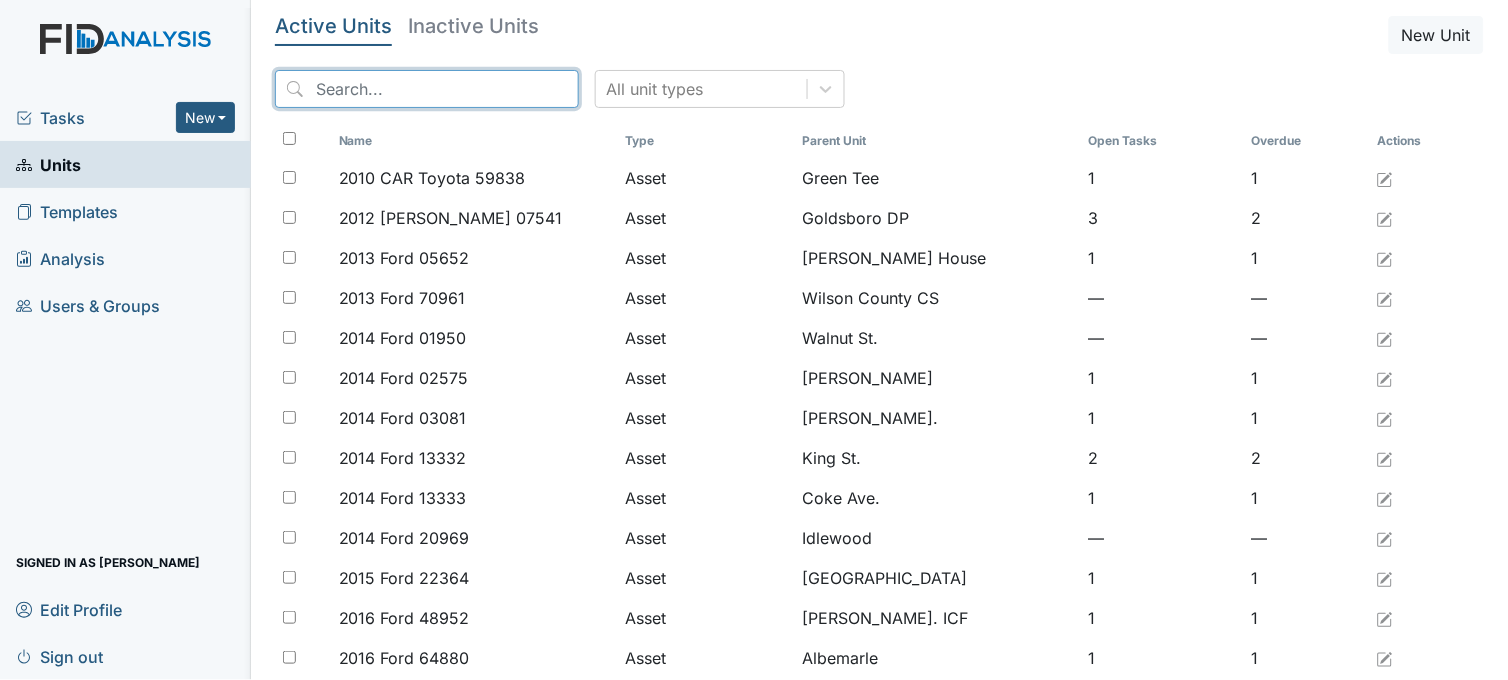 click at bounding box center (427, 89) 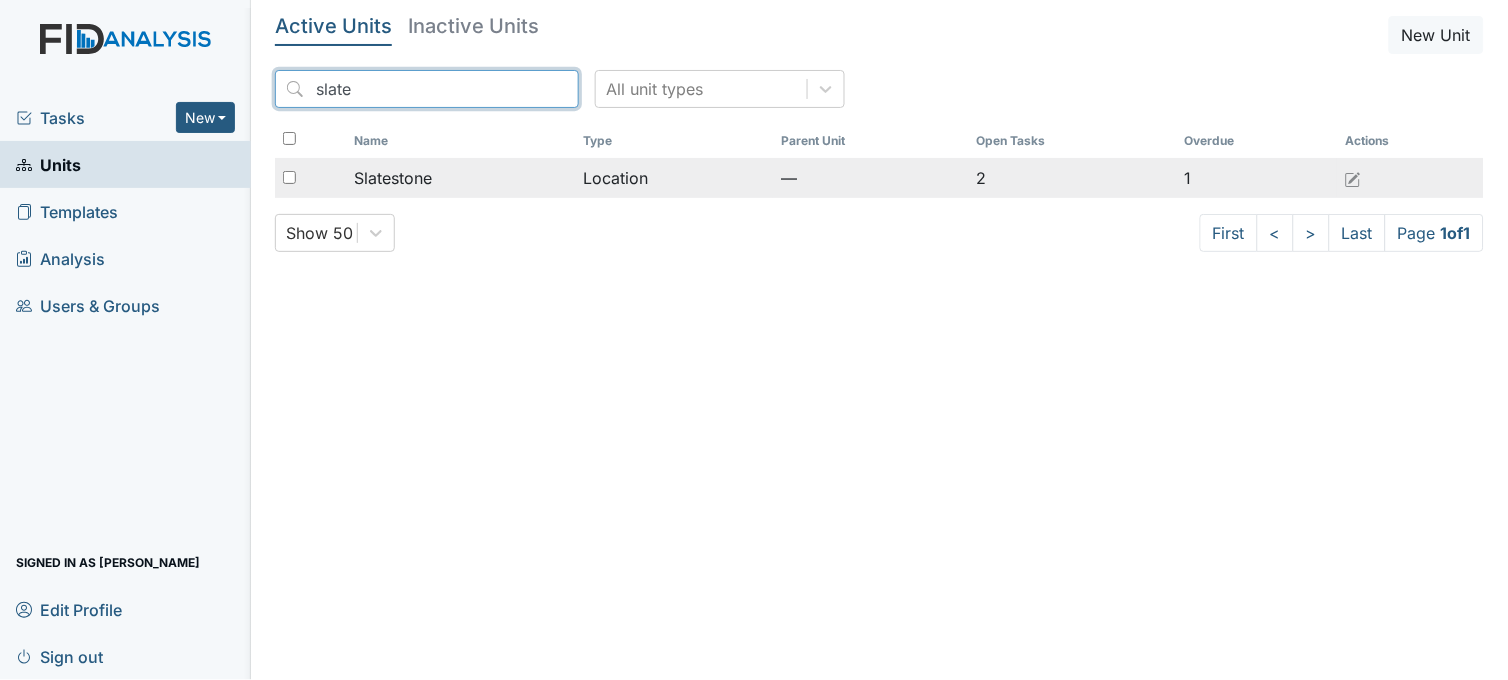 type on "slate" 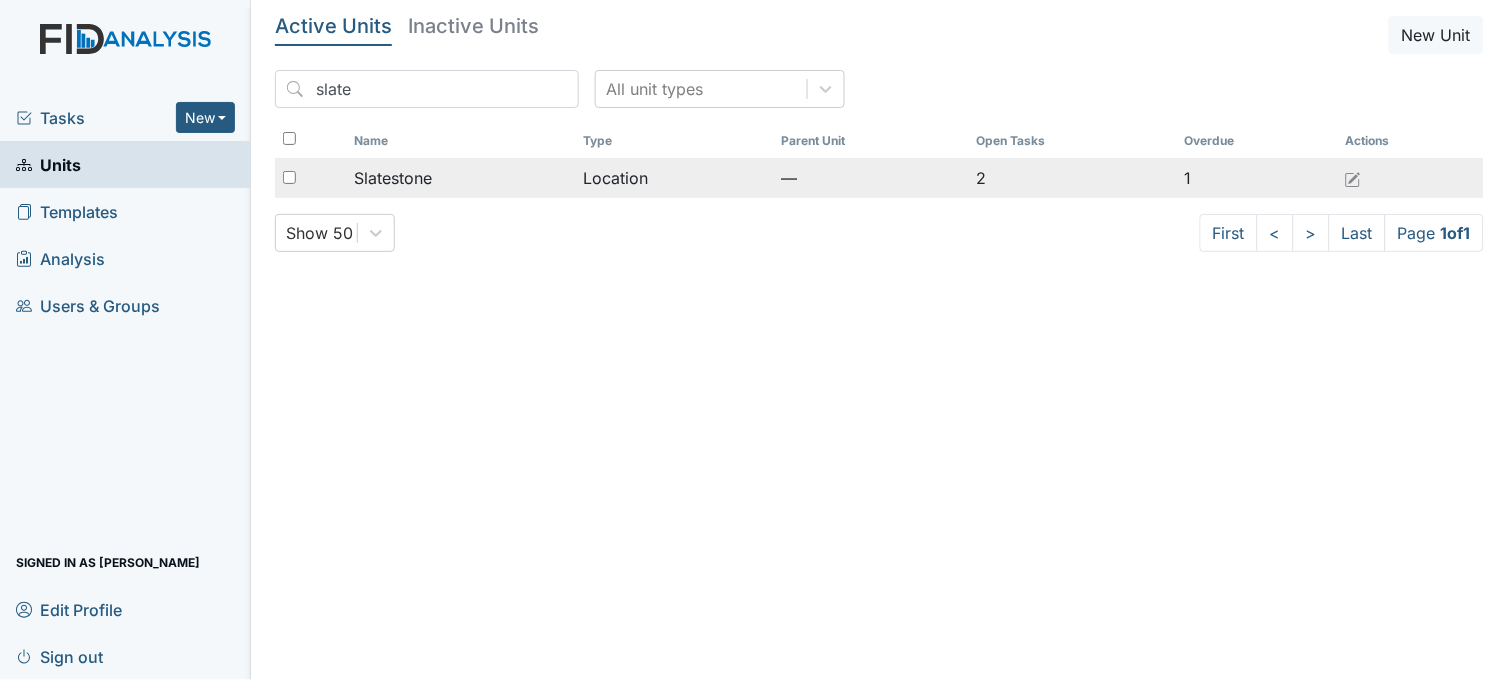 click on "Slatestone" at bounding box center (393, 178) 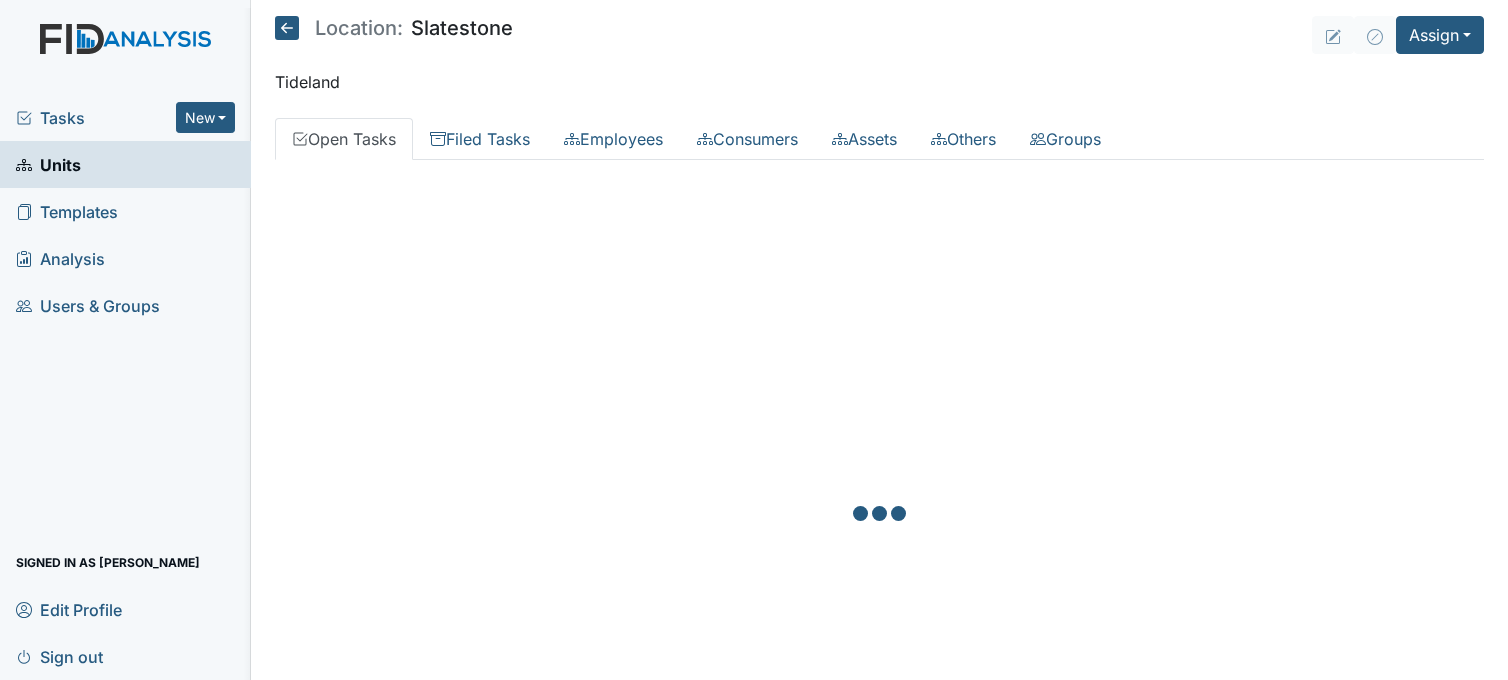 scroll, scrollTop: 0, scrollLeft: 0, axis: both 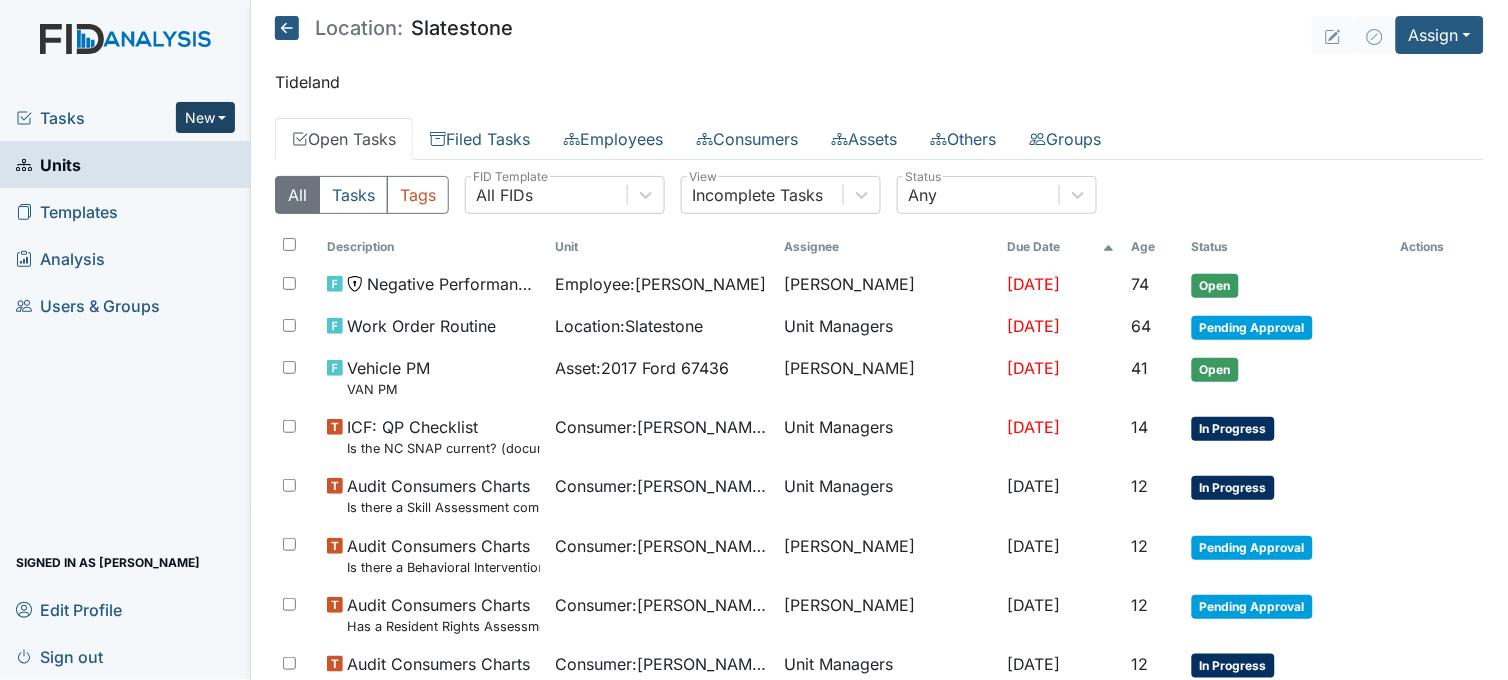 click on "New" at bounding box center (206, 117) 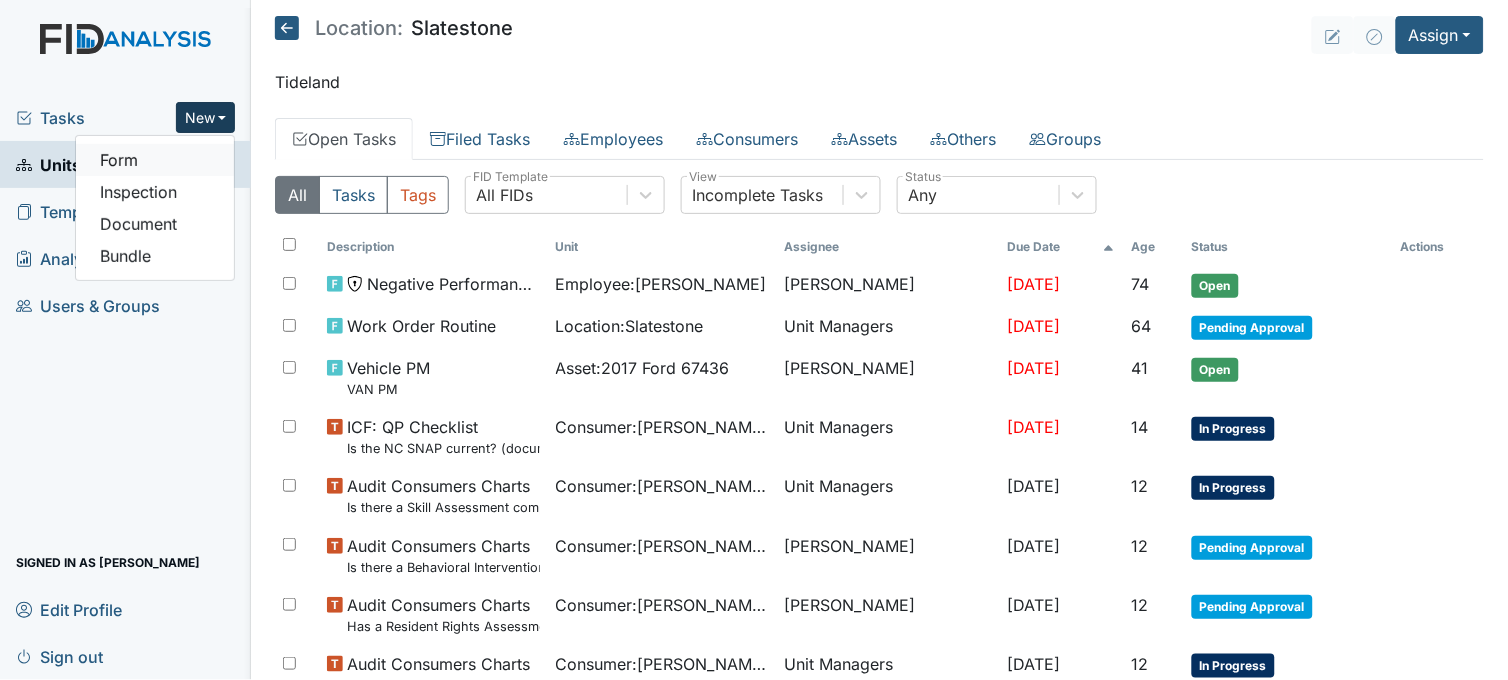 click on "Form" at bounding box center (155, 160) 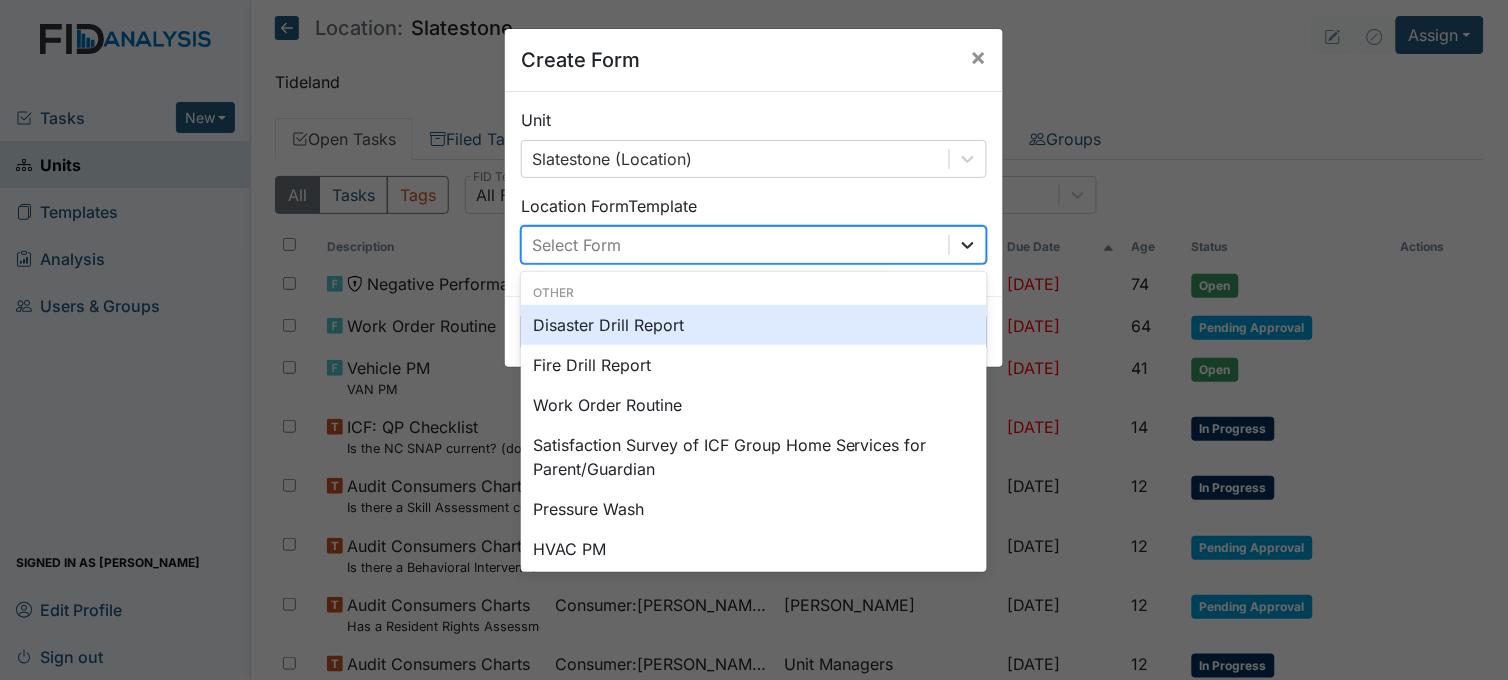 click 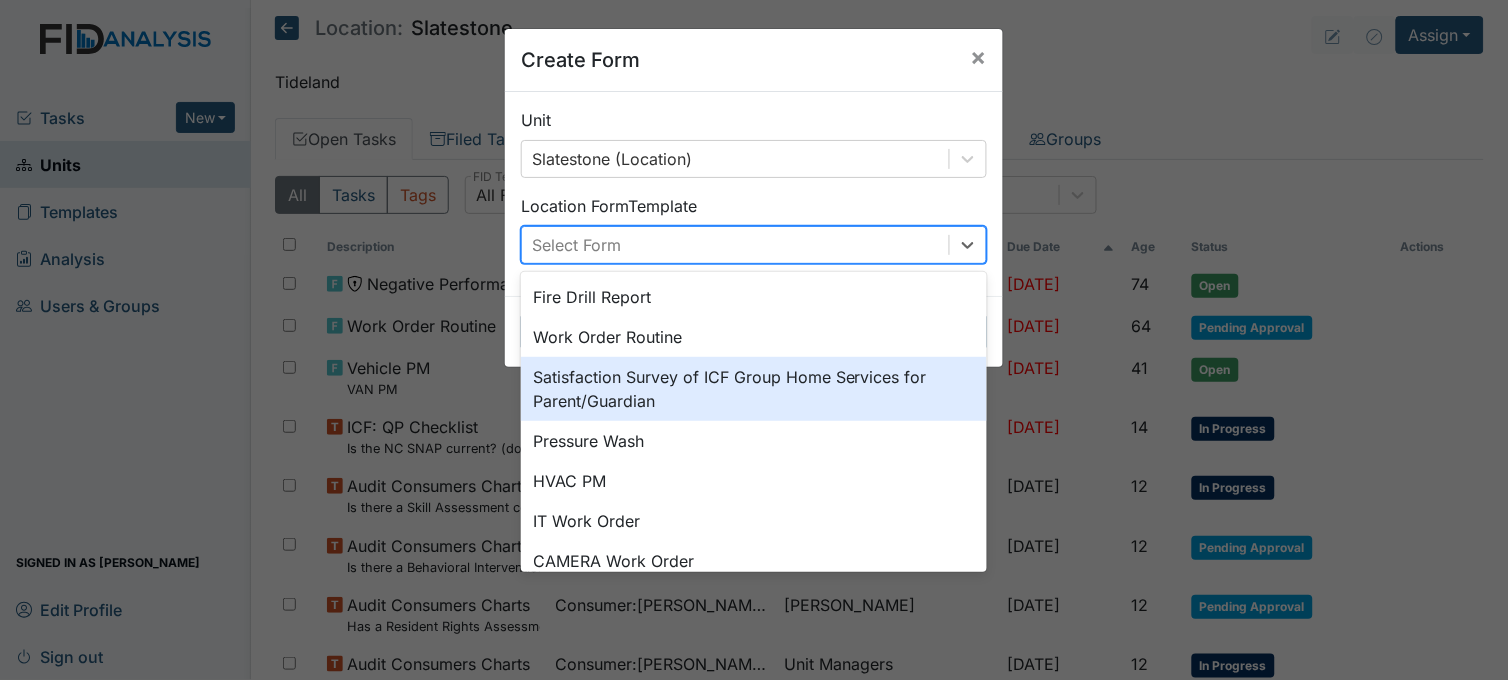 scroll, scrollTop: 208, scrollLeft: 0, axis: vertical 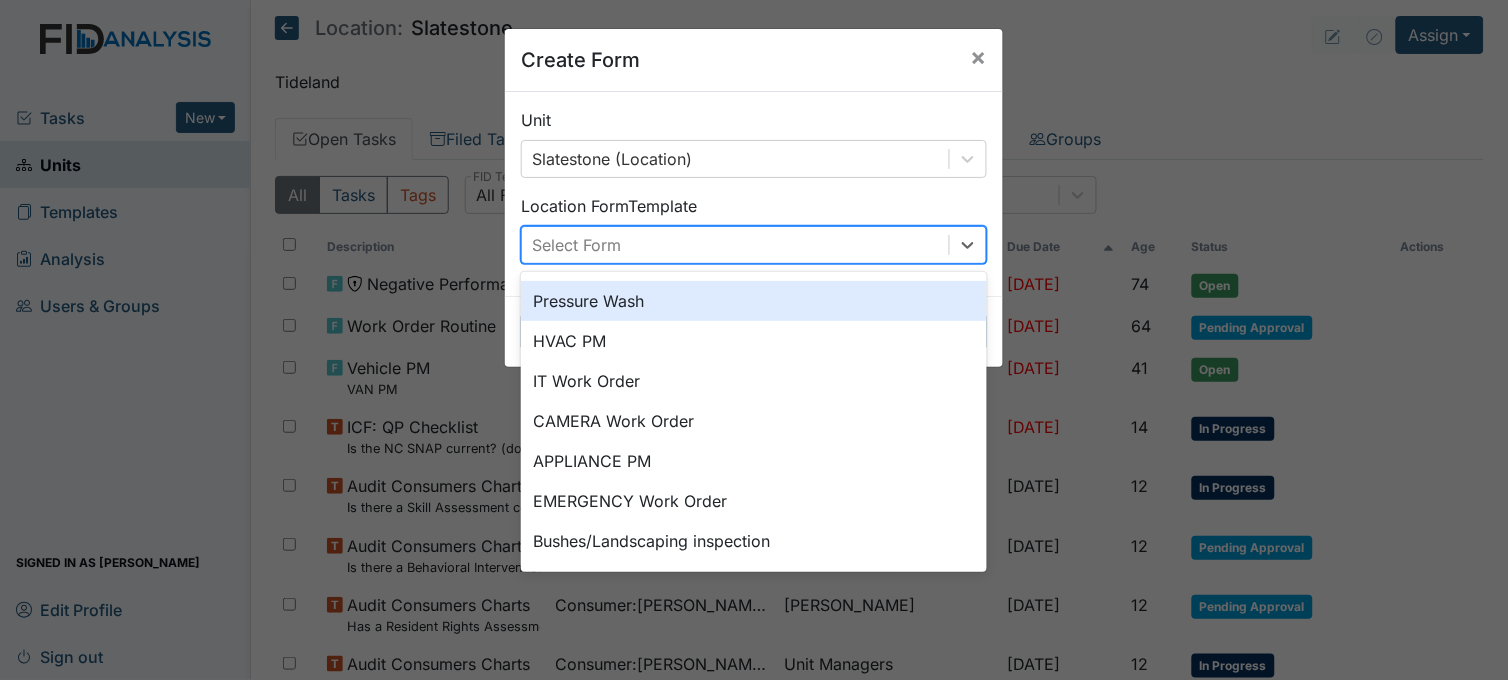 click on "Unit  Slatestone (Location)   Location   Form  Template      option Pressure Wash focused, 0 of 2. 11 results available. Use Up and Down to choose options, press Enter to select the currently focused option, press Escape to exit the menu, press Tab to select the option and exit the menu. Select Form Other Disaster Drill Report    Fire Drill Report Work Order Routine Satisfaction Survey of ICF Group Home Services for Parent/Guardian Pressure Wash HVAC PM IT Work Order CAMERA Work Order APPLIANCE PM  EMERGENCY Work Order  Bushes/Landscaping inspection" at bounding box center [754, 194] 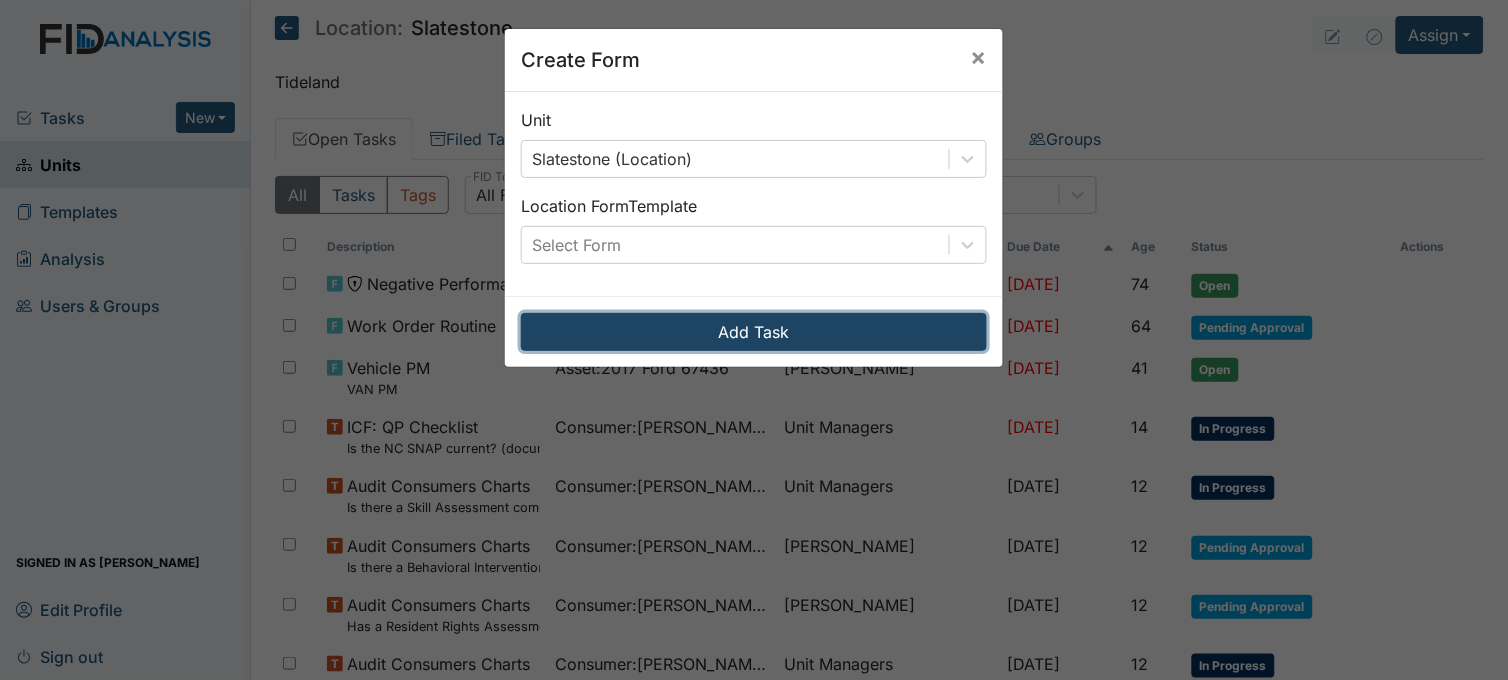 click on "Add Task" at bounding box center [754, 332] 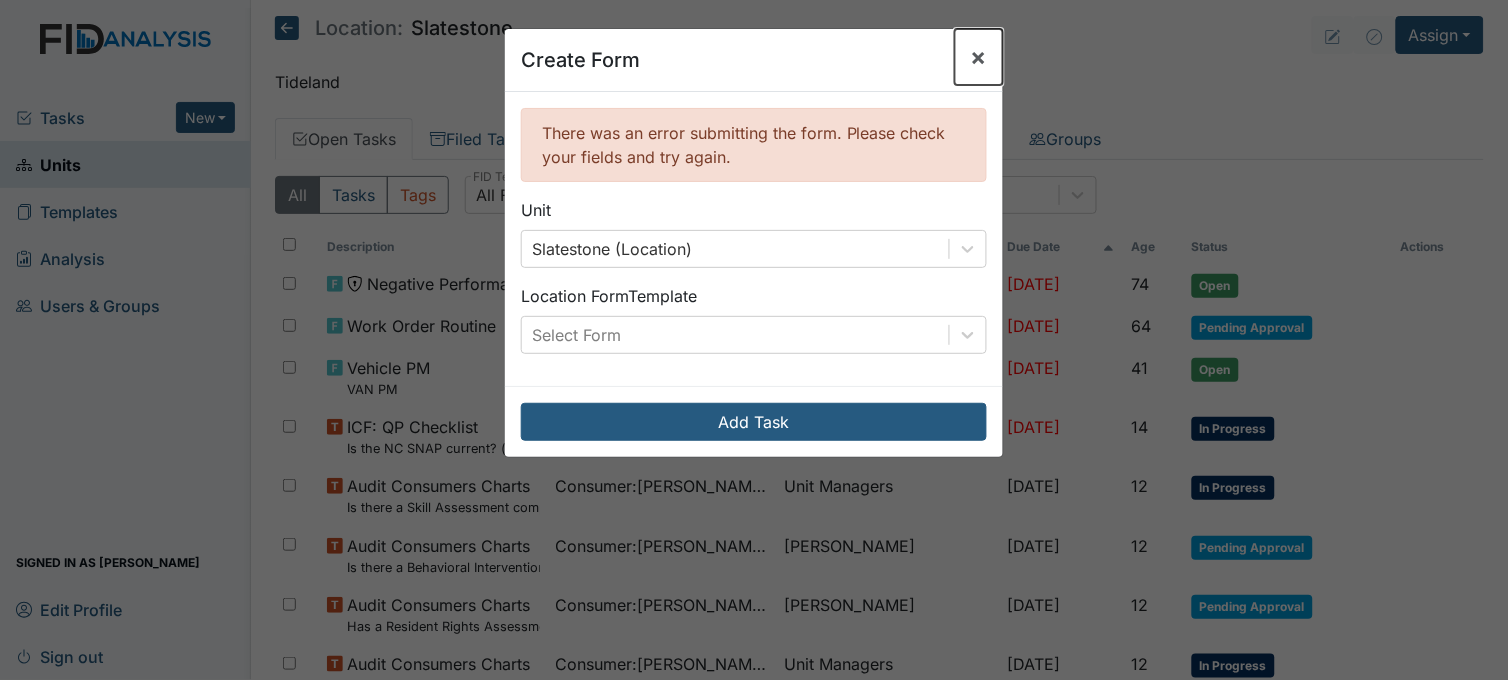 click on "×" at bounding box center (979, 56) 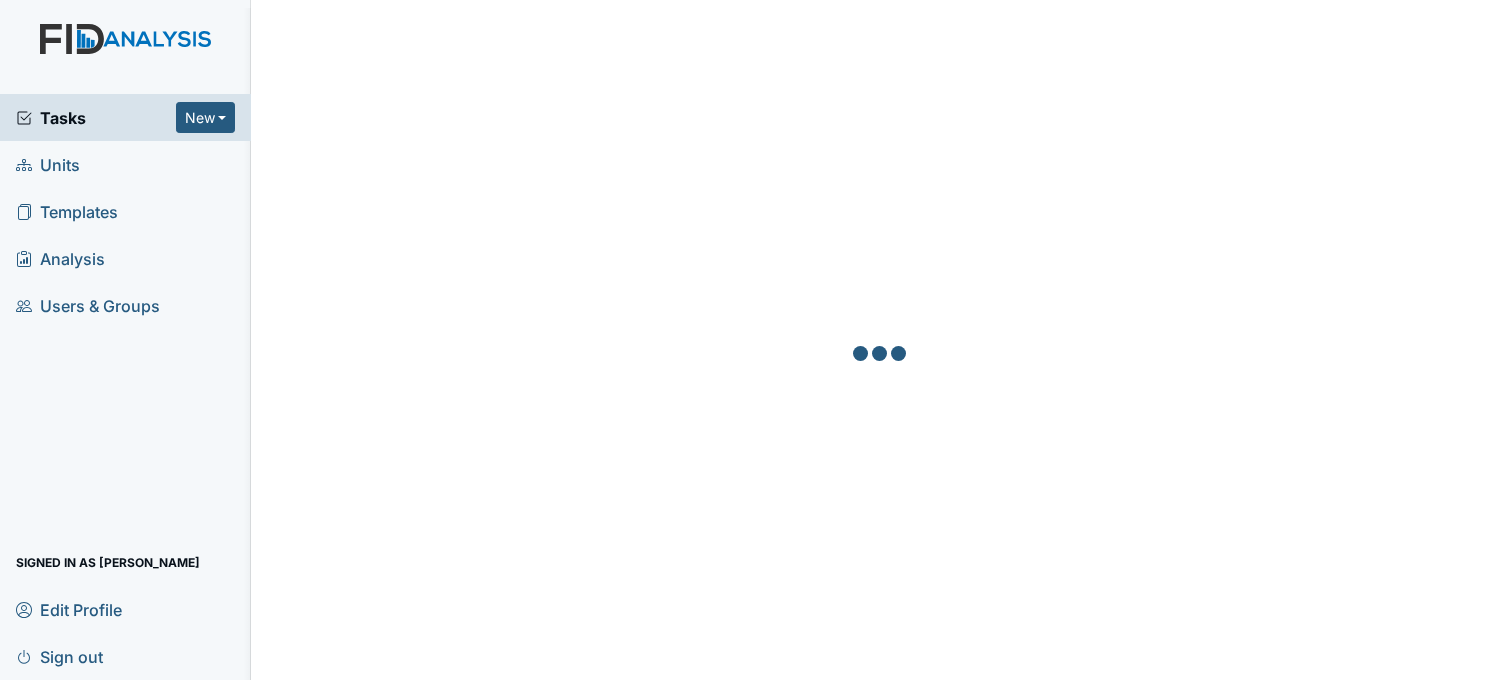 scroll, scrollTop: 0, scrollLeft: 0, axis: both 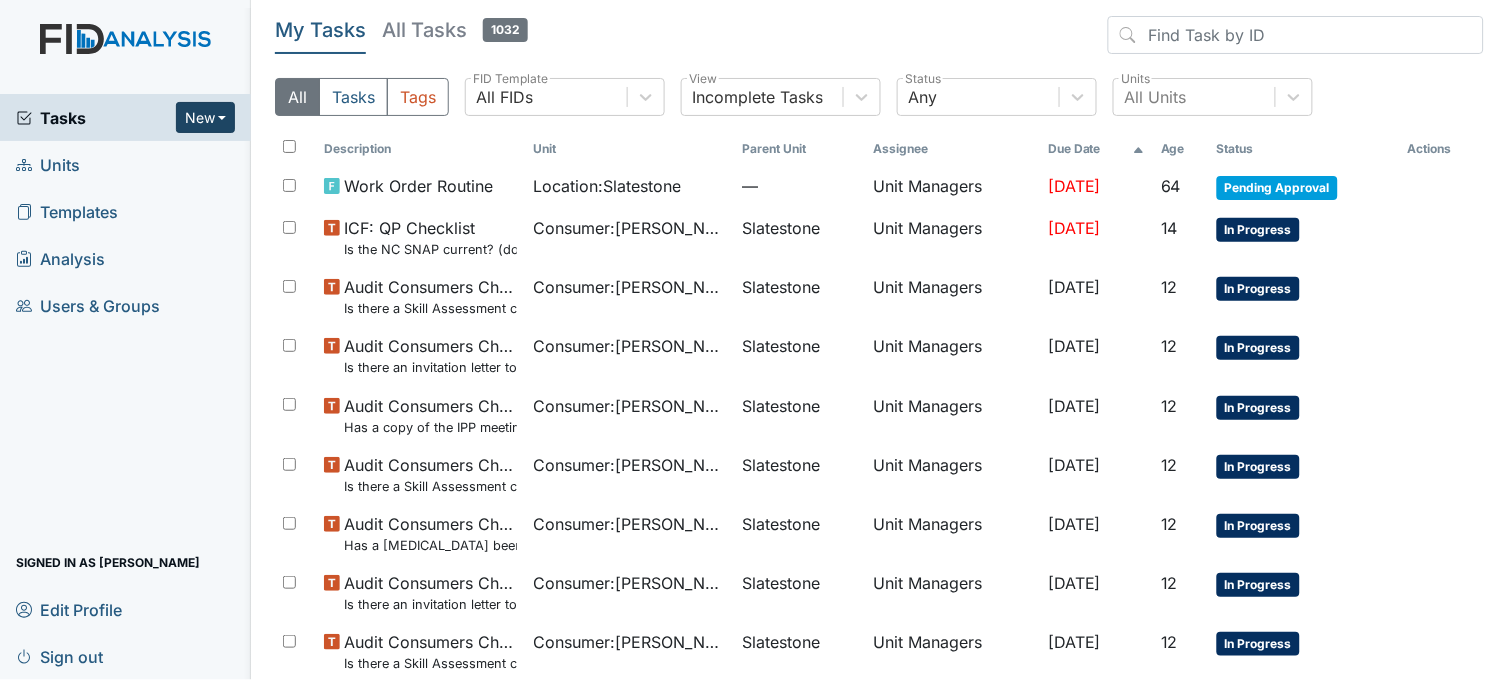 click on "New" at bounding box center [206, 117] 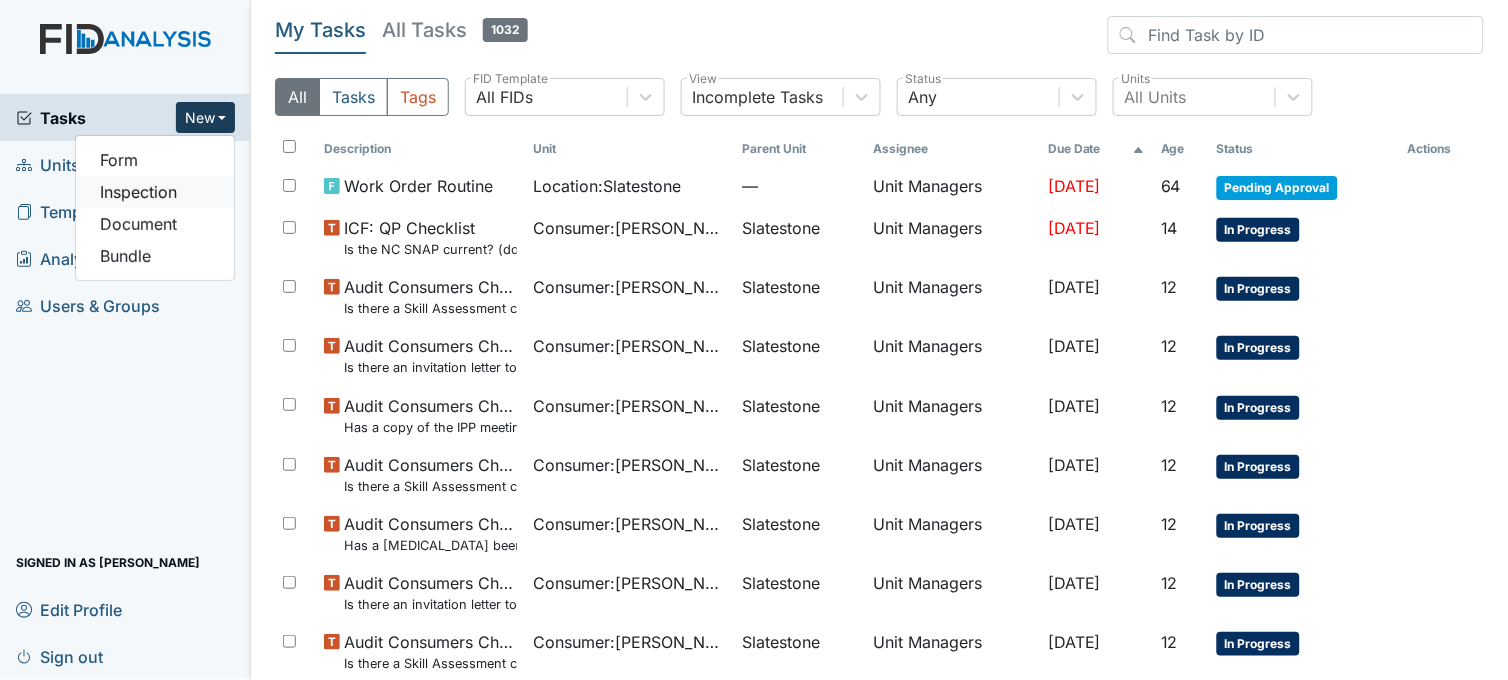 click on "Inspection" at bounding box center (155, 192) 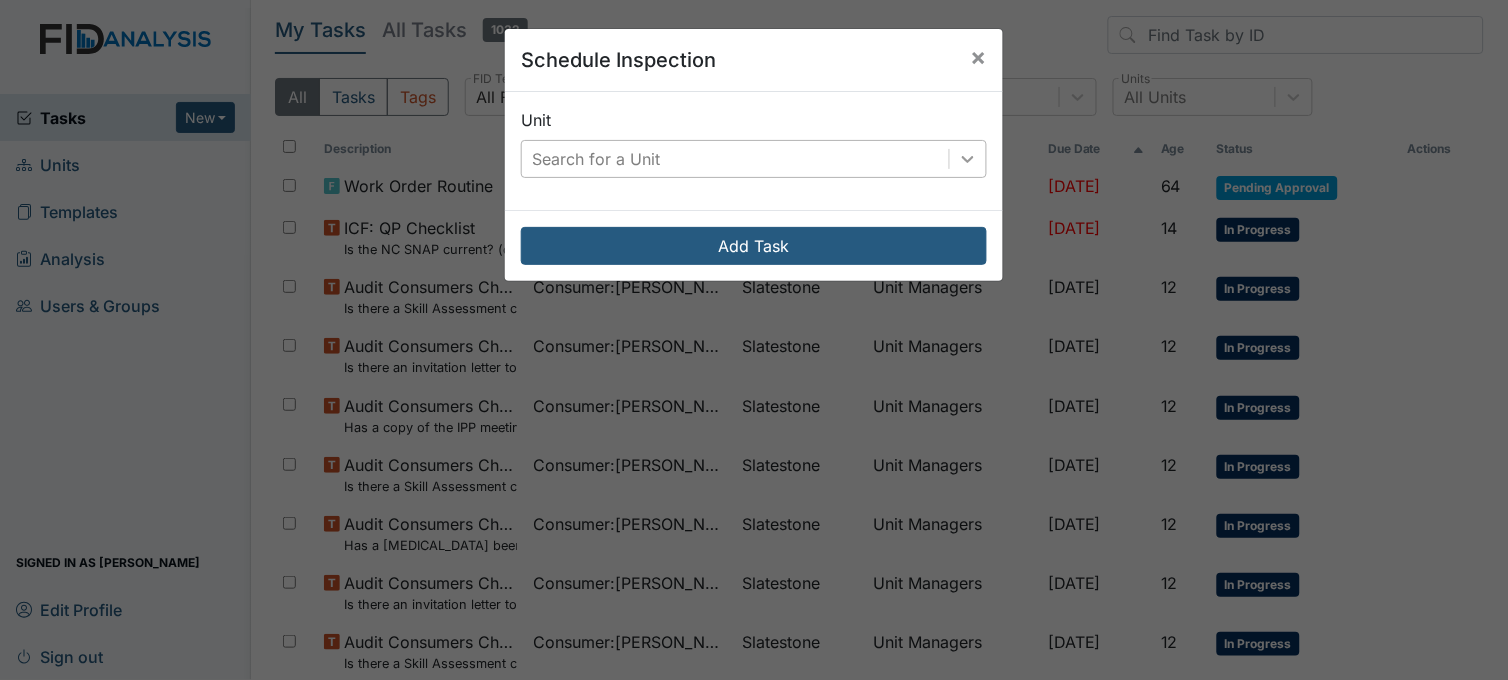 click 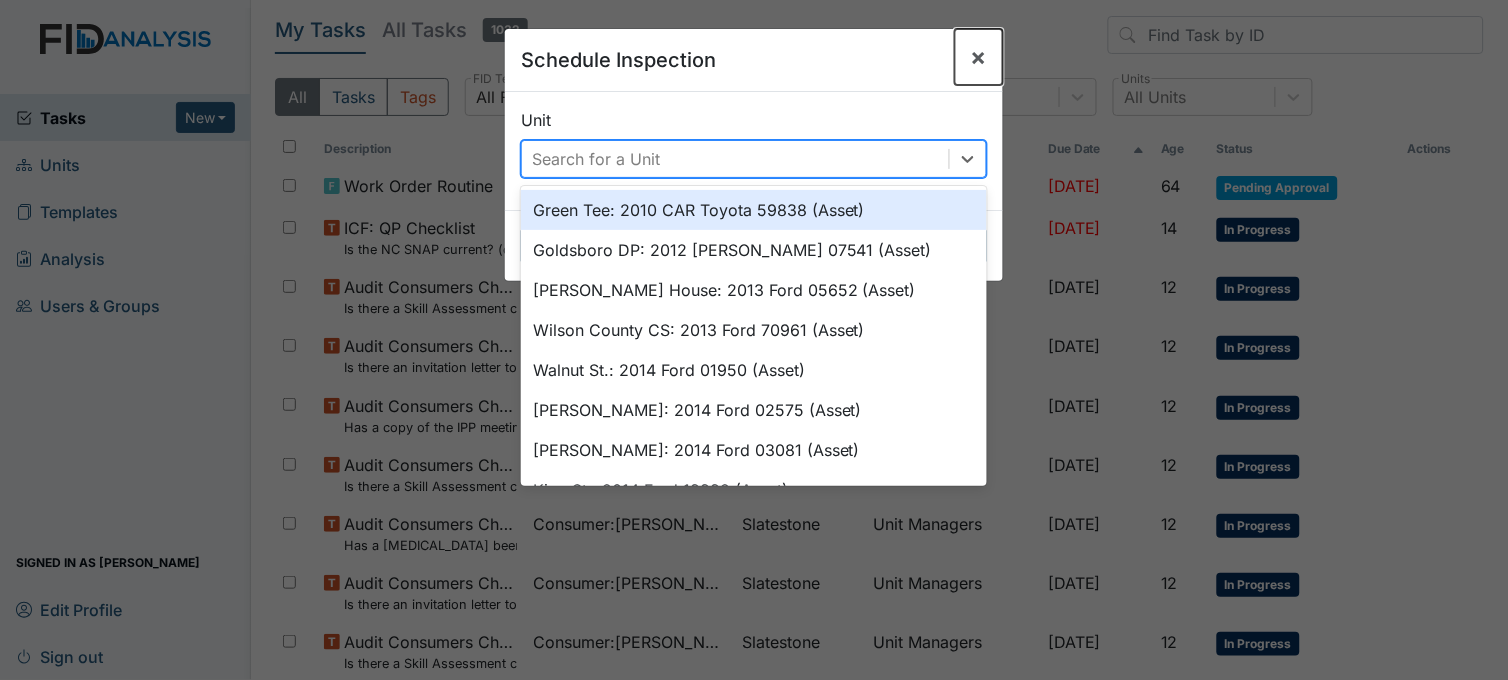click on "×" at bounding box center [979, 56] 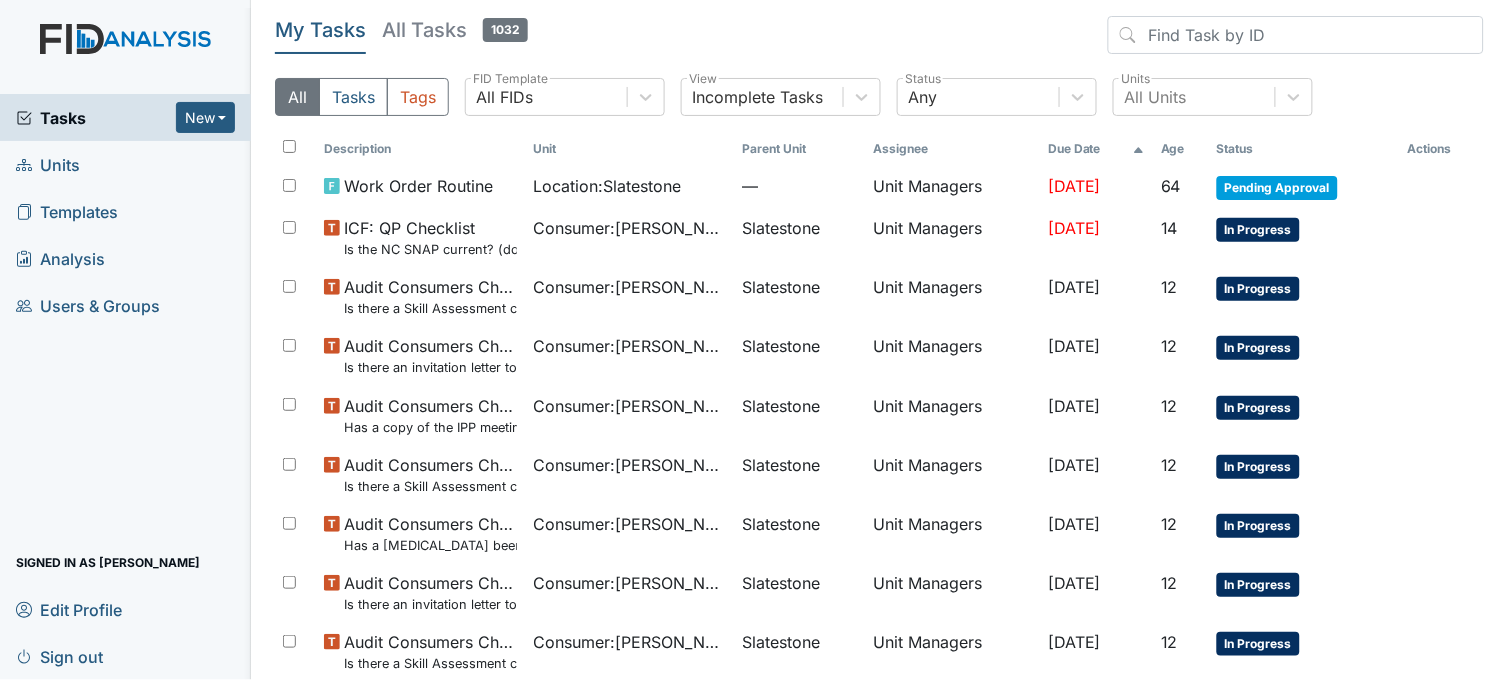 click on "Units" at bounding box center (48, 164) 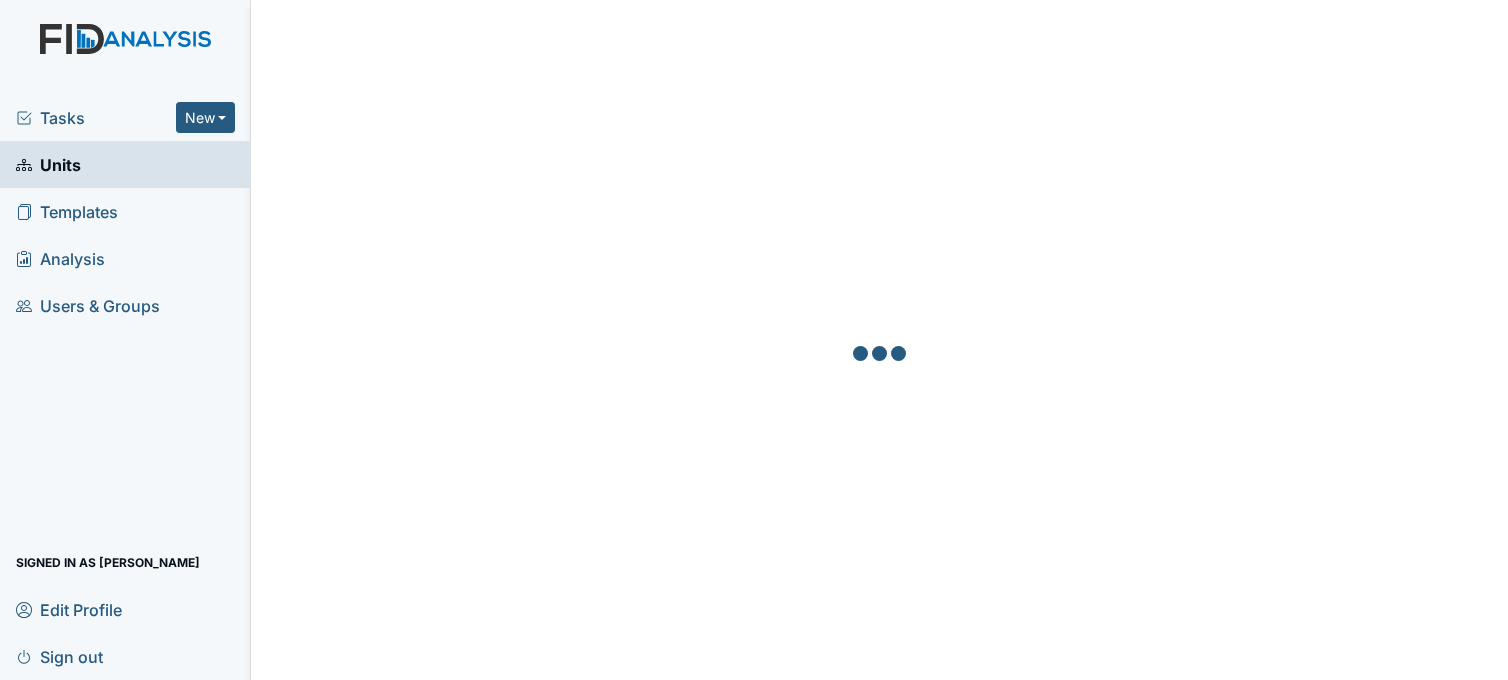 scroll, scrollTop: 0, scrollLeft: 0, axis: both 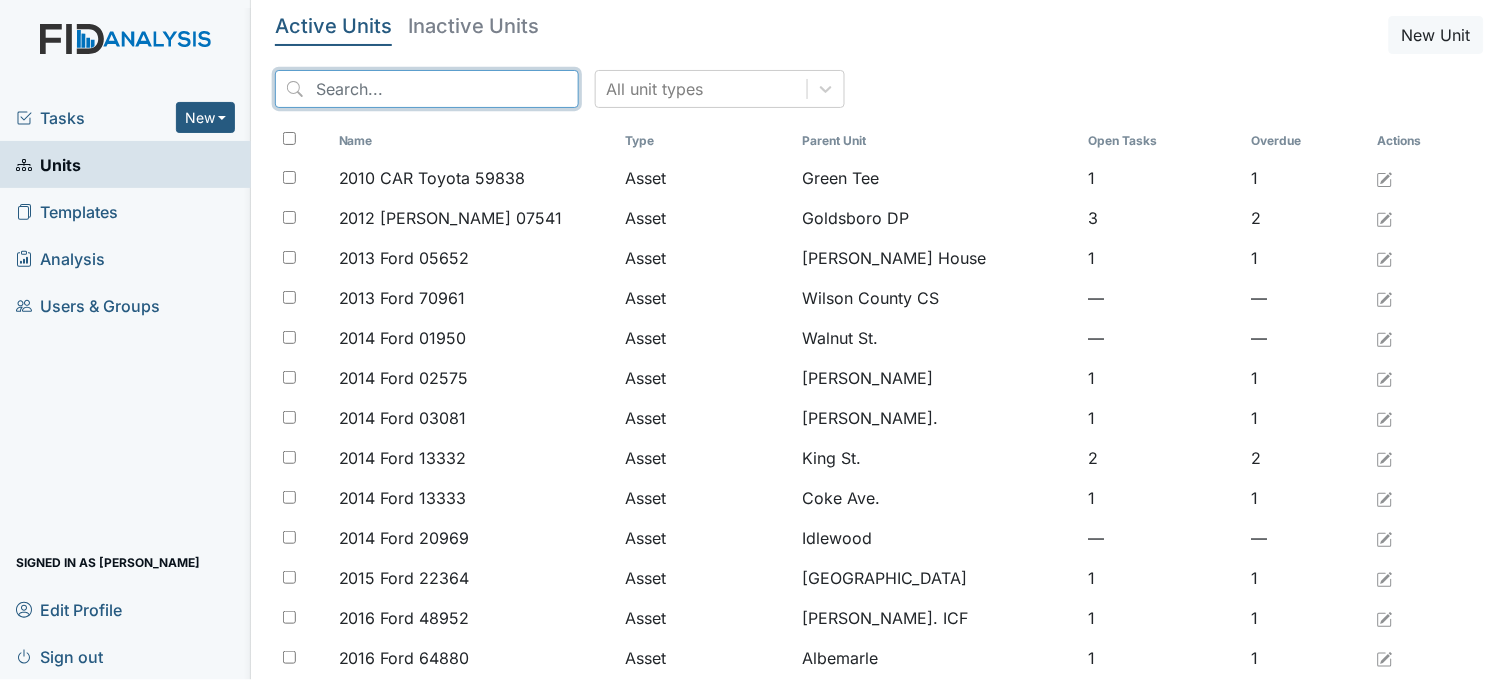 click at bounding box center [427, 89] 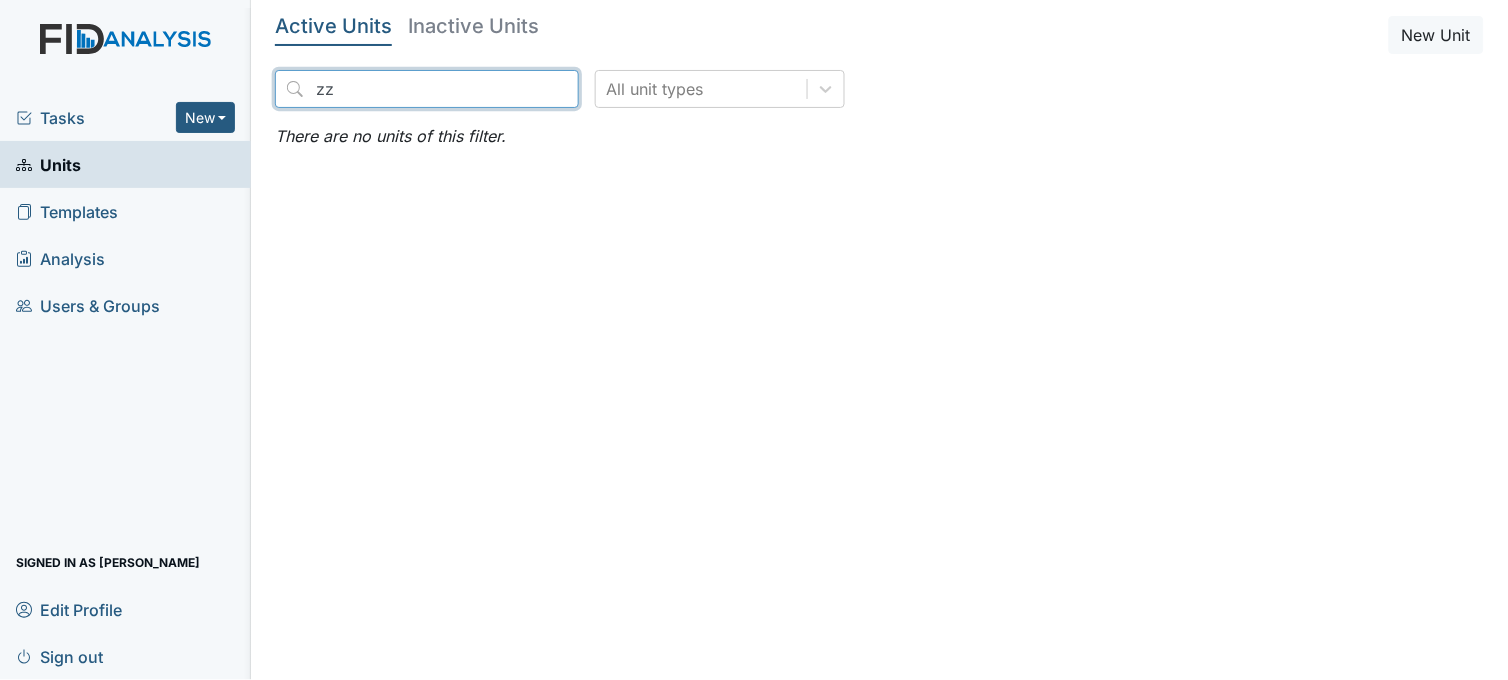 type on "z" 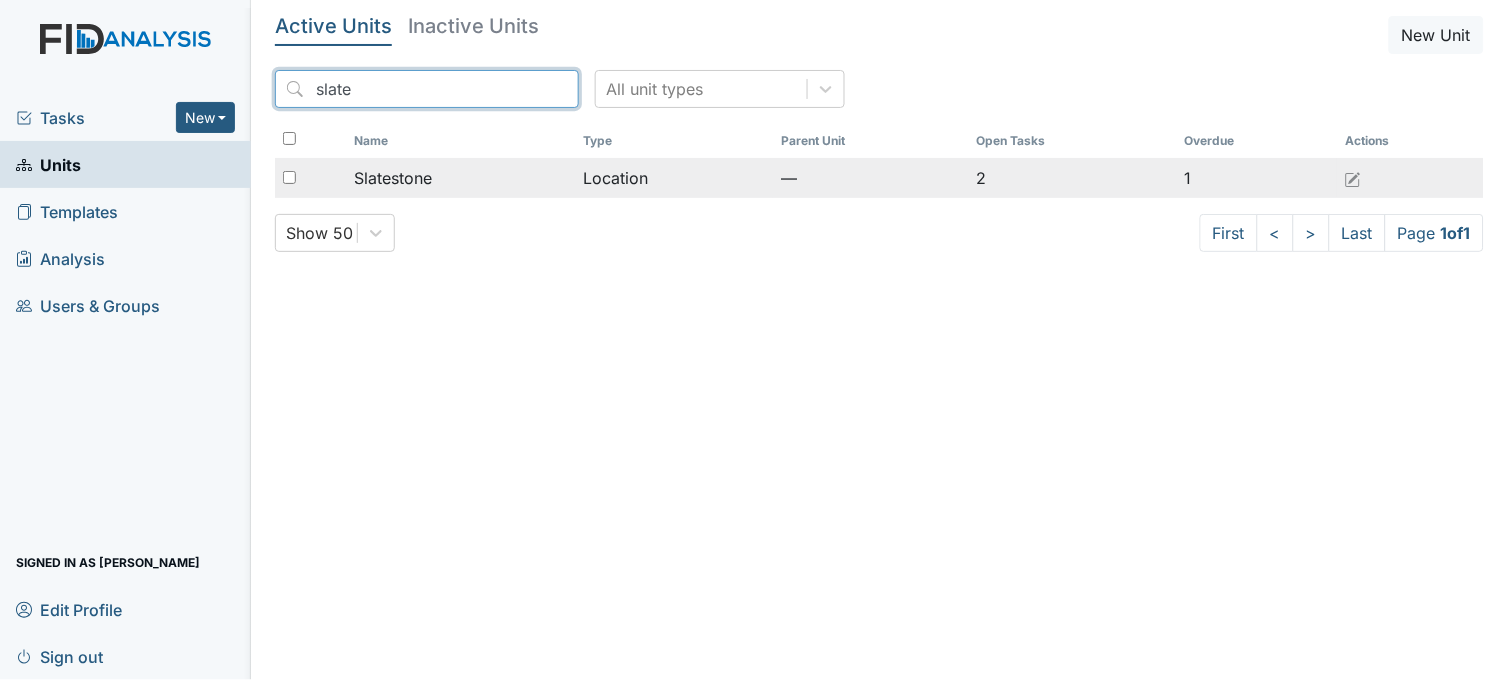 type on "slate" 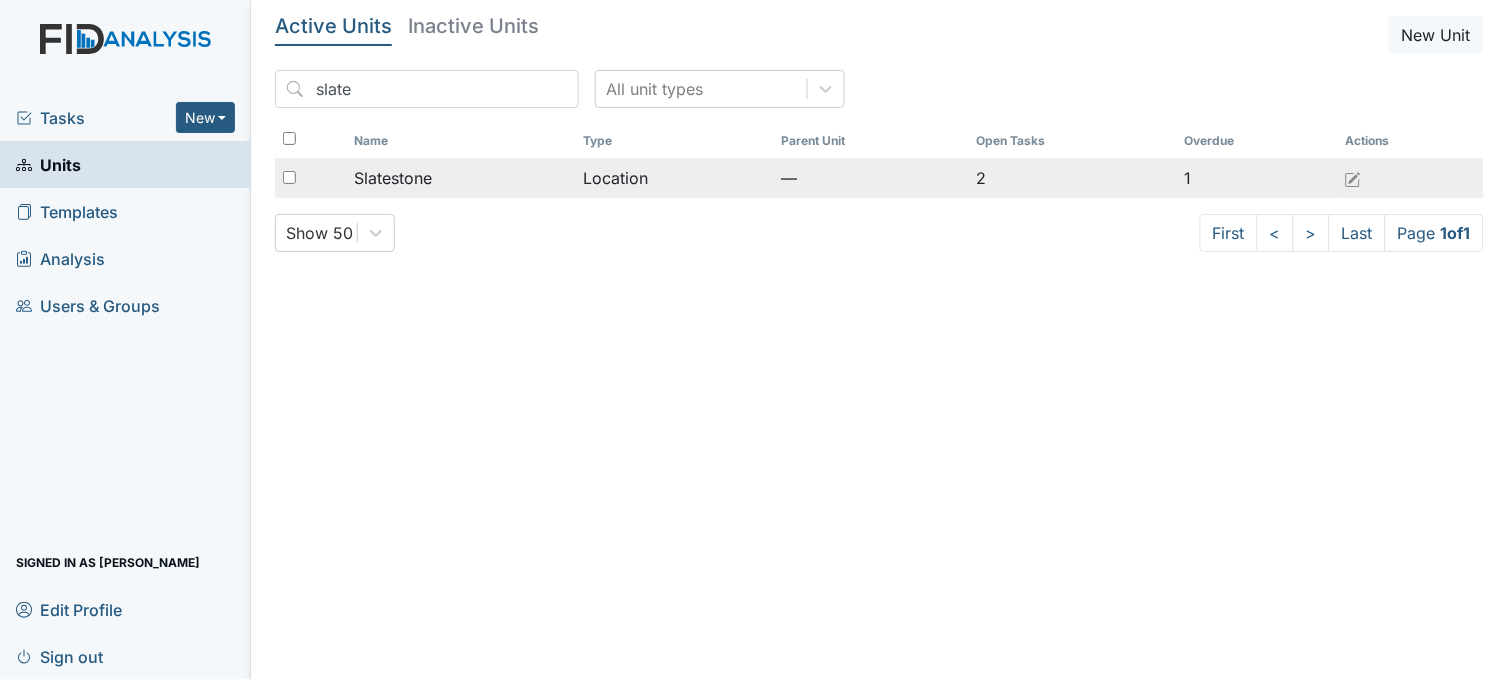 click on "Slatestone" at bounding box center [393, 178] 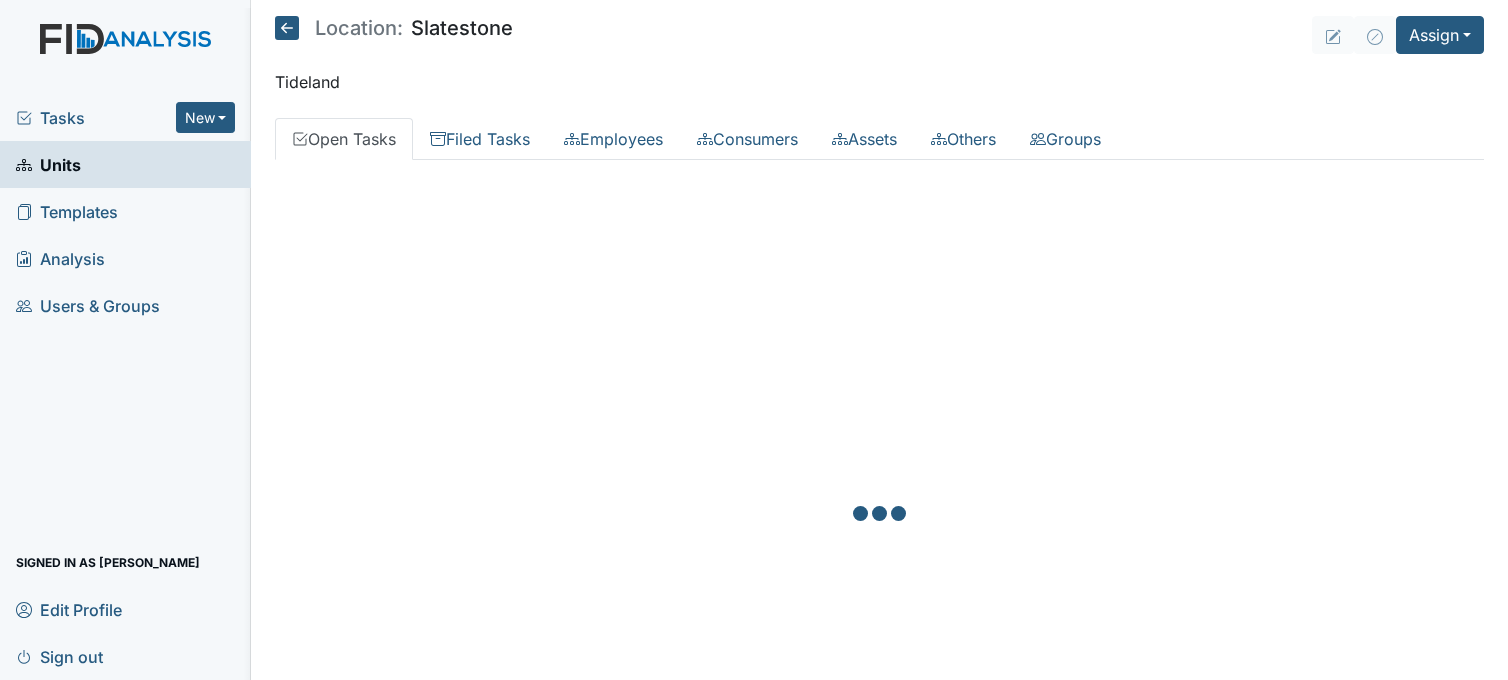 scroll, scrollTop: 0, scrollLeft: 0, axis: both 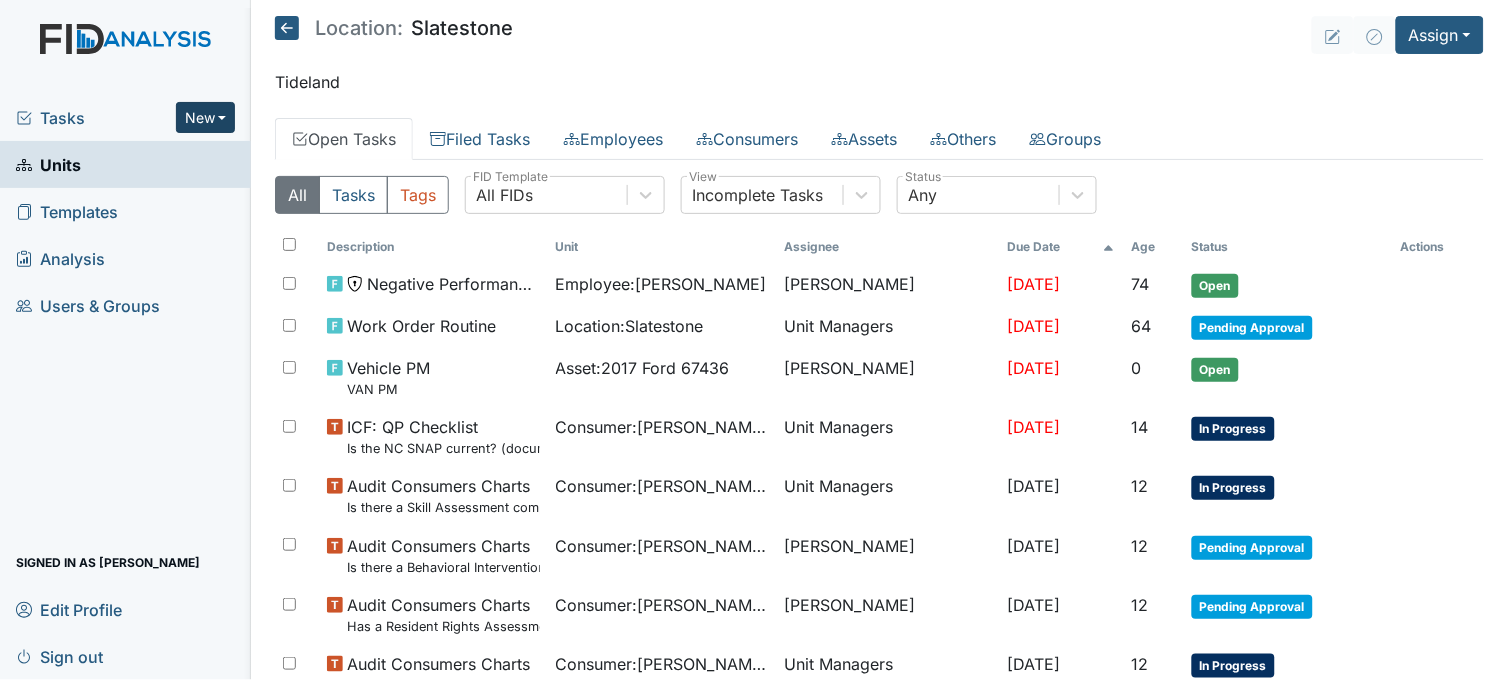 click on "New" at bounding box center [206, 117] 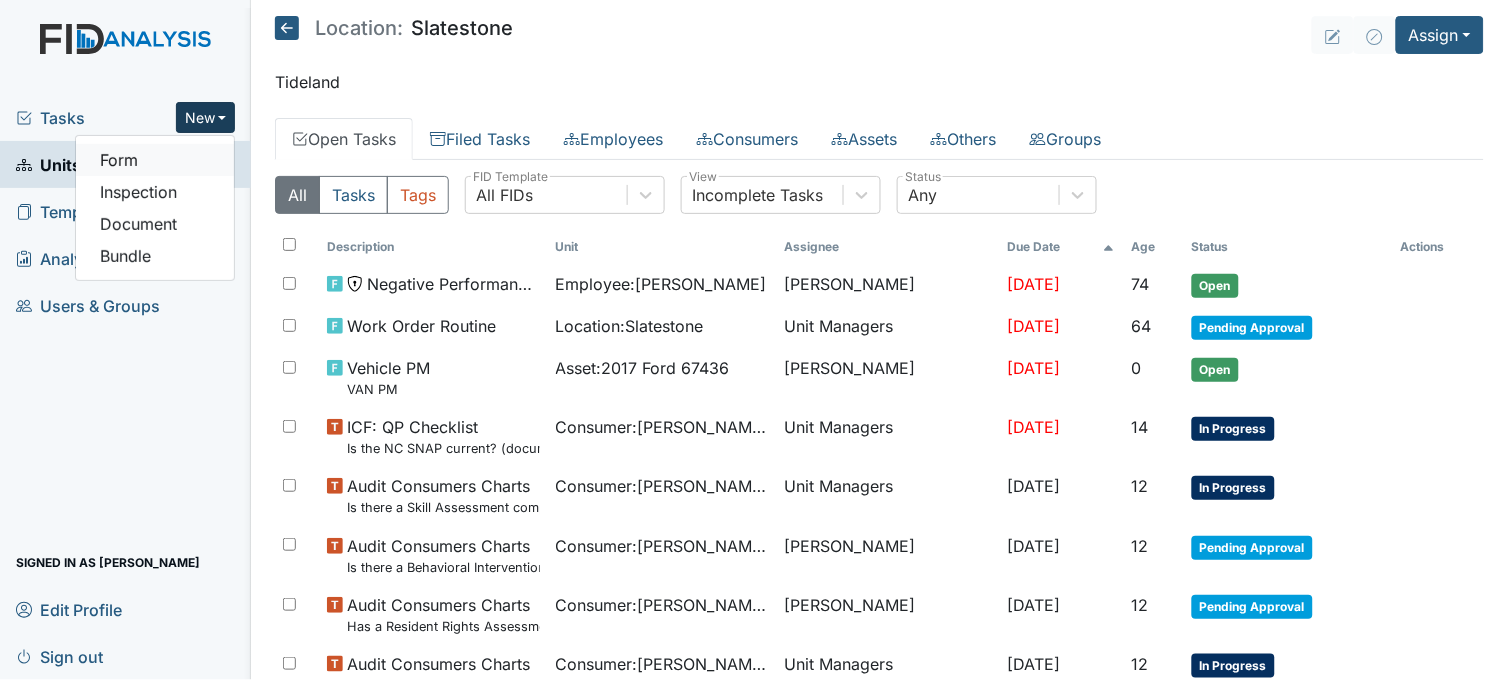 click on "Form" at bounding box center (155, 160) 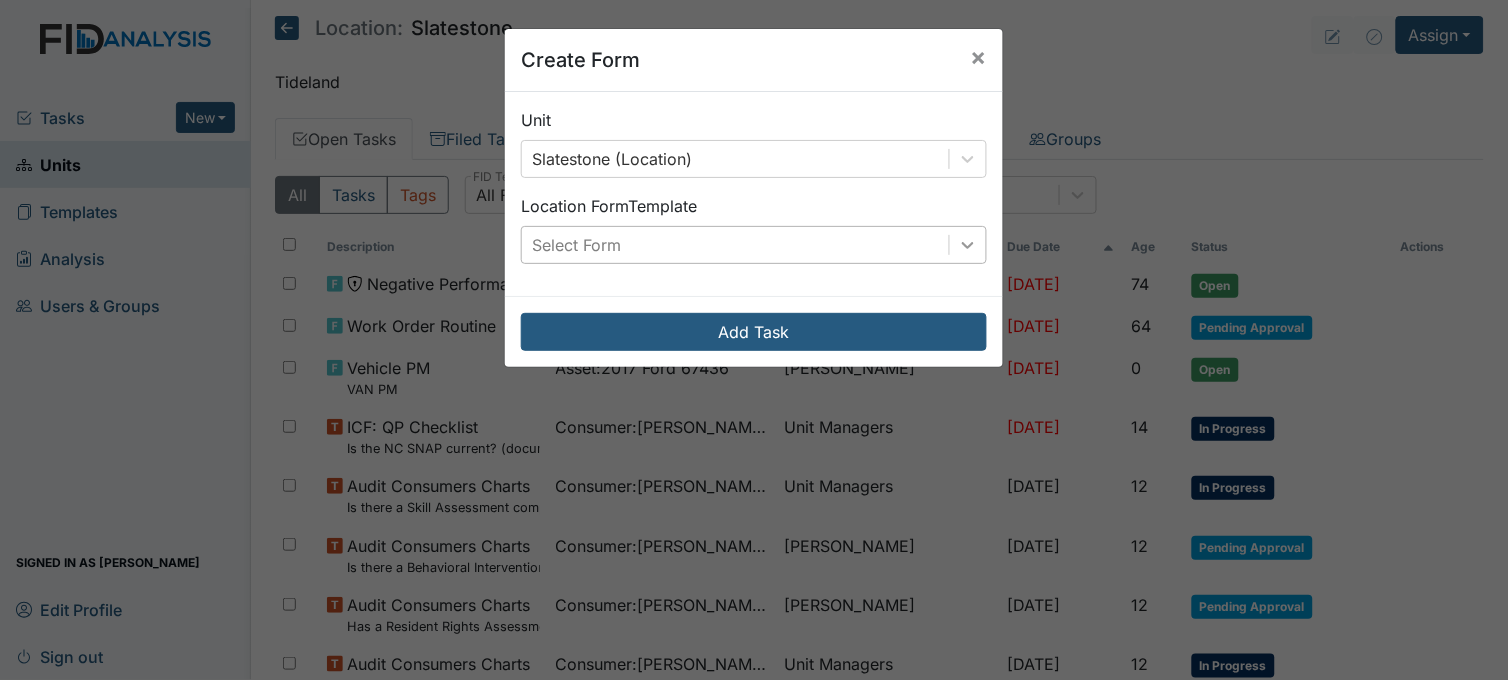 click 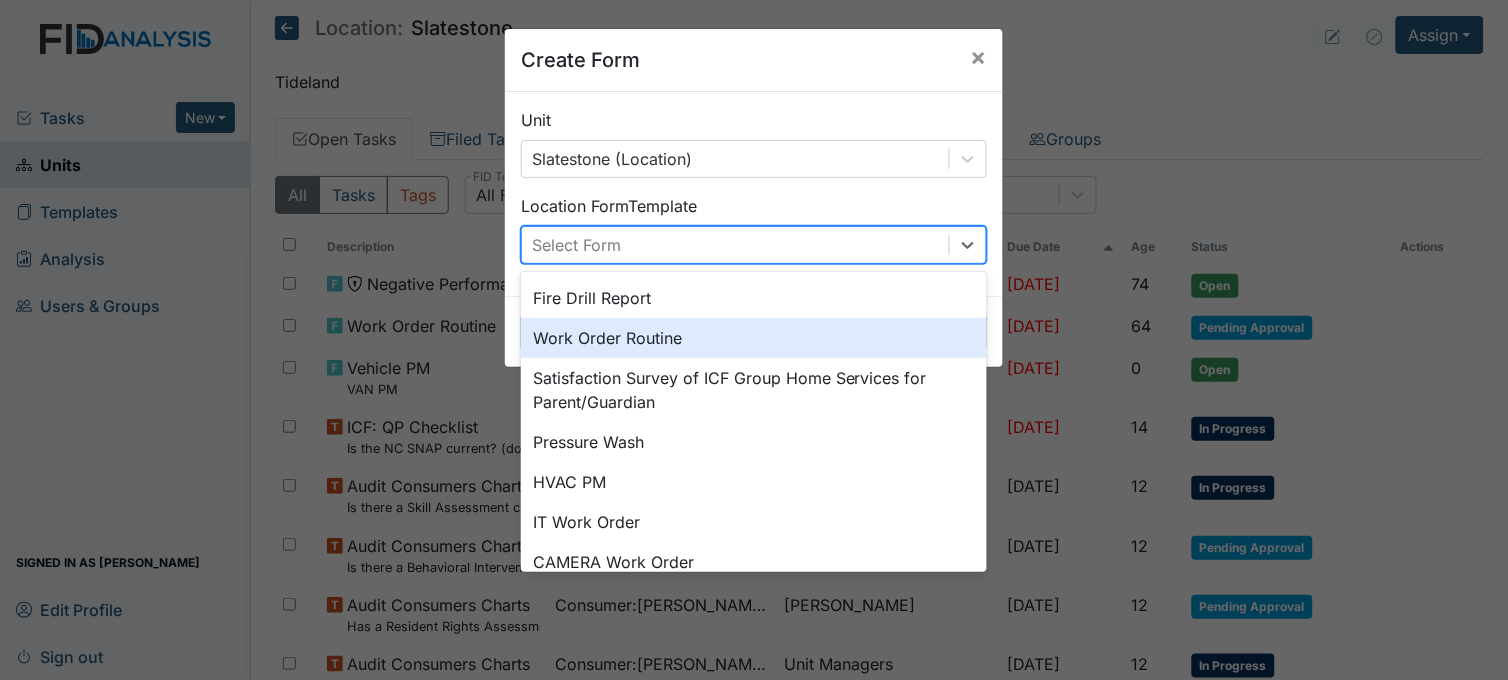 scroll, scrollTop: 208, scrollLeft: 0, axis: vertical 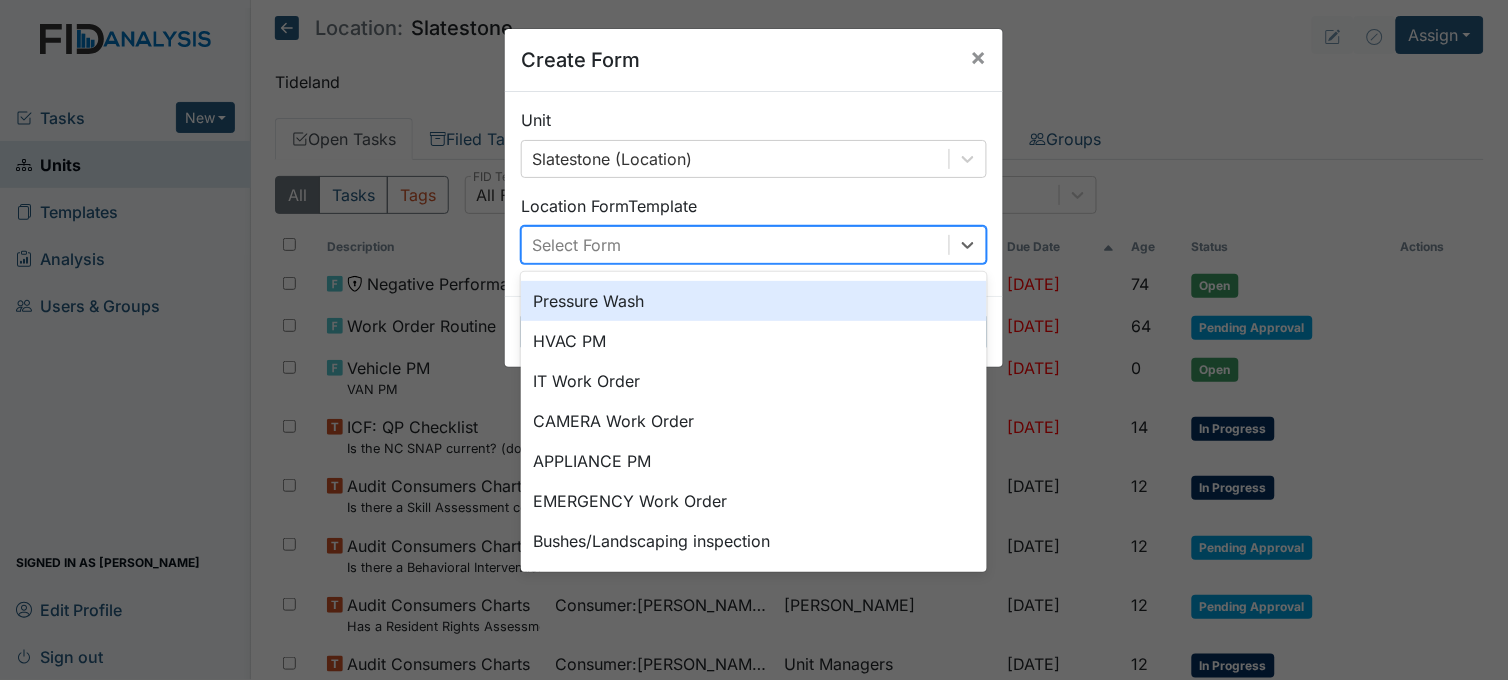 click on "Unit  Slatestone (Location)   Location   Form  Template      option Pressure Wash focused, 0 of 2. 11 results available. Use Up and Down to choose options, press Enter to select the currently focused option, press Escape to exit the menu, press Tab to select the option and exit the menu. Select Form Other Disaster Drill Report    Fire Drill Report Work Order Routine Satisfaction Survey of ICF Group Home Services for Parent/Guardian Pressure Wash HVAC PM IT Work Order CAMERA Work Order APPLIANCE PM  EMERGENCY Work Order  Bushes/Landscaping inspection" at bounding box center [754, 194] 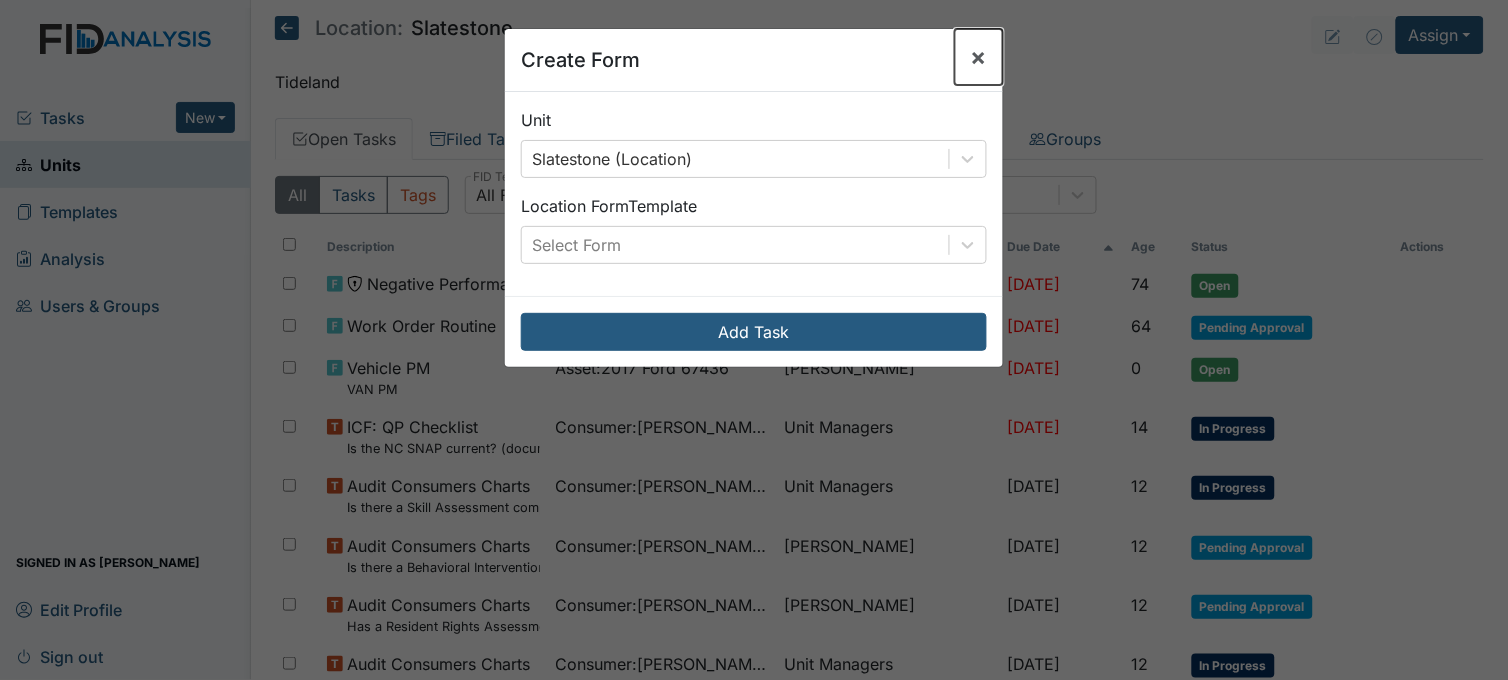 click on "×" at bounding box center [979, 56] 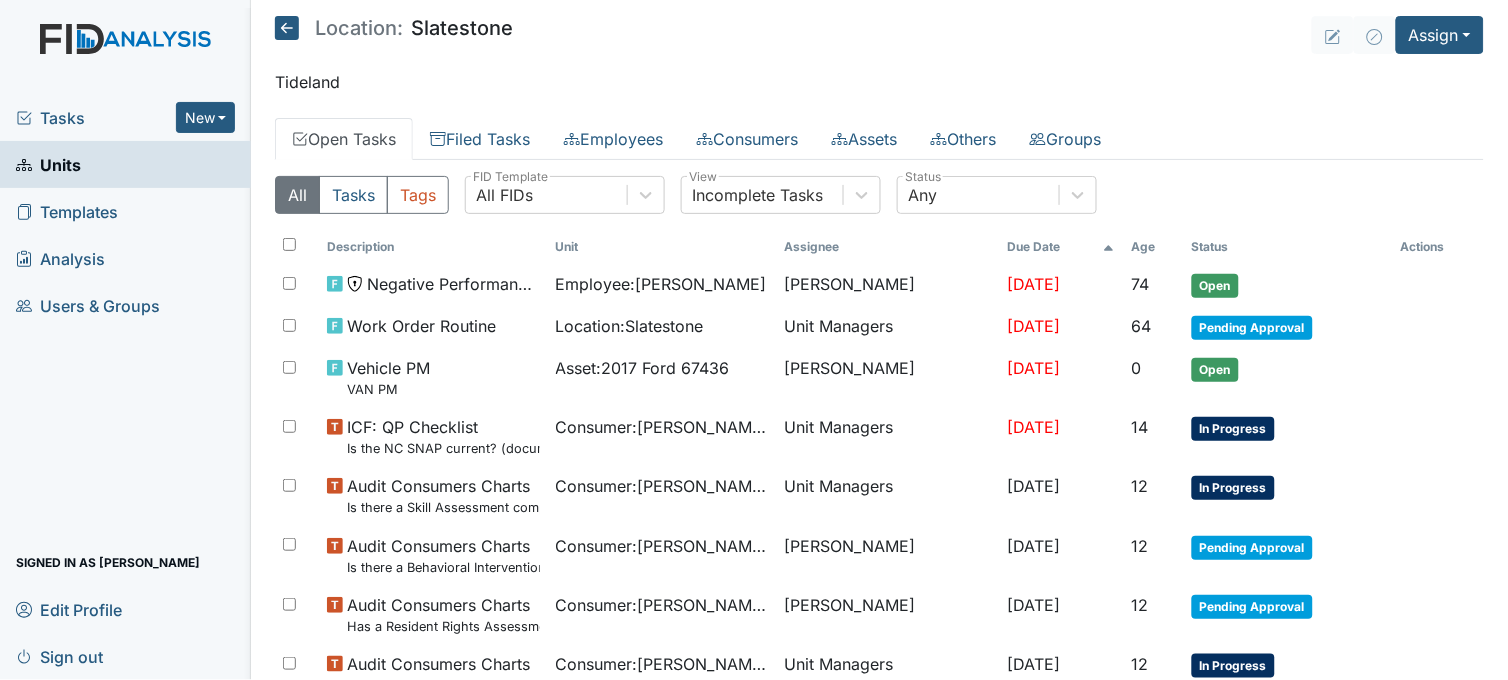 click on "Tasks" at bounding box center (96, 118) 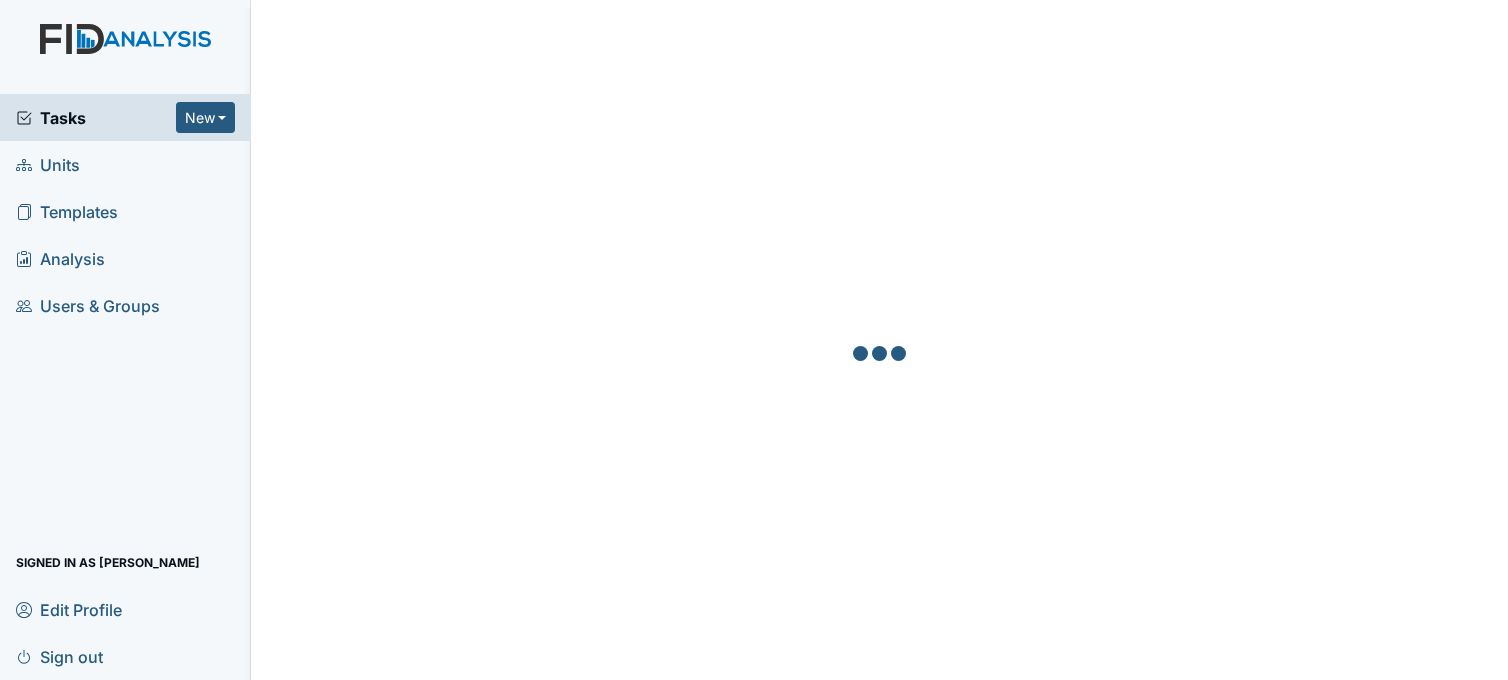 scroll, scrollTop: 0, scrollLeft: 0, axis: both 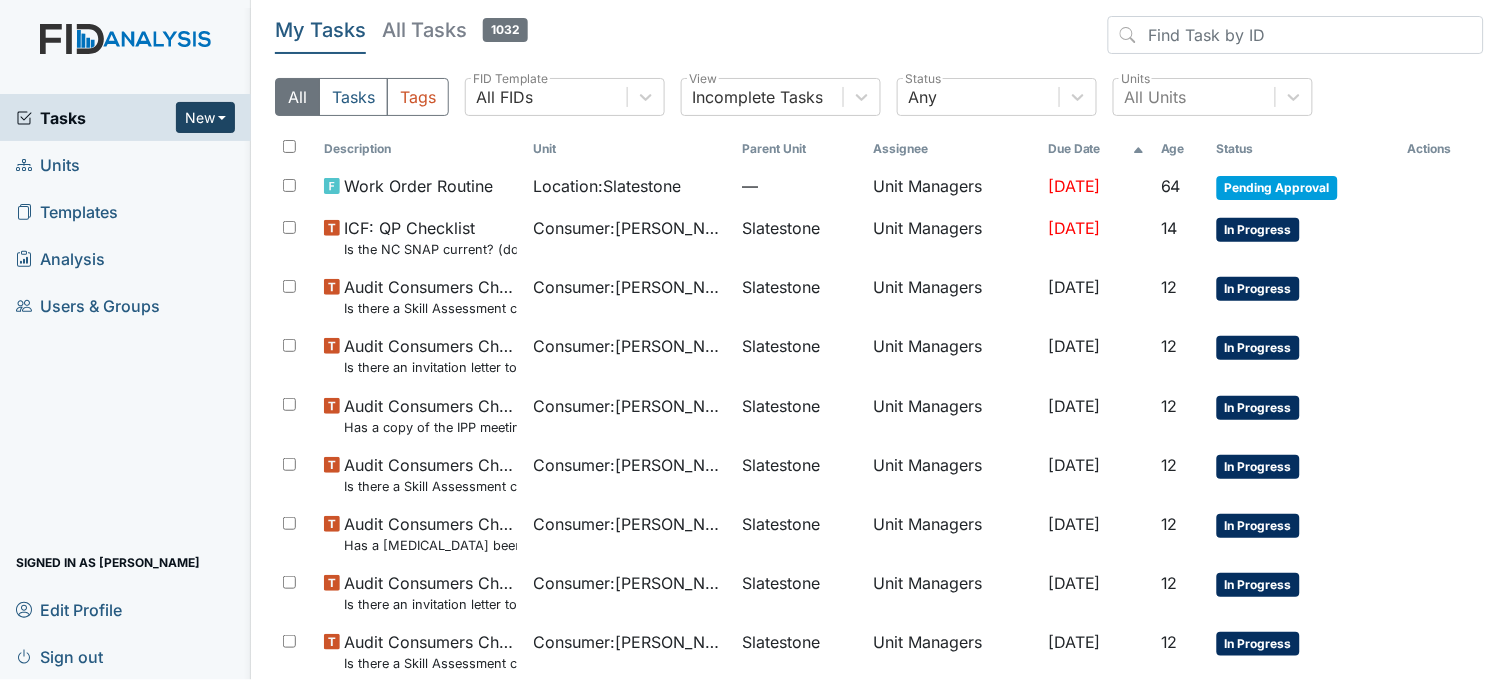 click on "New" at bounding box center [206, 117] 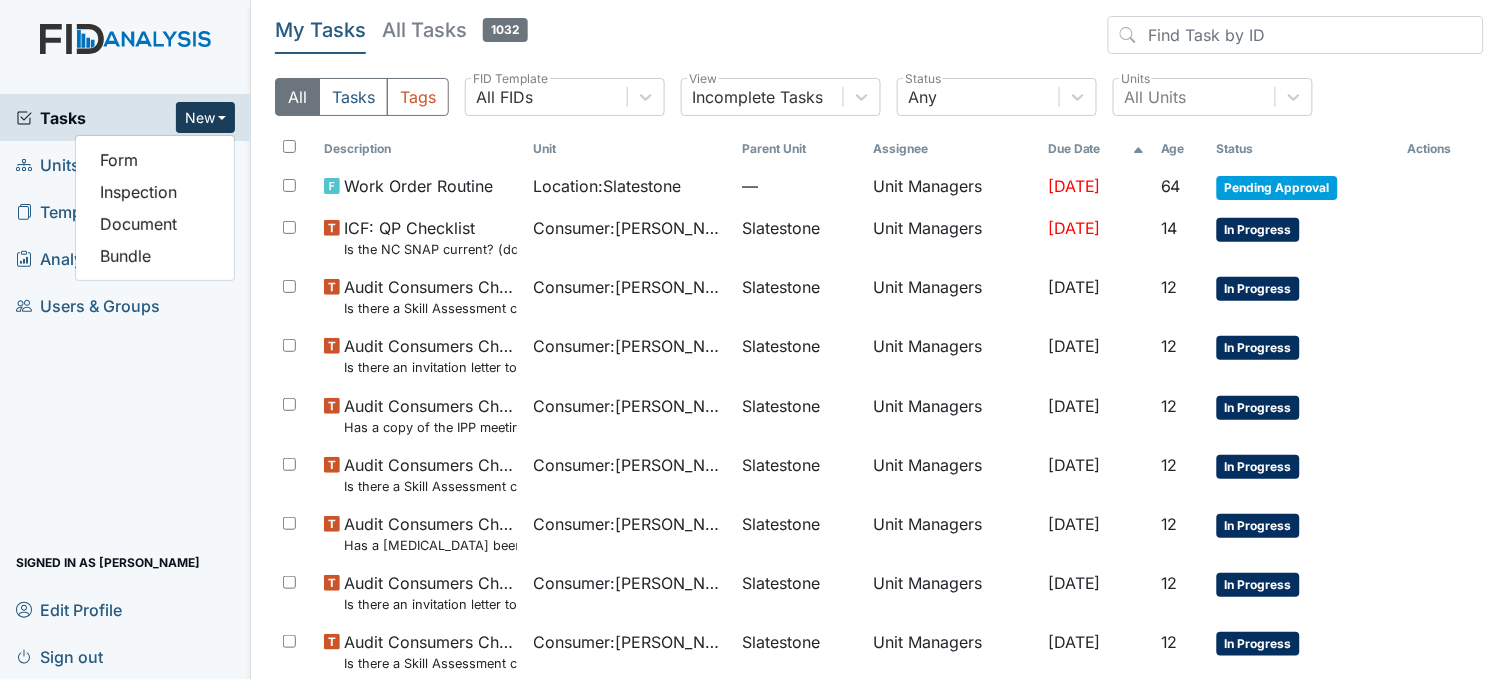 click on "Units" at bounding box center (48, 164) 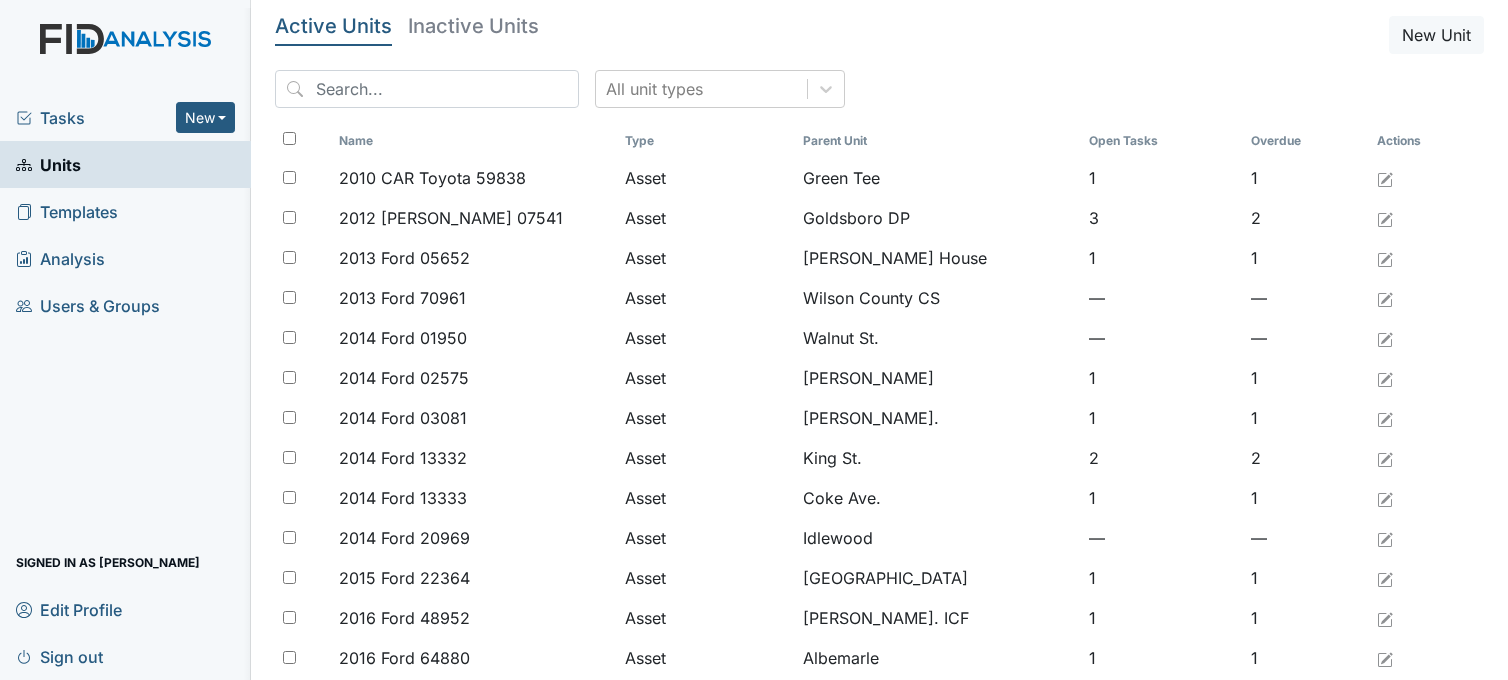 scroll, scrollTop: 0, scrollLeft: 0, axis: both 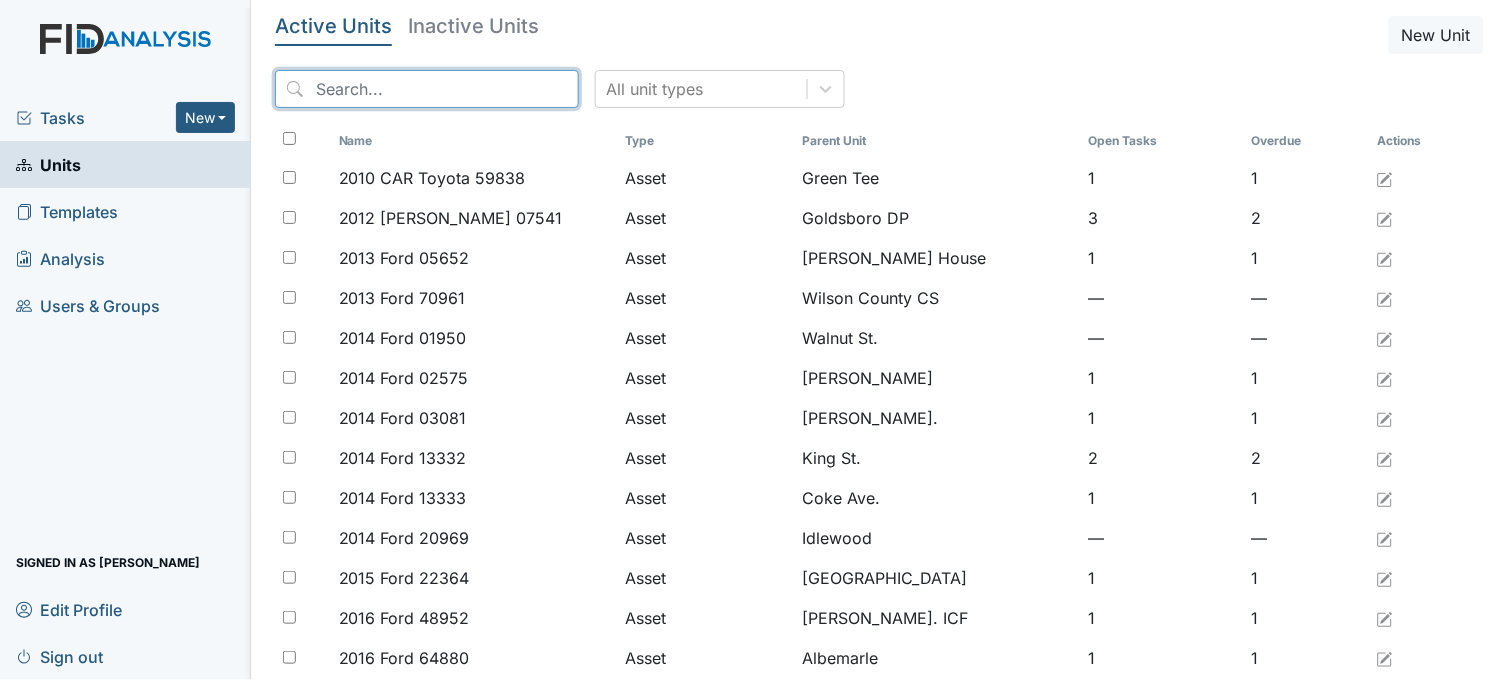 click at bounding box center (427, 89) 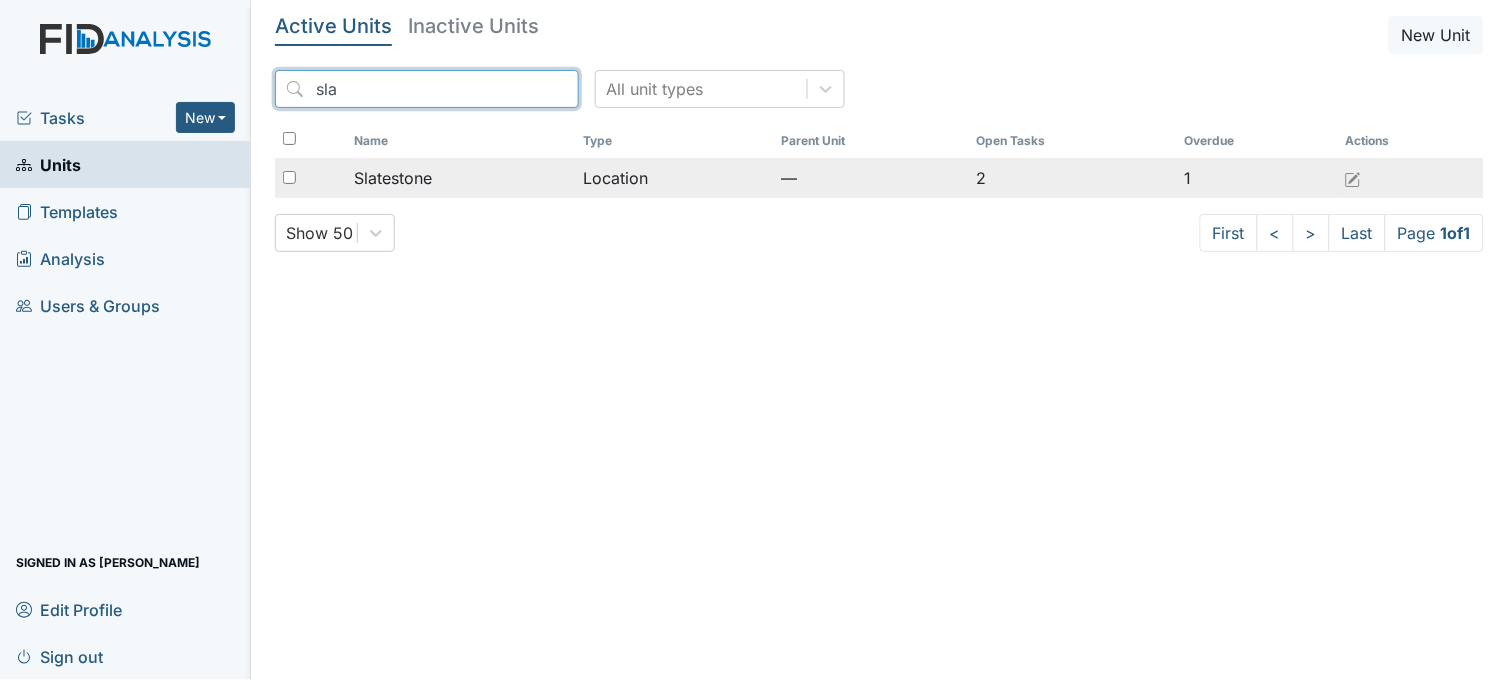 type on "sla" 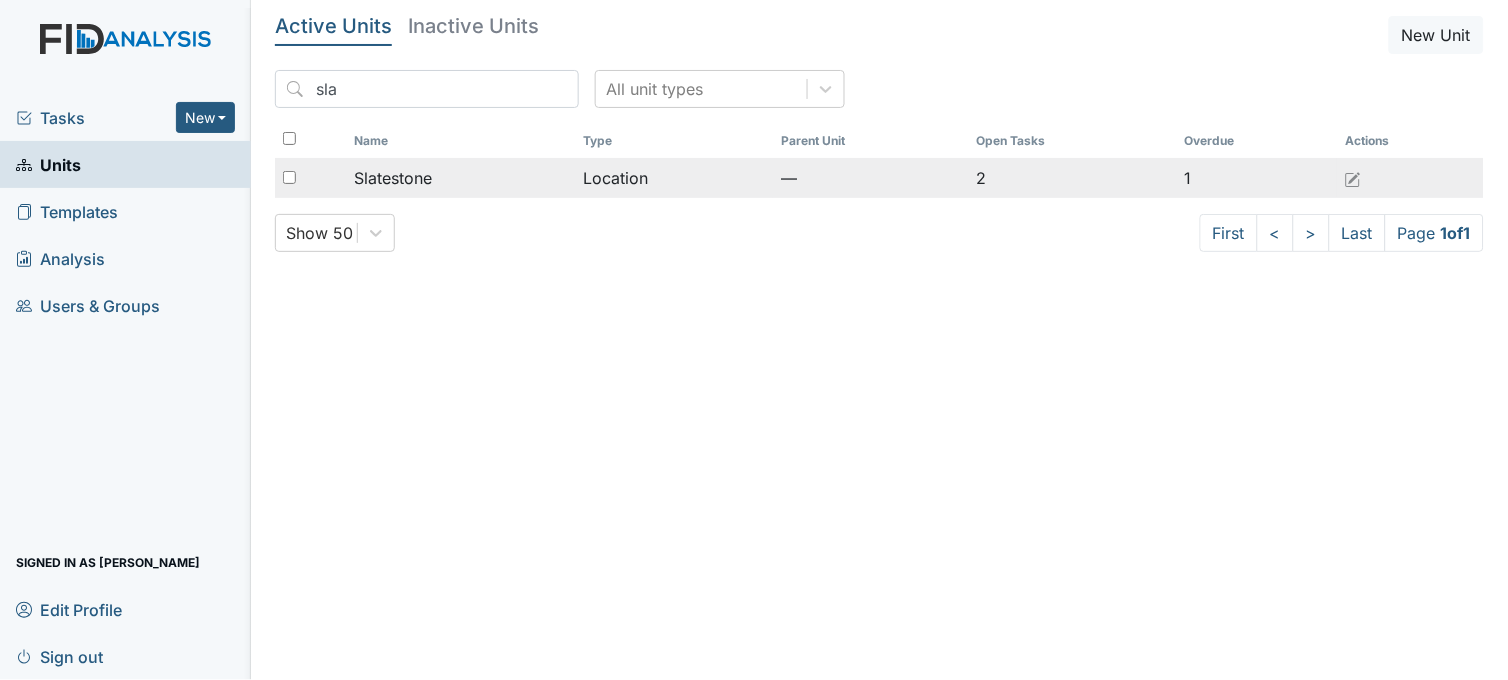 click on "Slatestone" at bounding box center [393, 178] 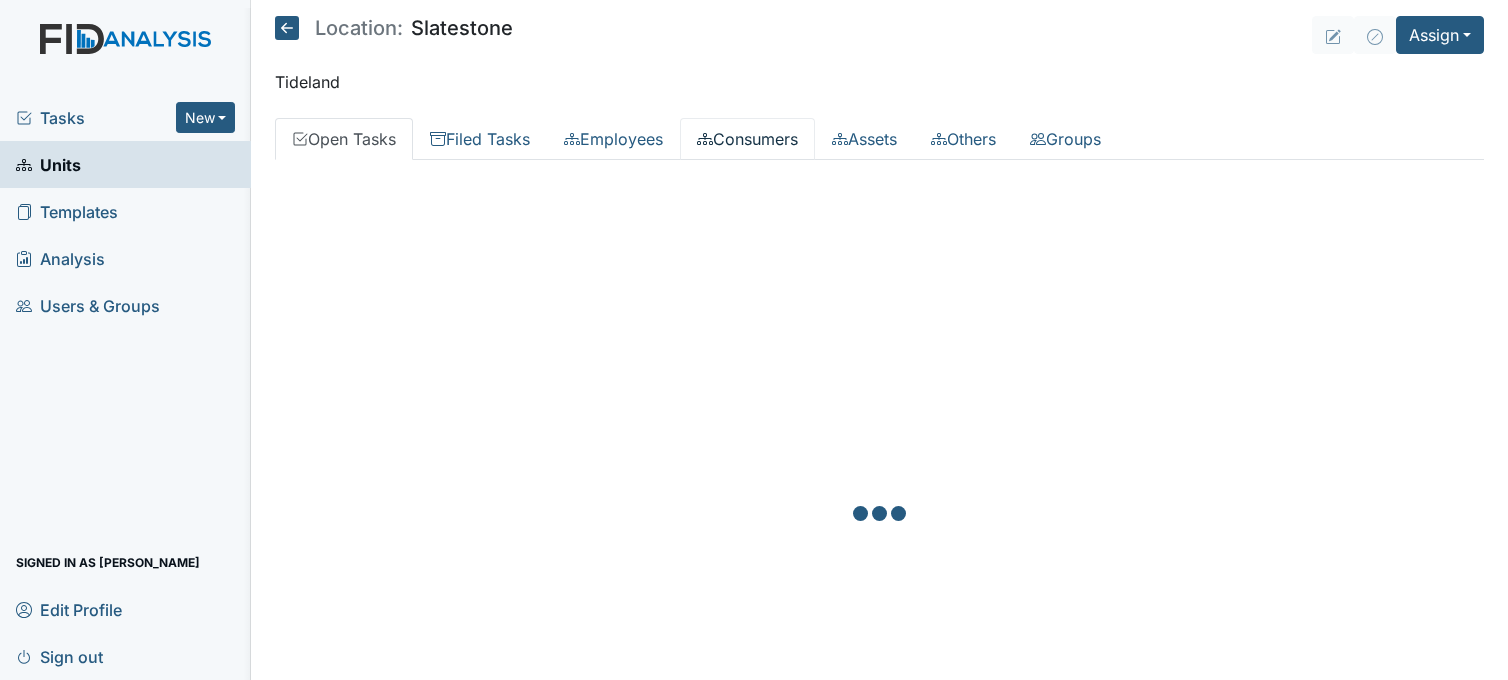 scroll, scrollTop: 0, scrollLeft: 0, axis: both 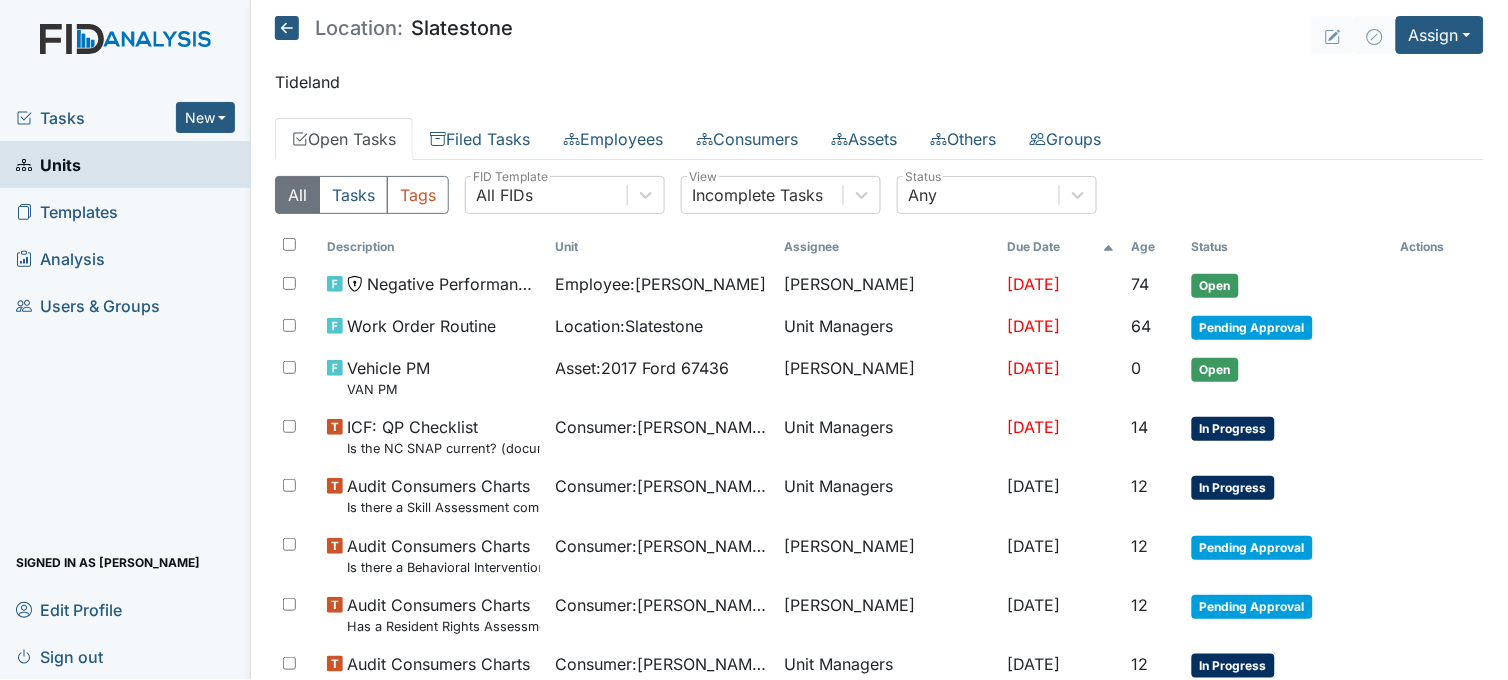 click on "Units" at bounding box center [125, 164] 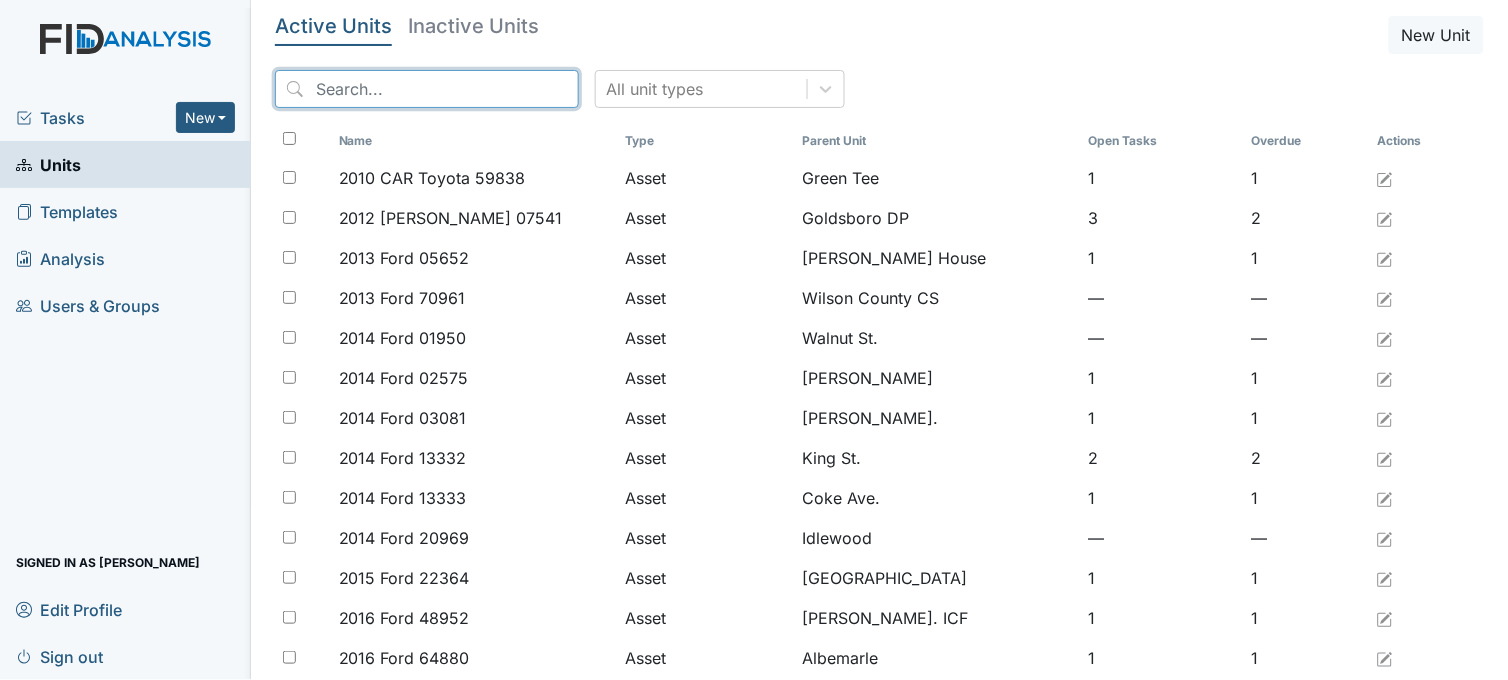 click at bounding box center (427, 89) 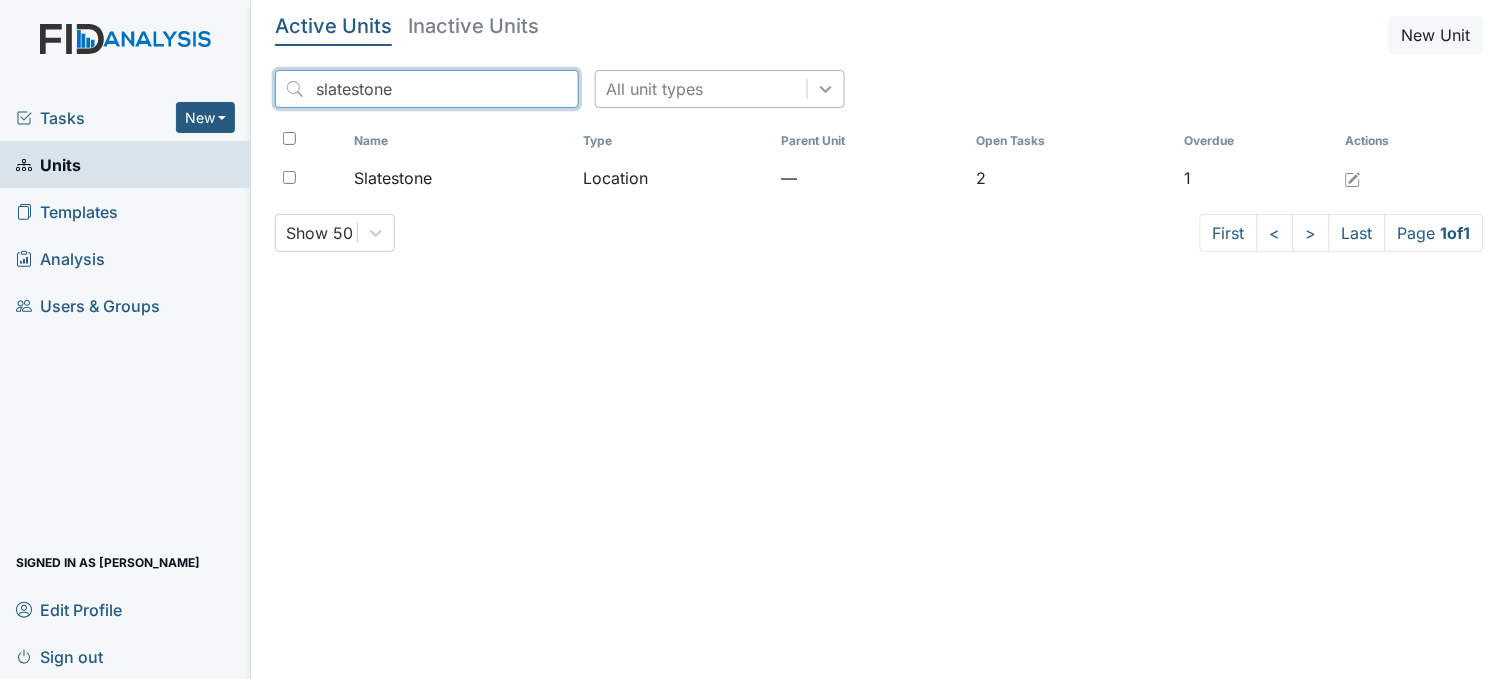 type on "slatestone" 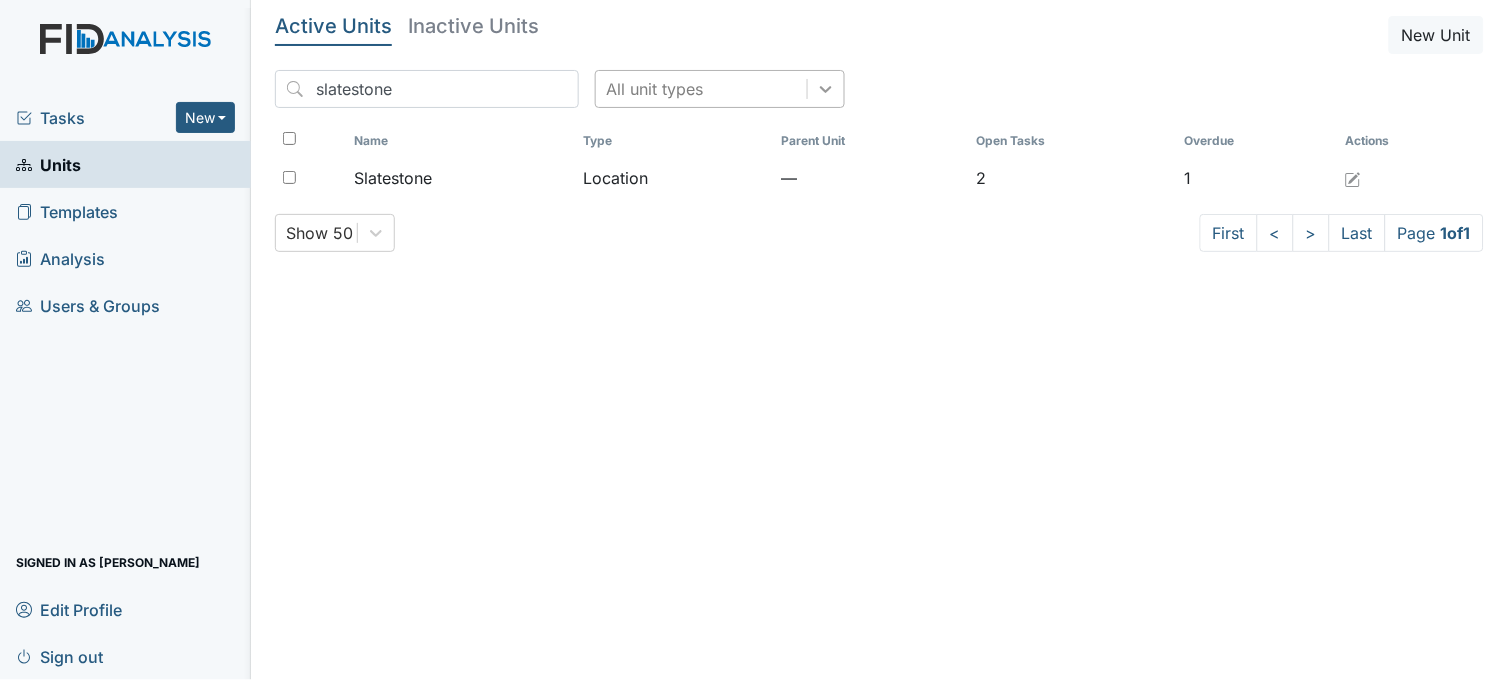 click 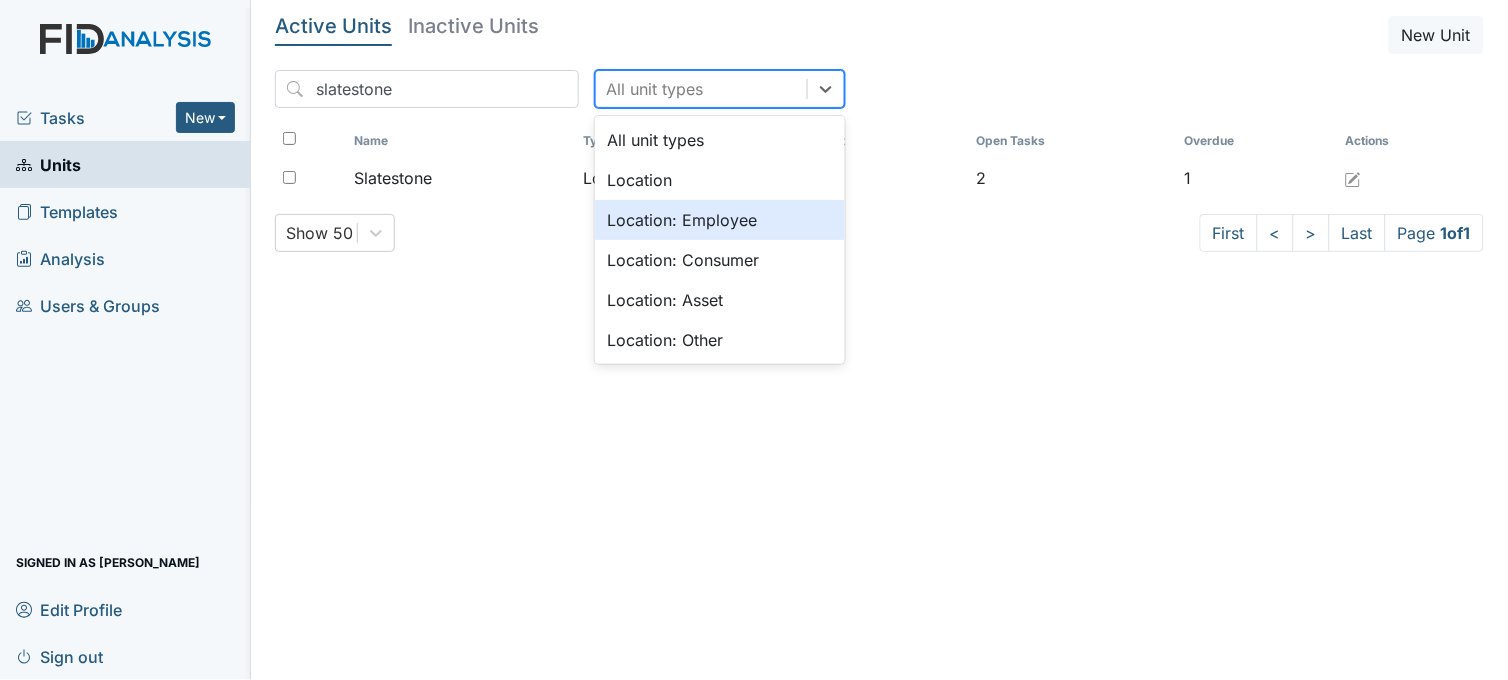 click on "Location: Employee" at bounding box center (720, 220) 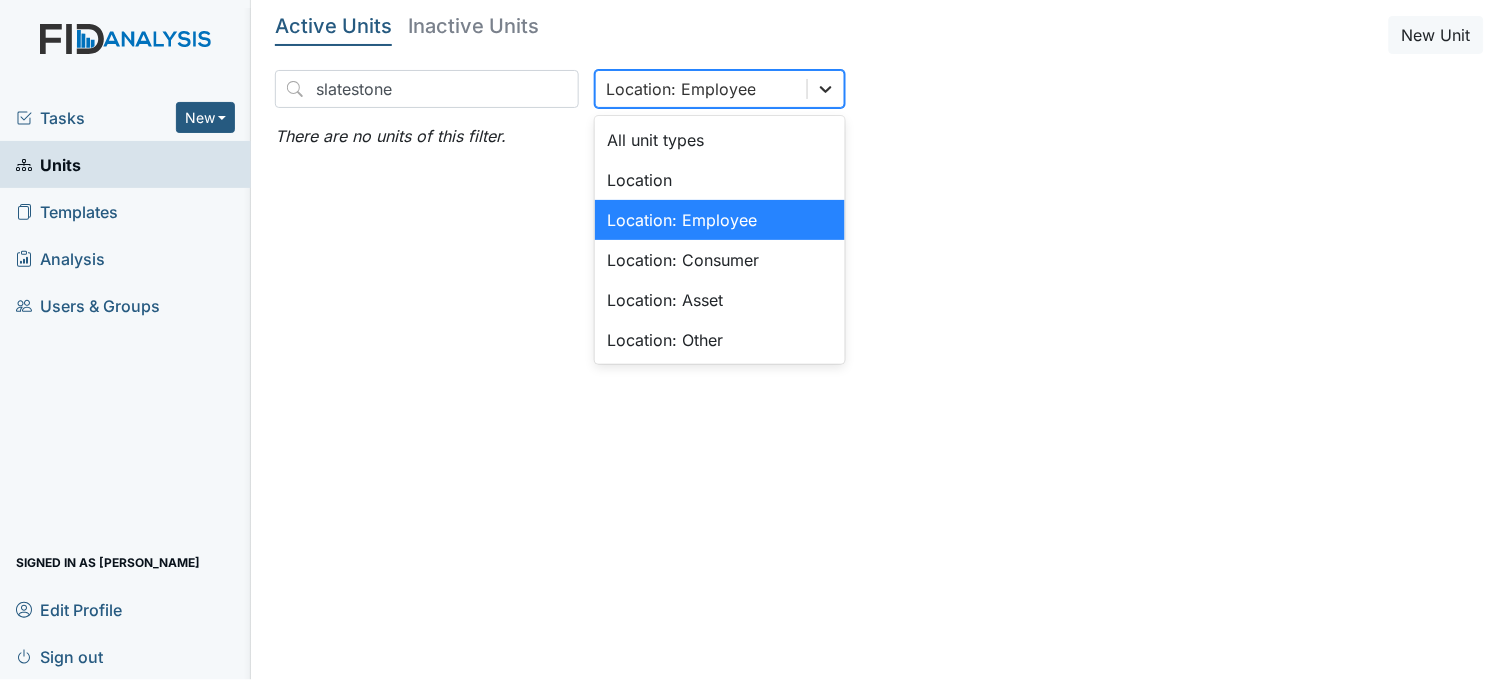 click 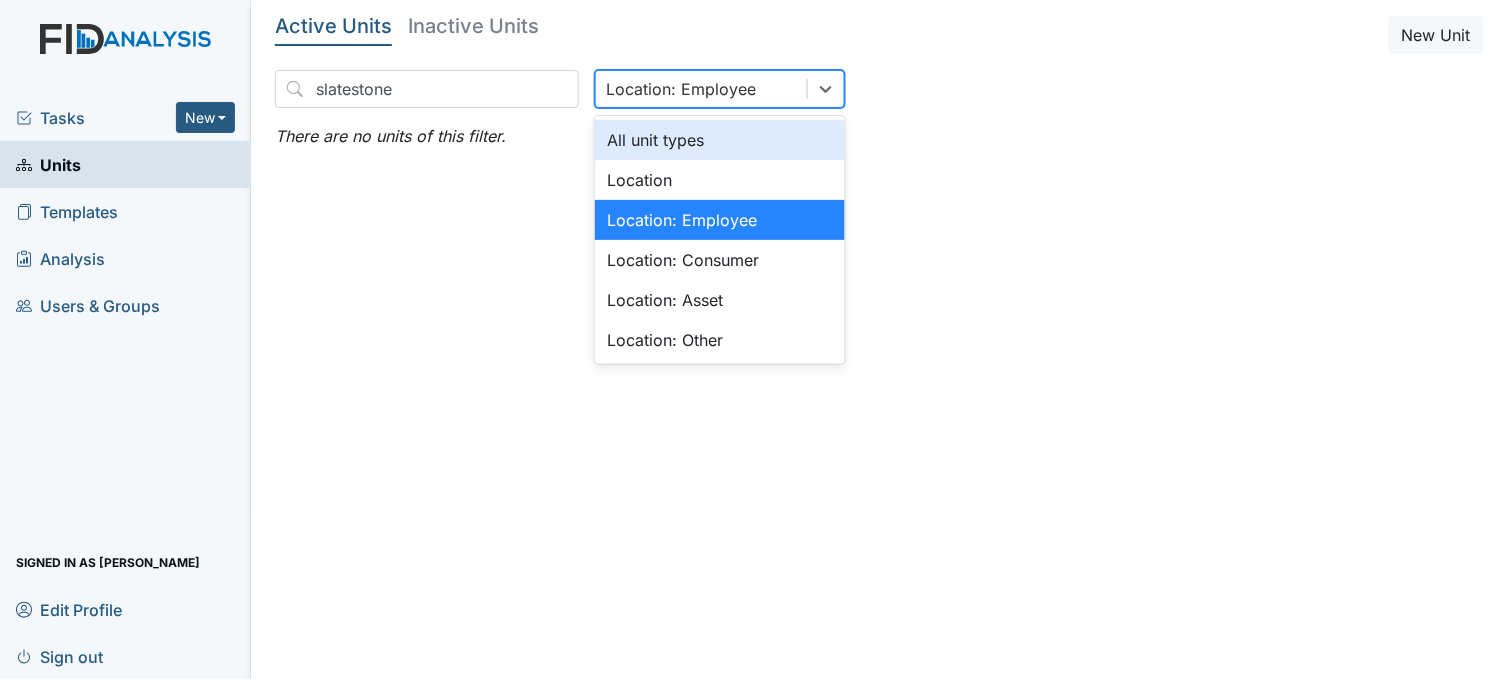 click on "All unit types" at bounding box center (720, 140) 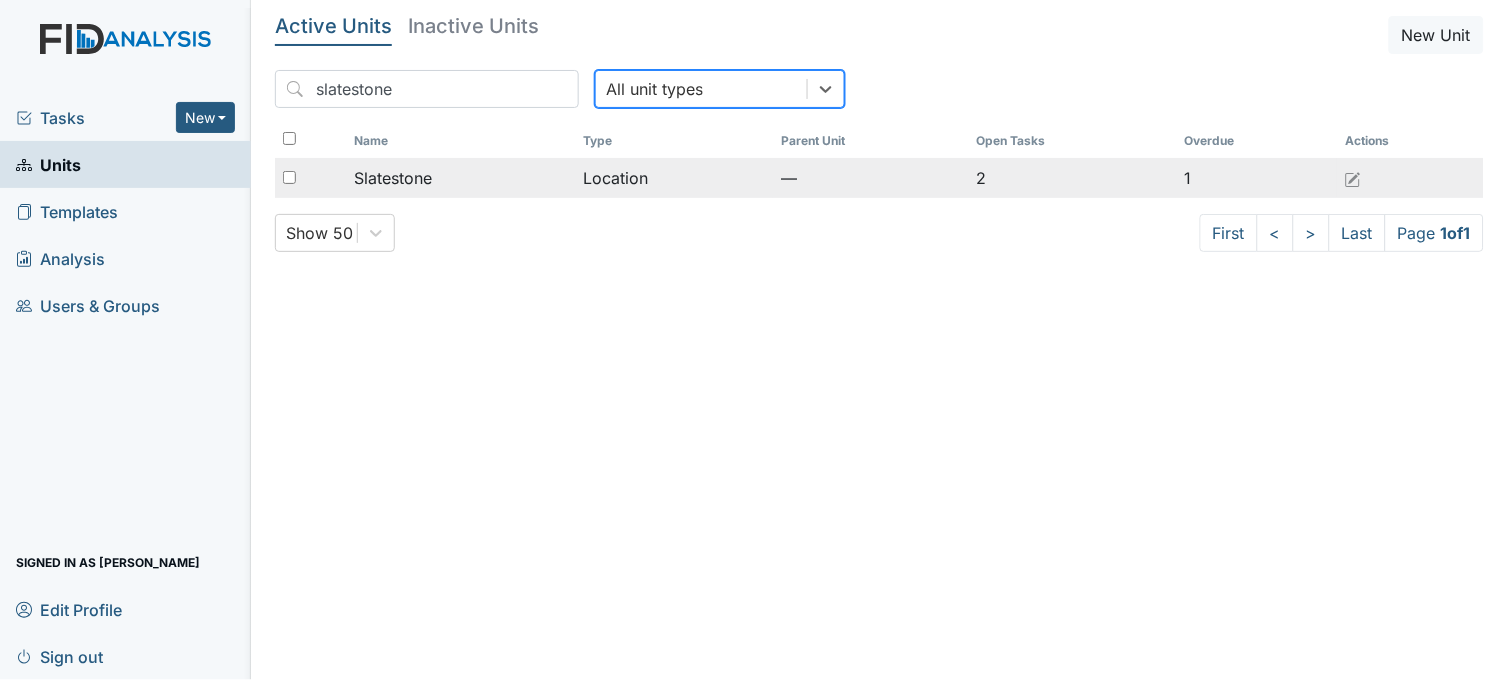 click on "Slatestone" at bounding box center (461, 178) 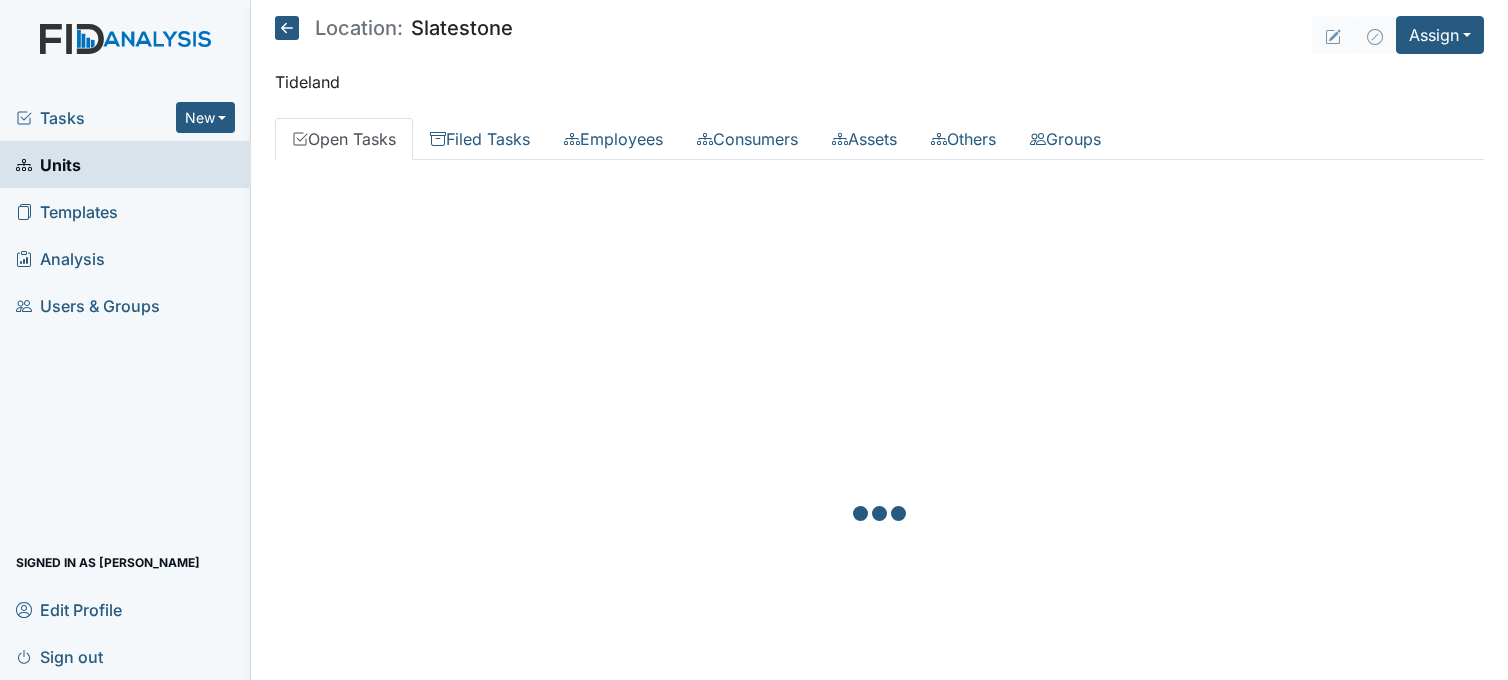 scroll, scrollTop: 0, scrollLeft: 0, axis: both 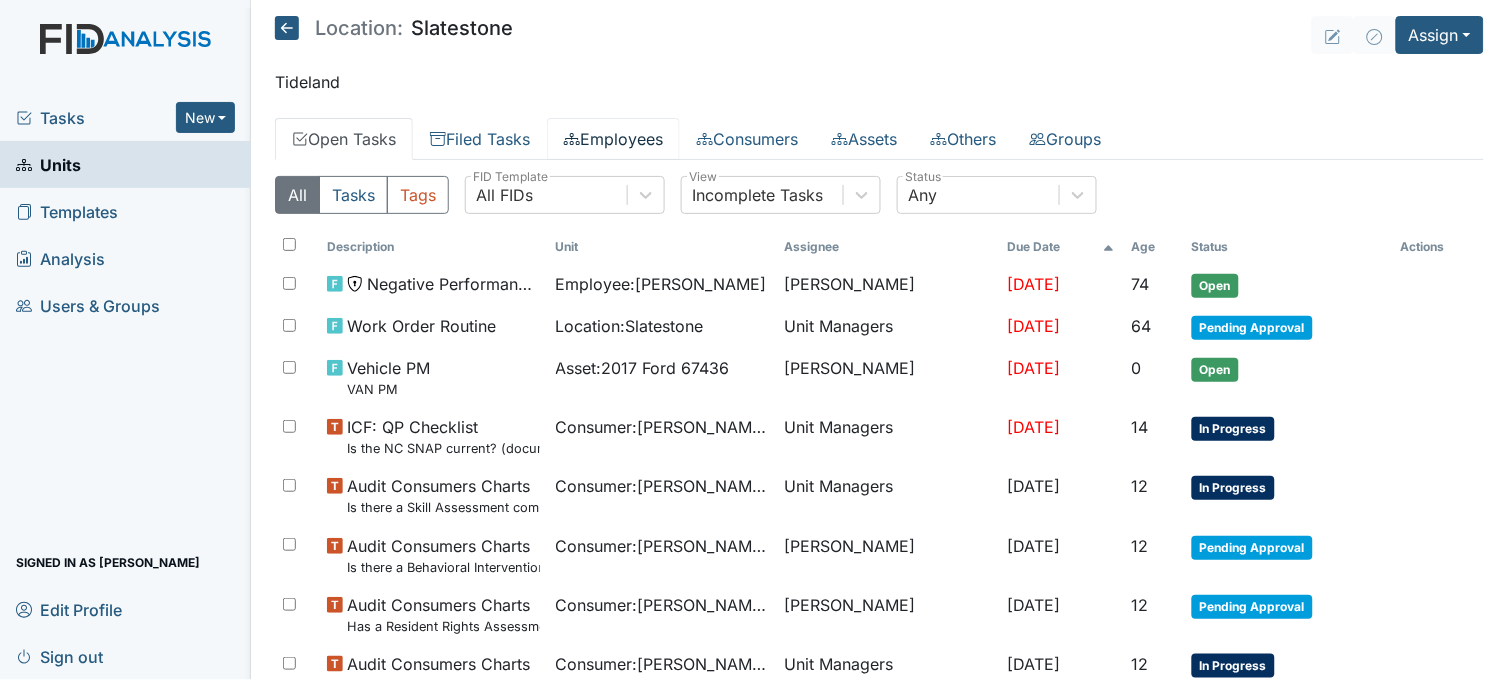 click on "Employees" at bounding box center (613, 139) 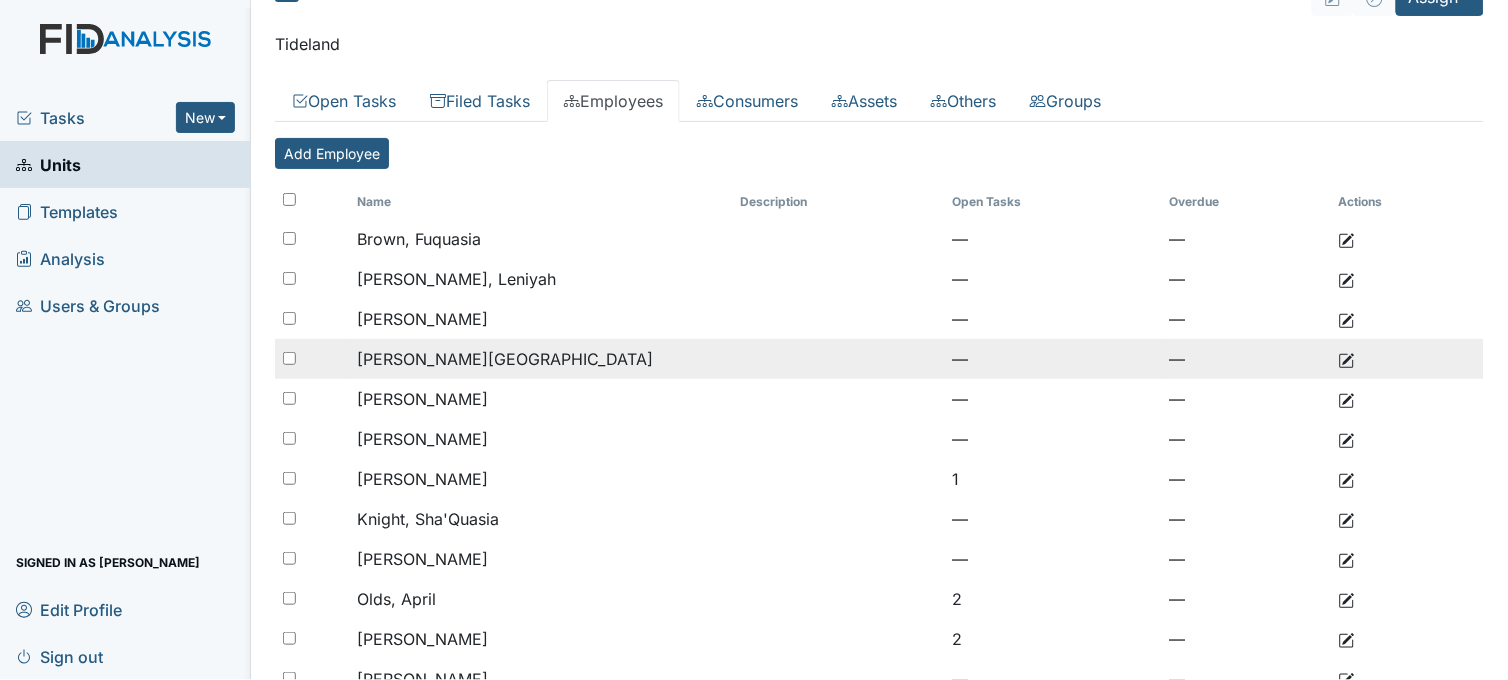 scroll, scrollTop: 0, scrollLeft: 0, axis: both 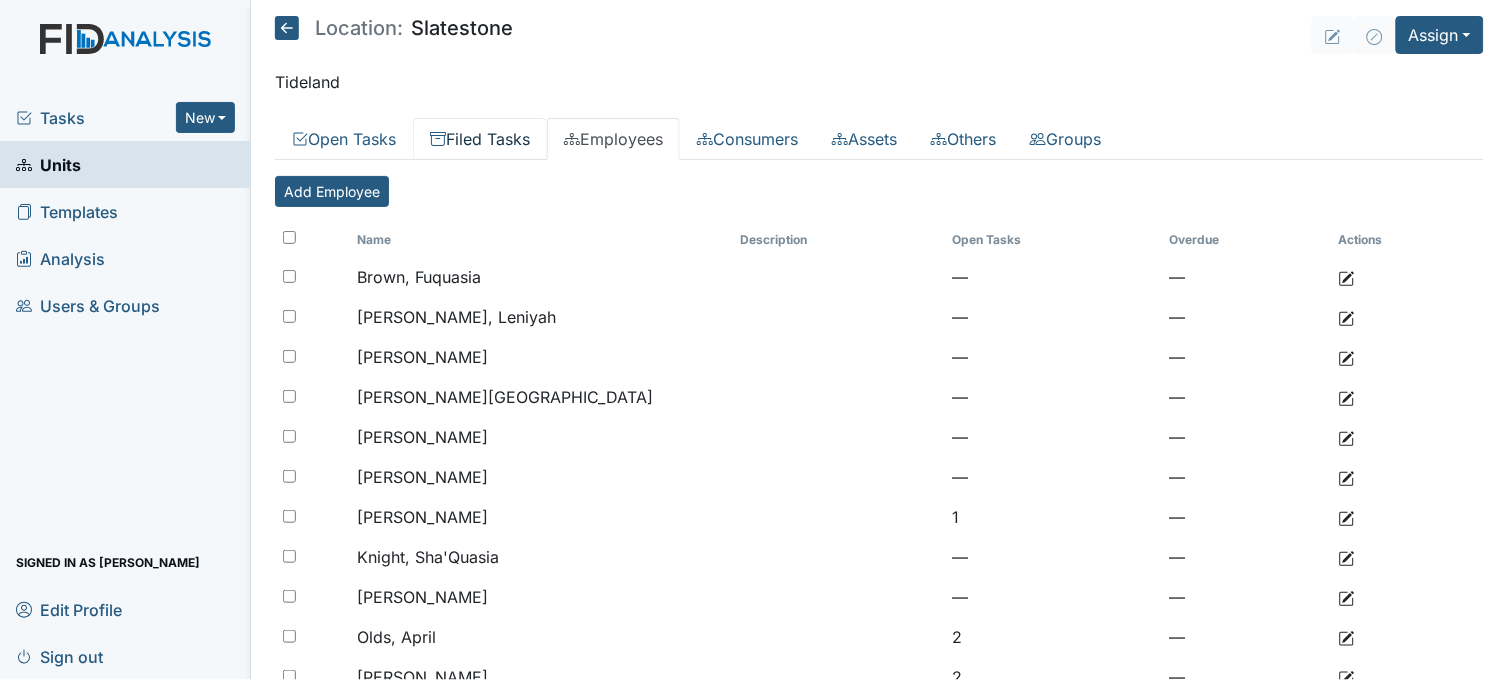 click on "Filed Tasks" at bounding box center (480, 139) 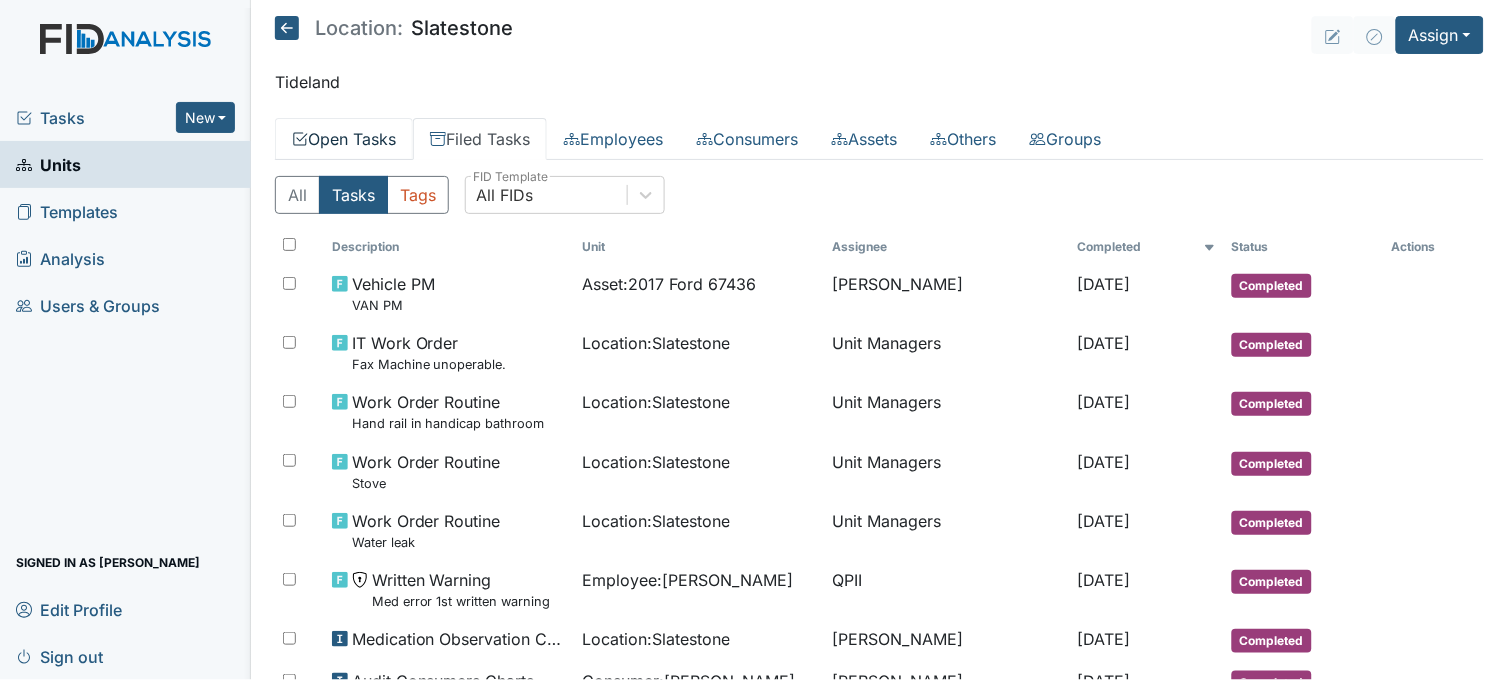 click on "Open Tasks" at bounding box center [344, 139] 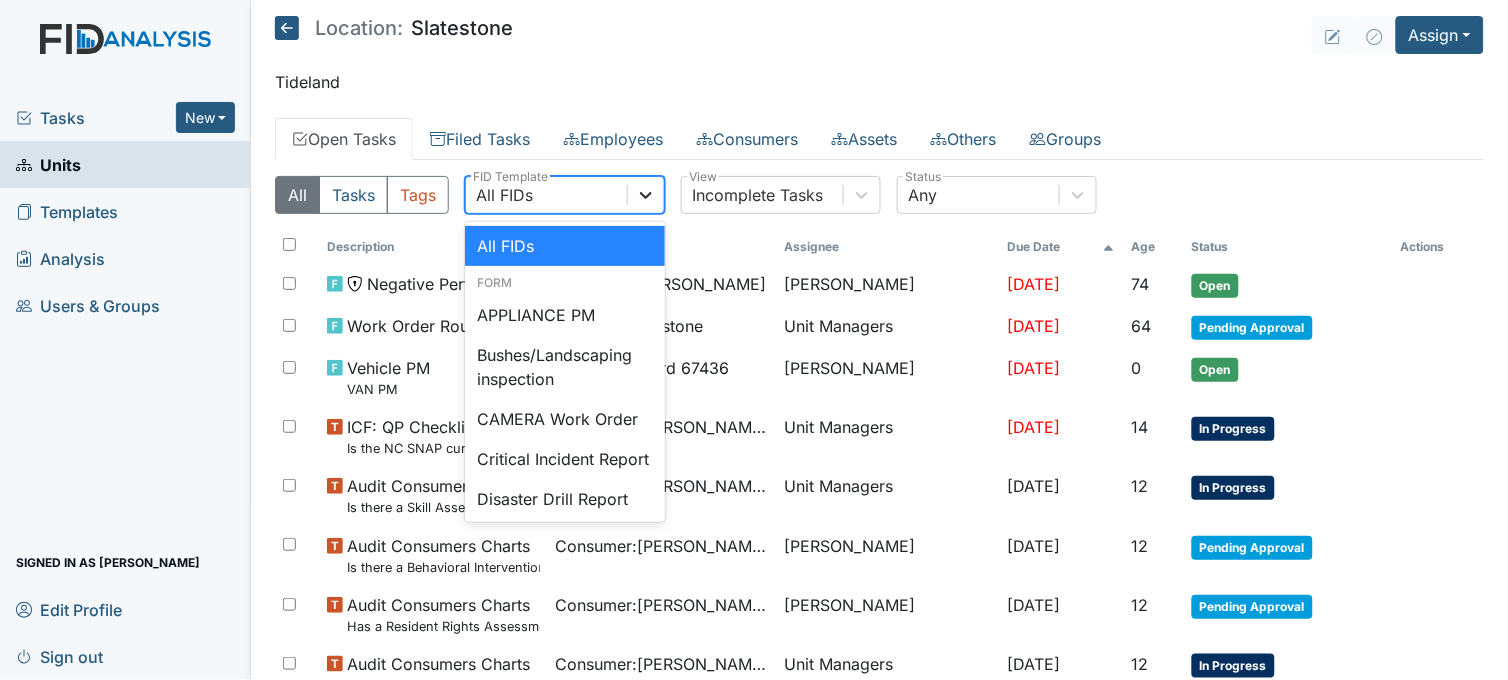 click 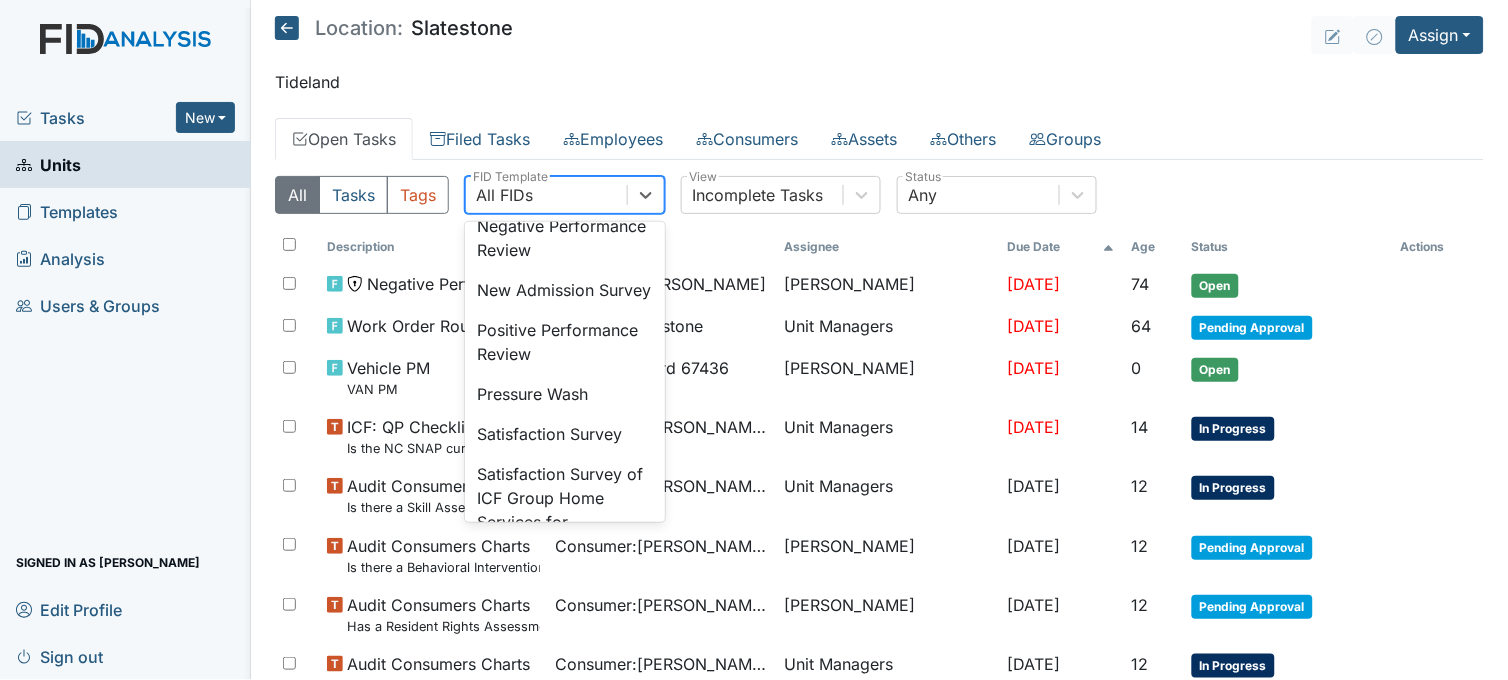 scroll, scrollTop: 555, scrollLeft: 0, axis: vertical 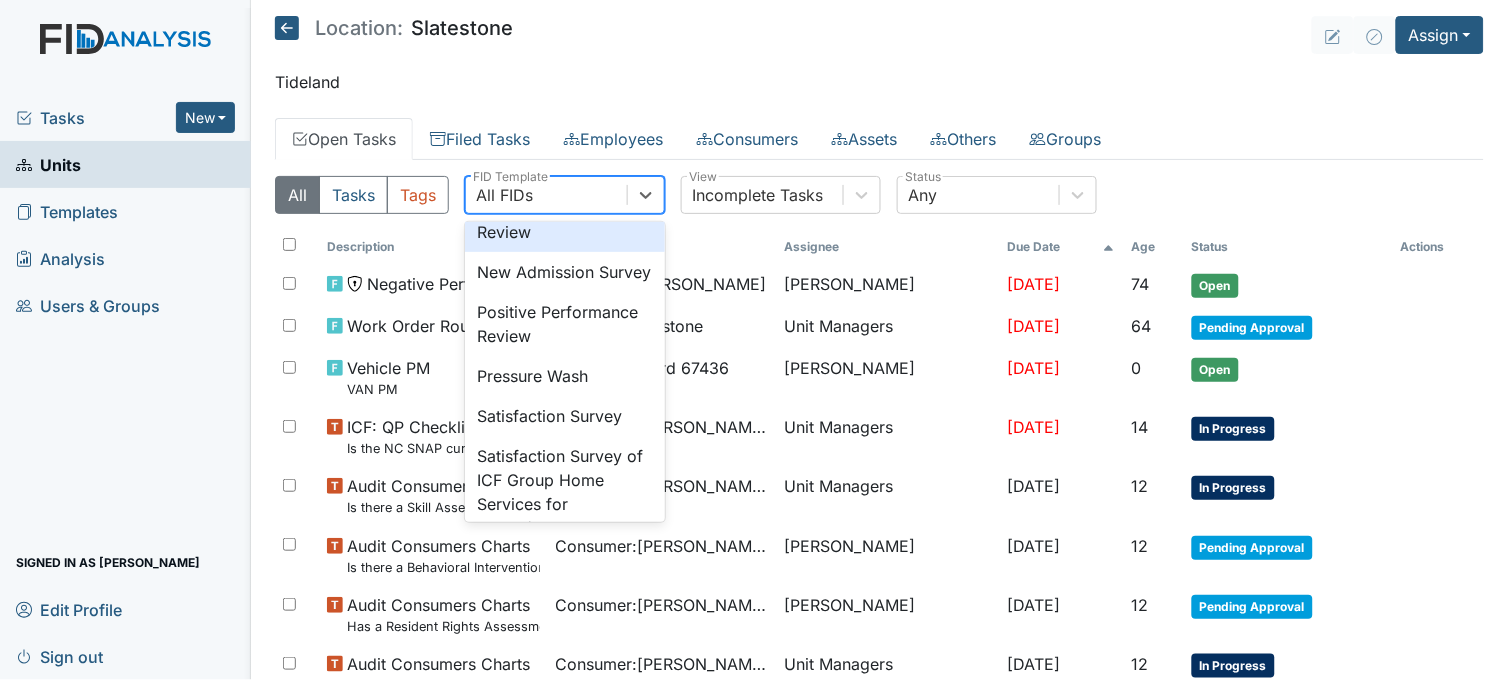 click on "Negative Performance Review" at bounding box center (565, 220) 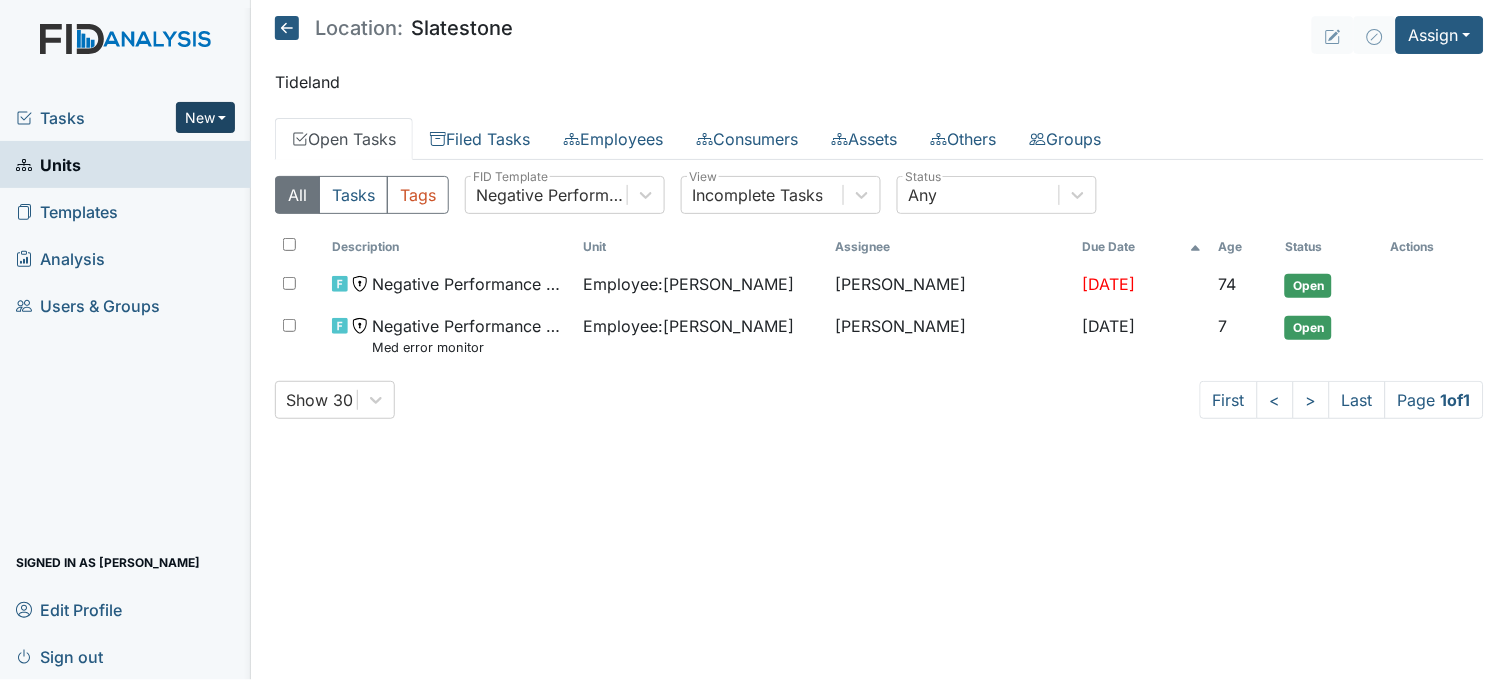 click on "New" at bounding box center [206, 117] 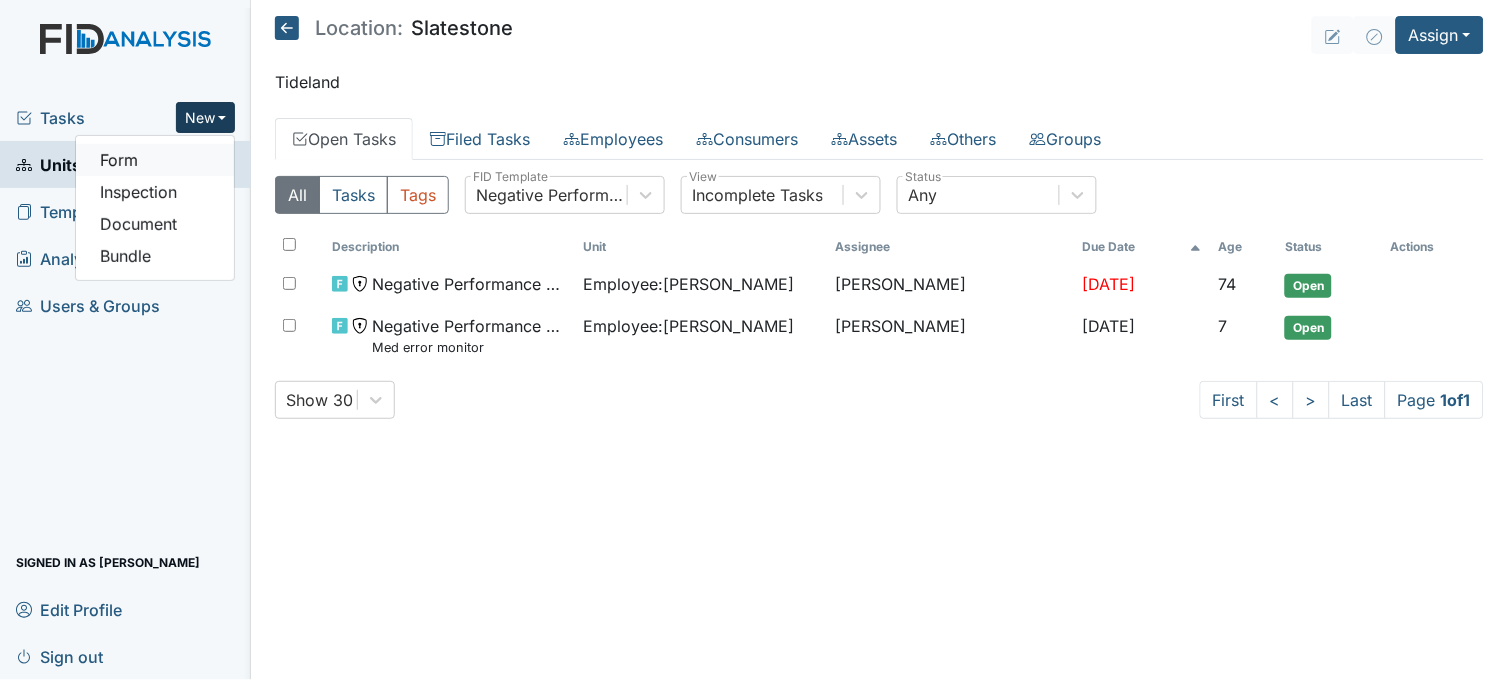 click on "Form" at bounding box center [155, 160] 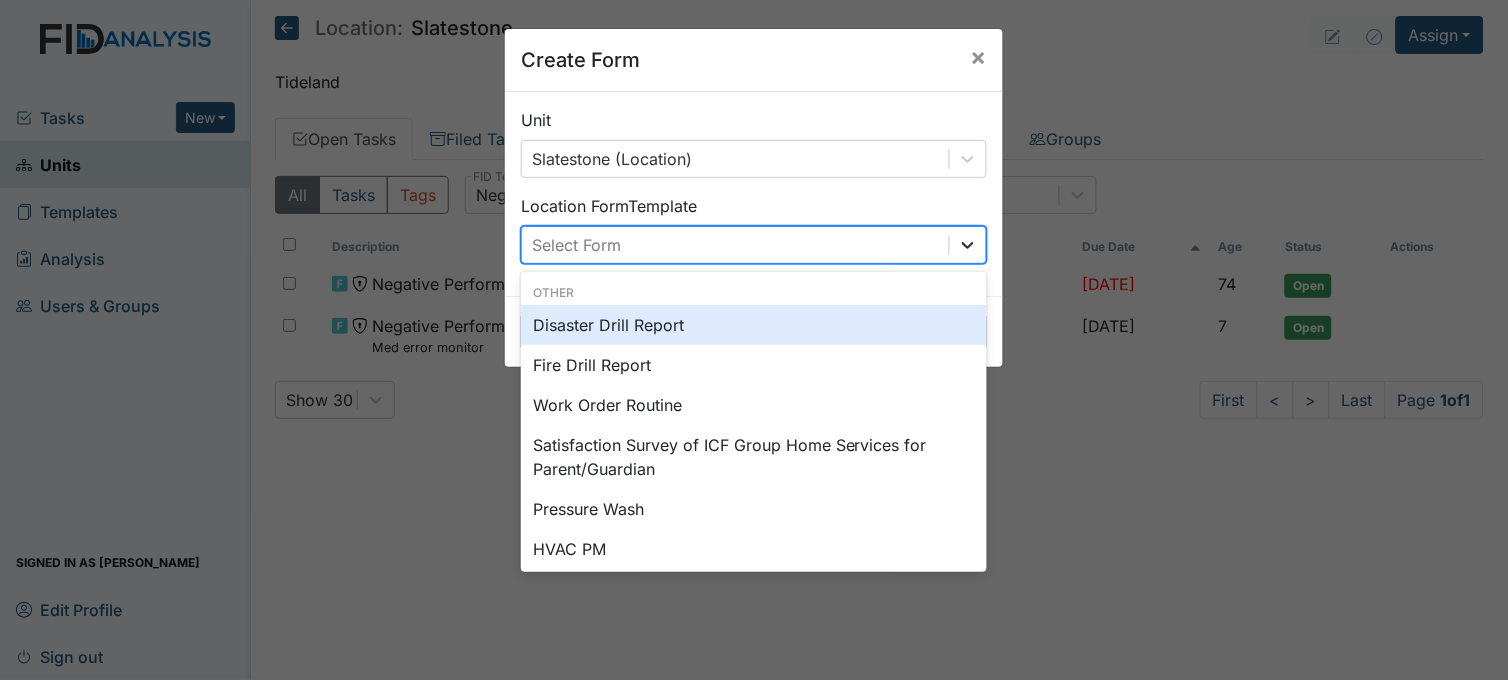 click 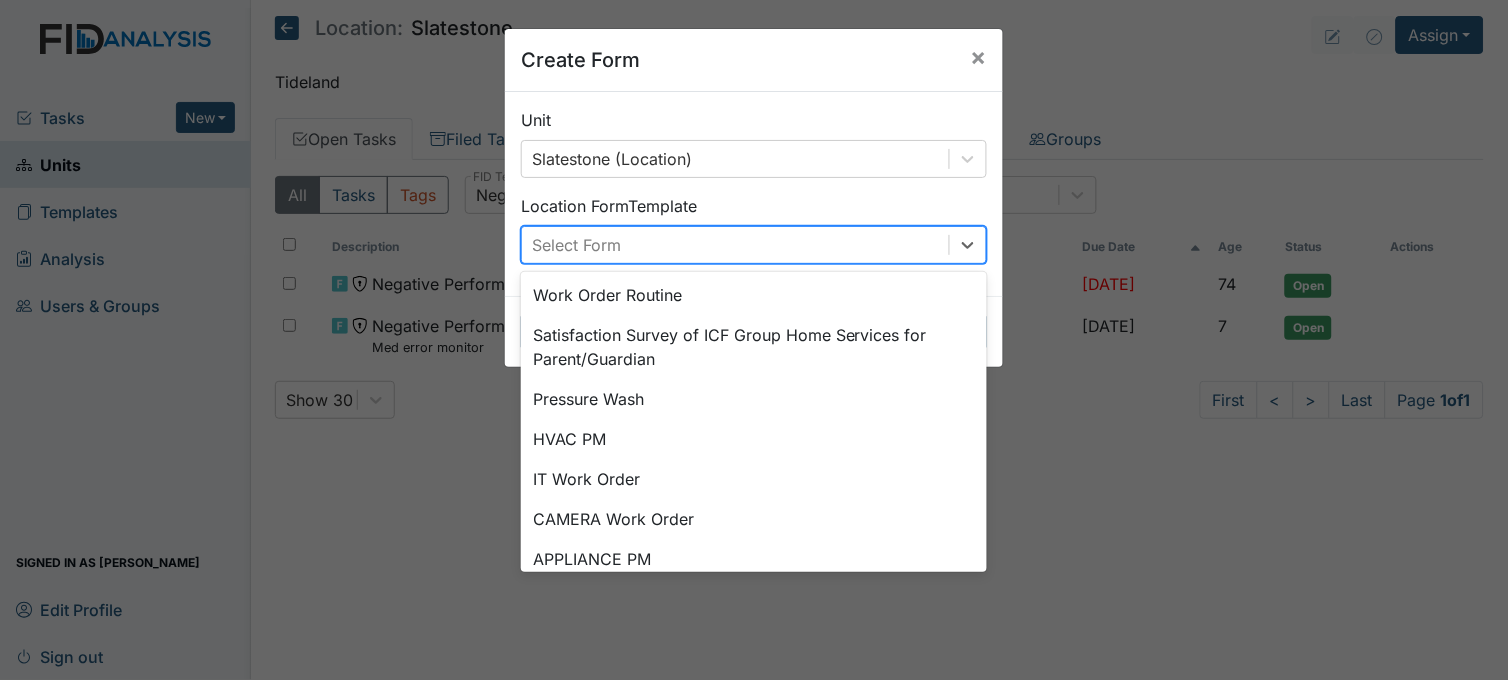 scroll, scrollTop: 0, scrollLeft: 0, axis: both 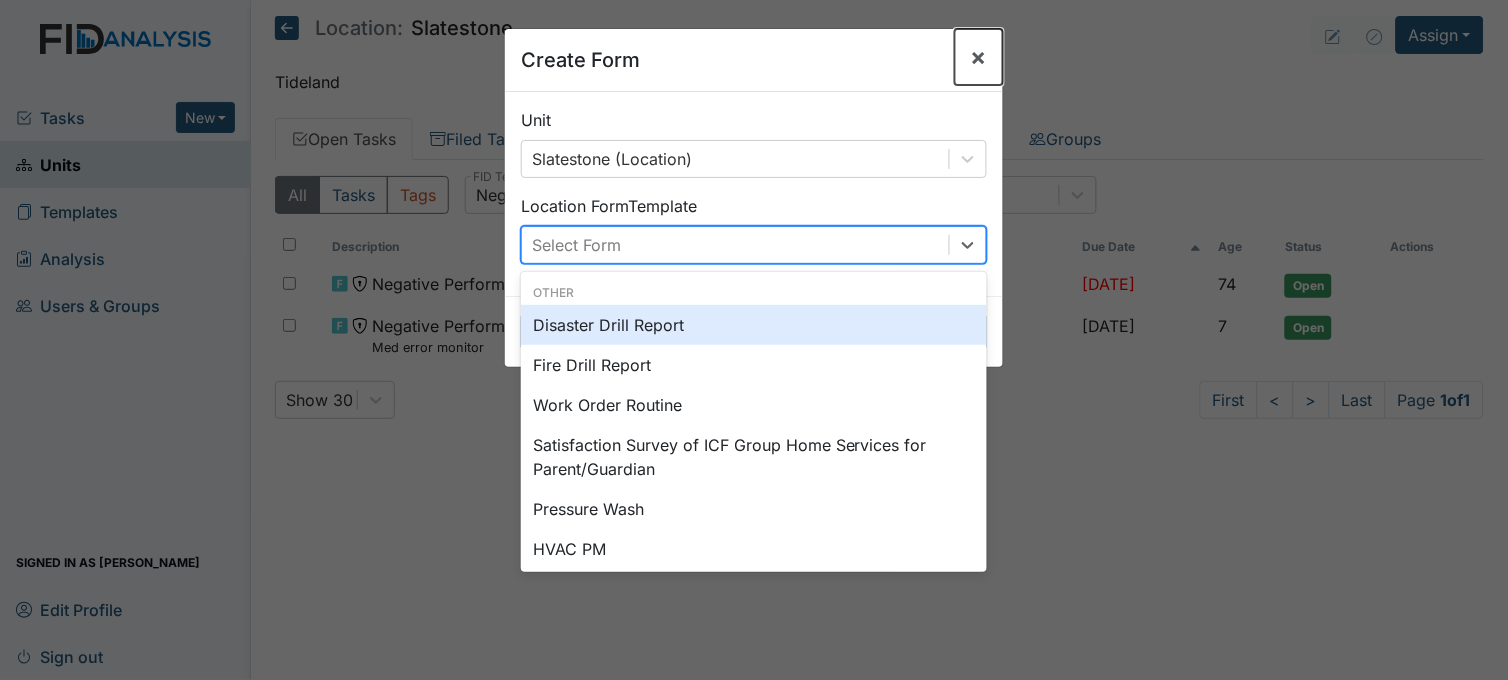 click on "×" at bounding box center (979, 56) 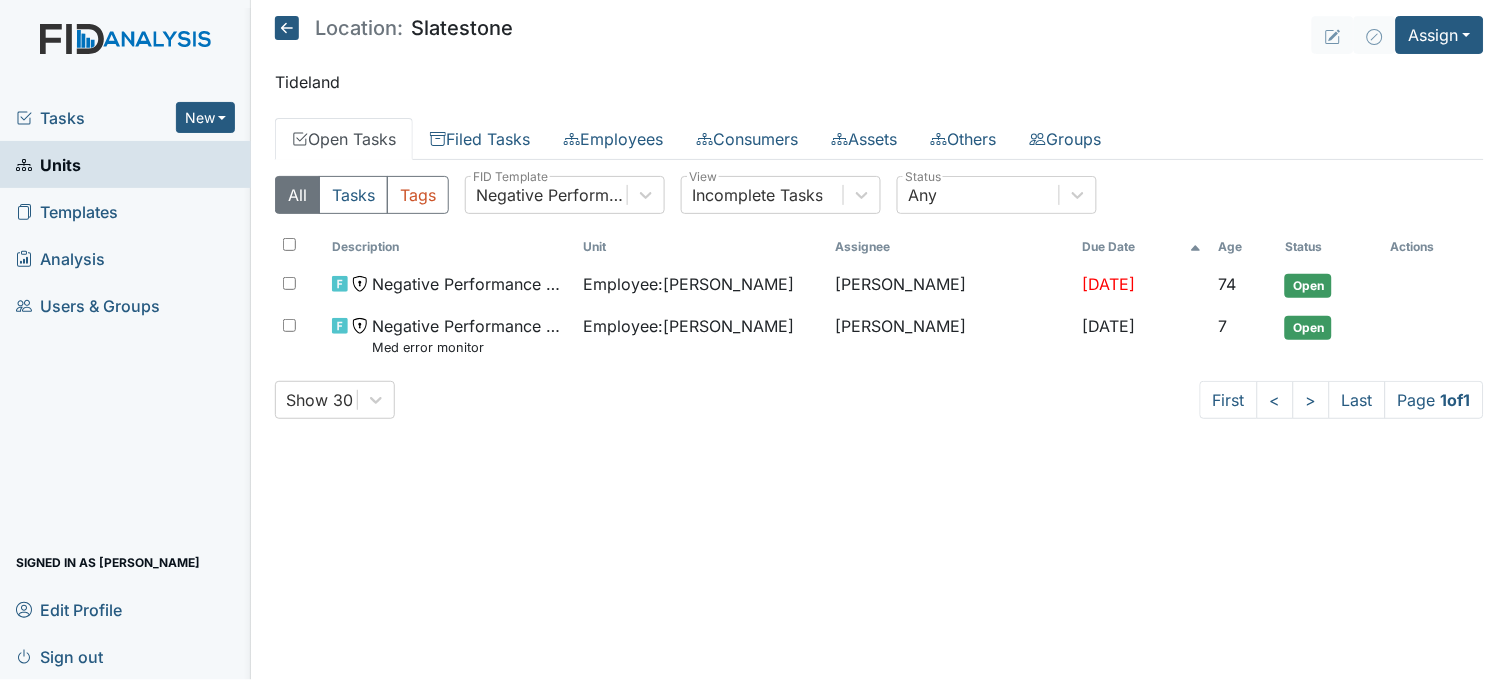 click on "Tasks" at bounding box center [96, 118] 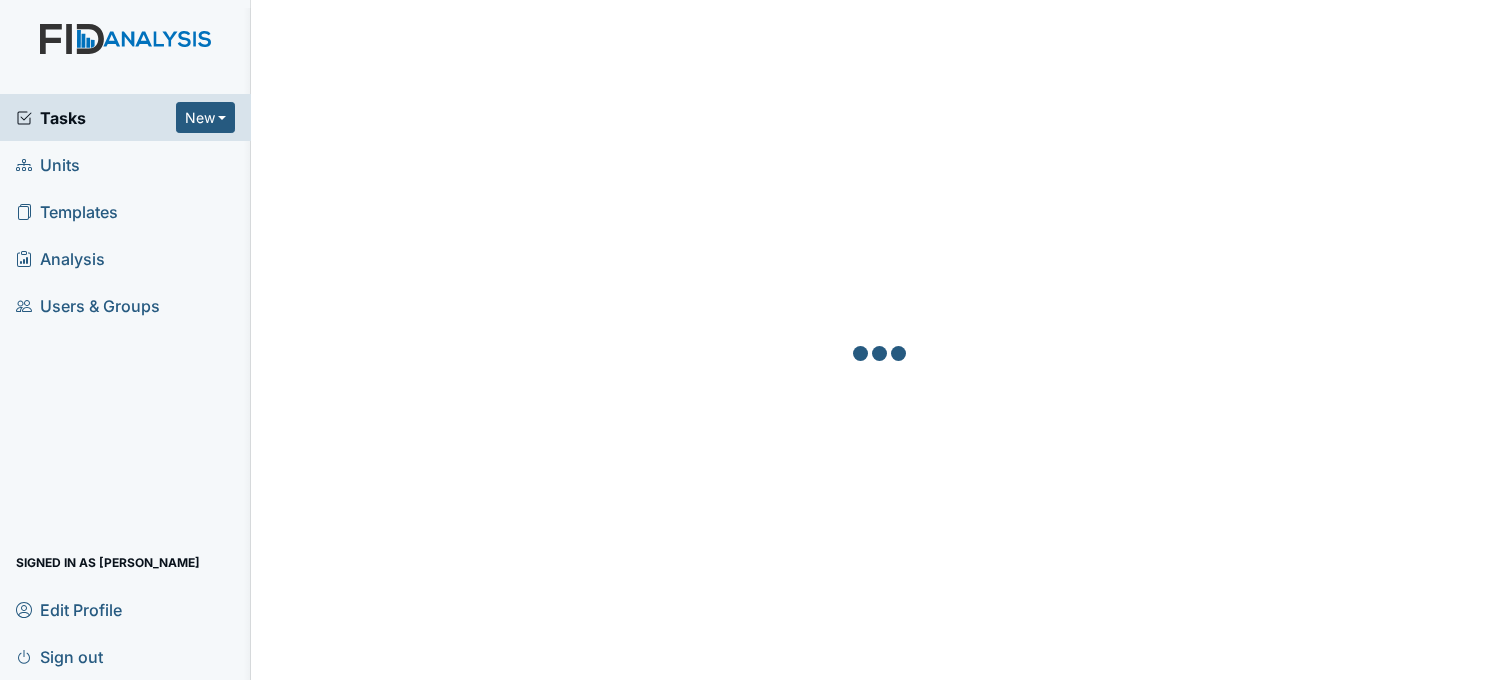scroll, scrollTop: 0, scrollLeft: 0, axis: both 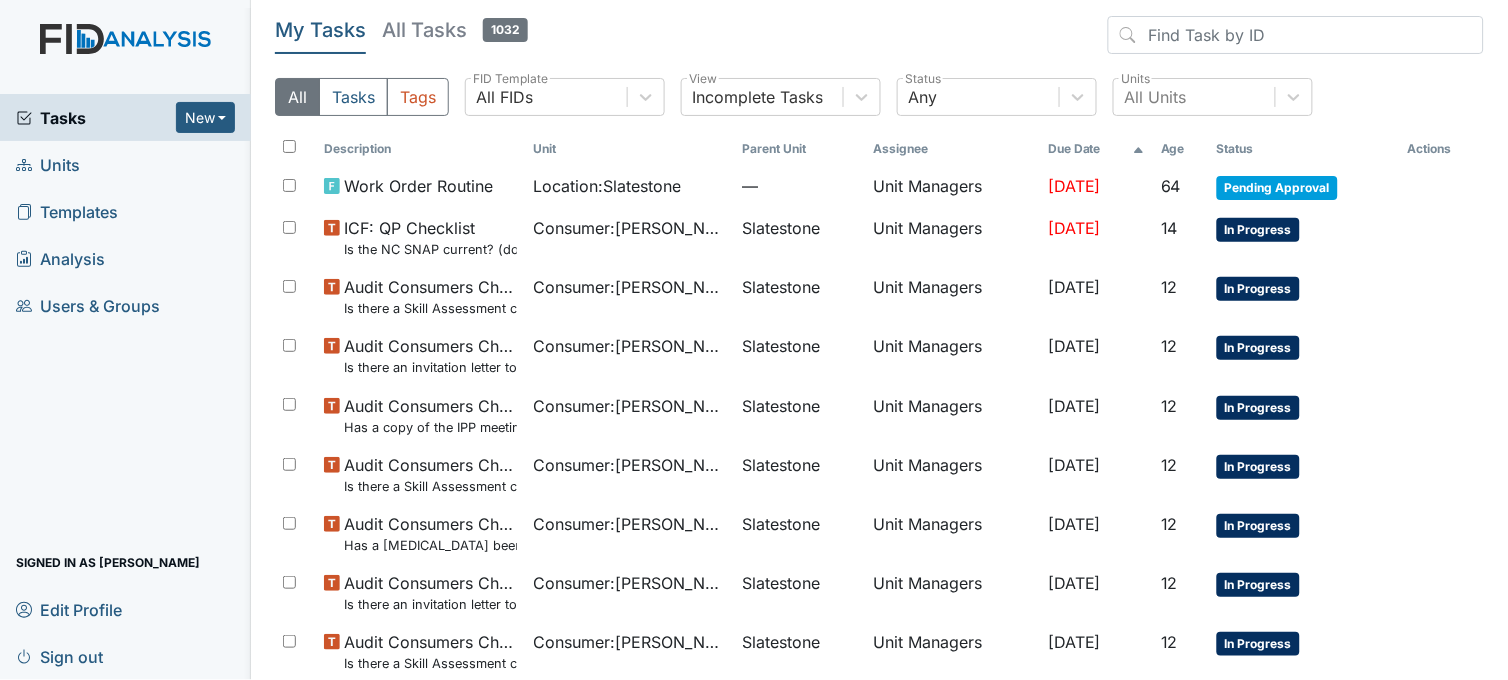 click on "Units" at bounding box center (48, 164) 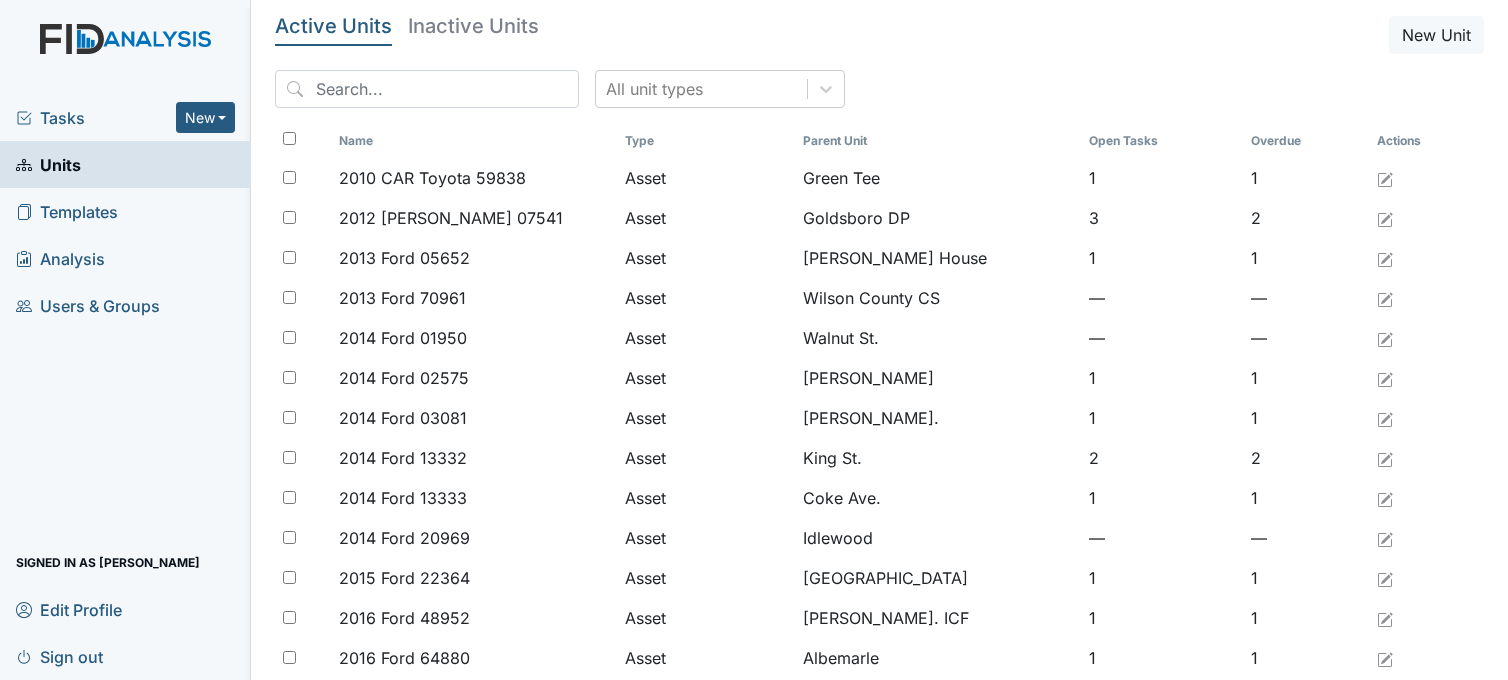 scroll, scrollTop: 0, scrollLeft: 0, axis: both 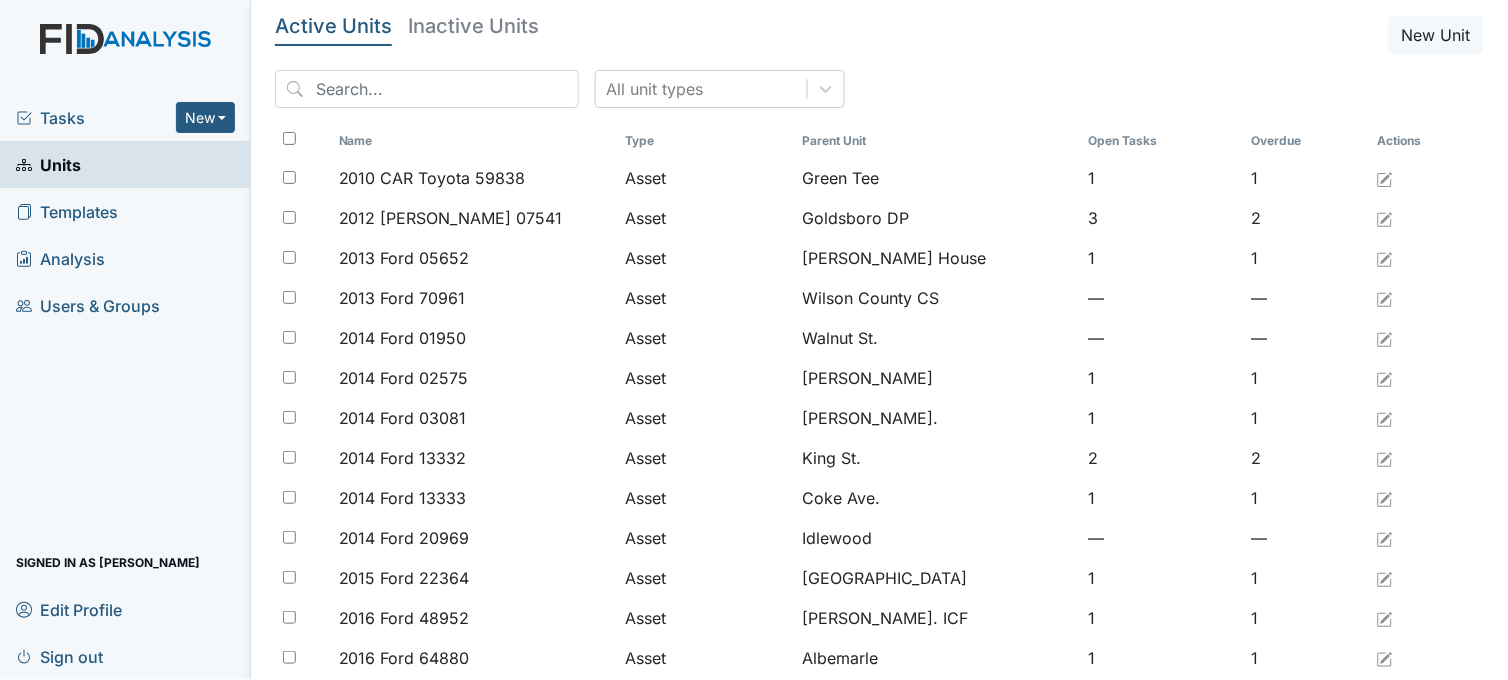 click on "Templates" at bounding box center [67, 211] 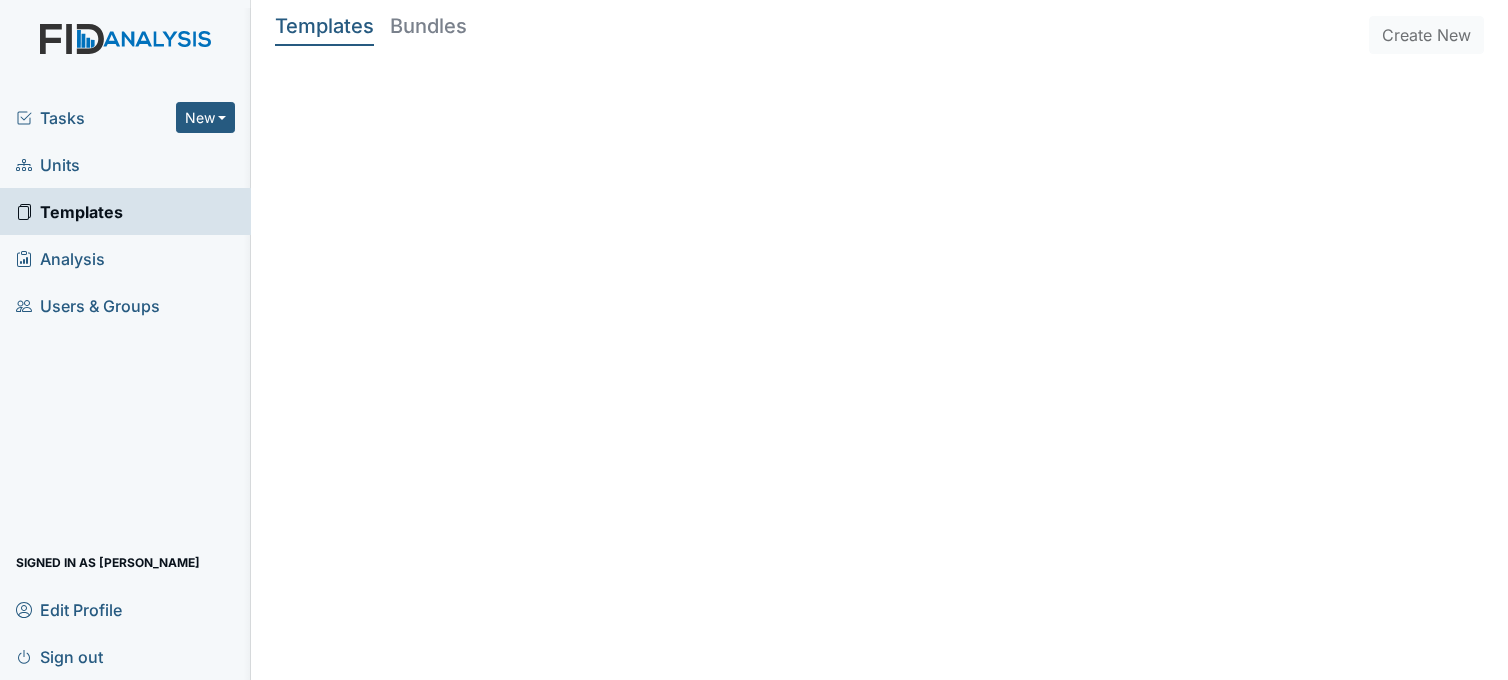 scroll, scrollTop: 0, scrollLeft: 0, axis: both 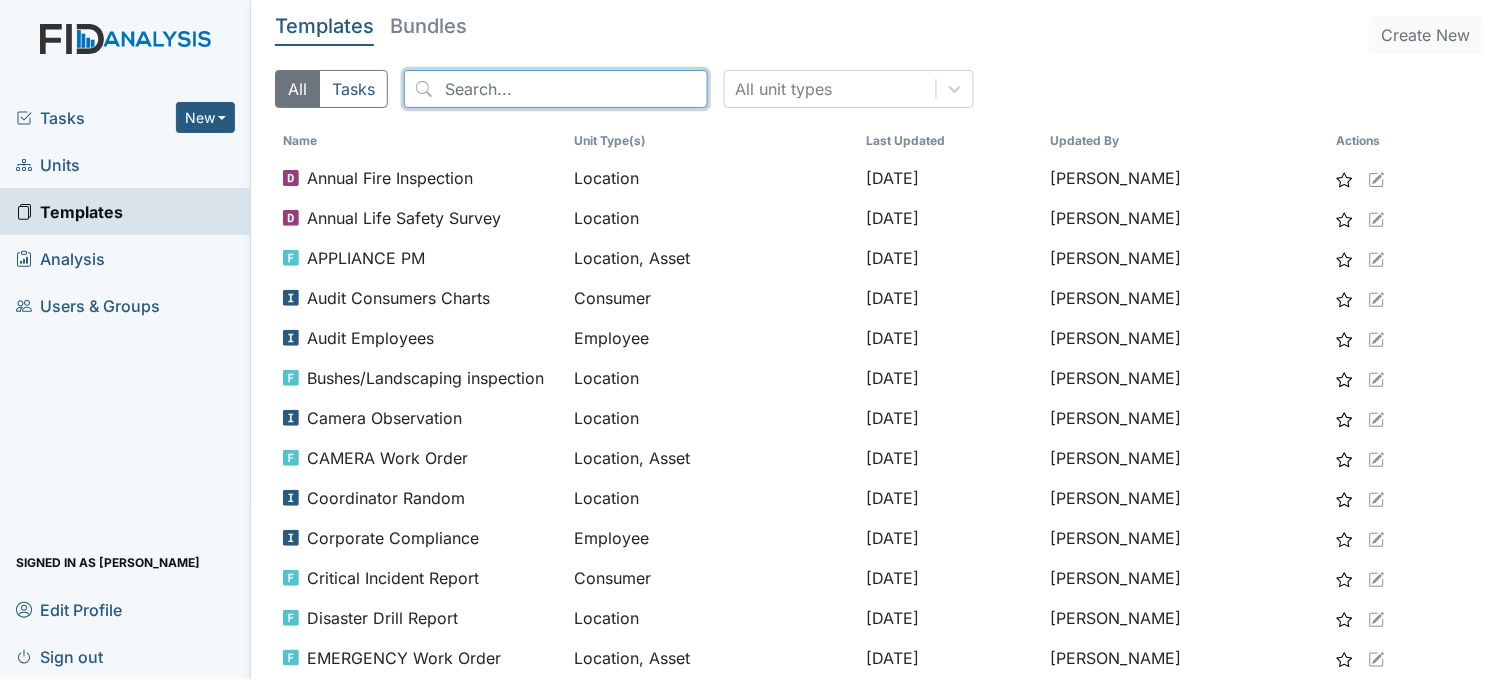 click at bounding box center [556, 89] 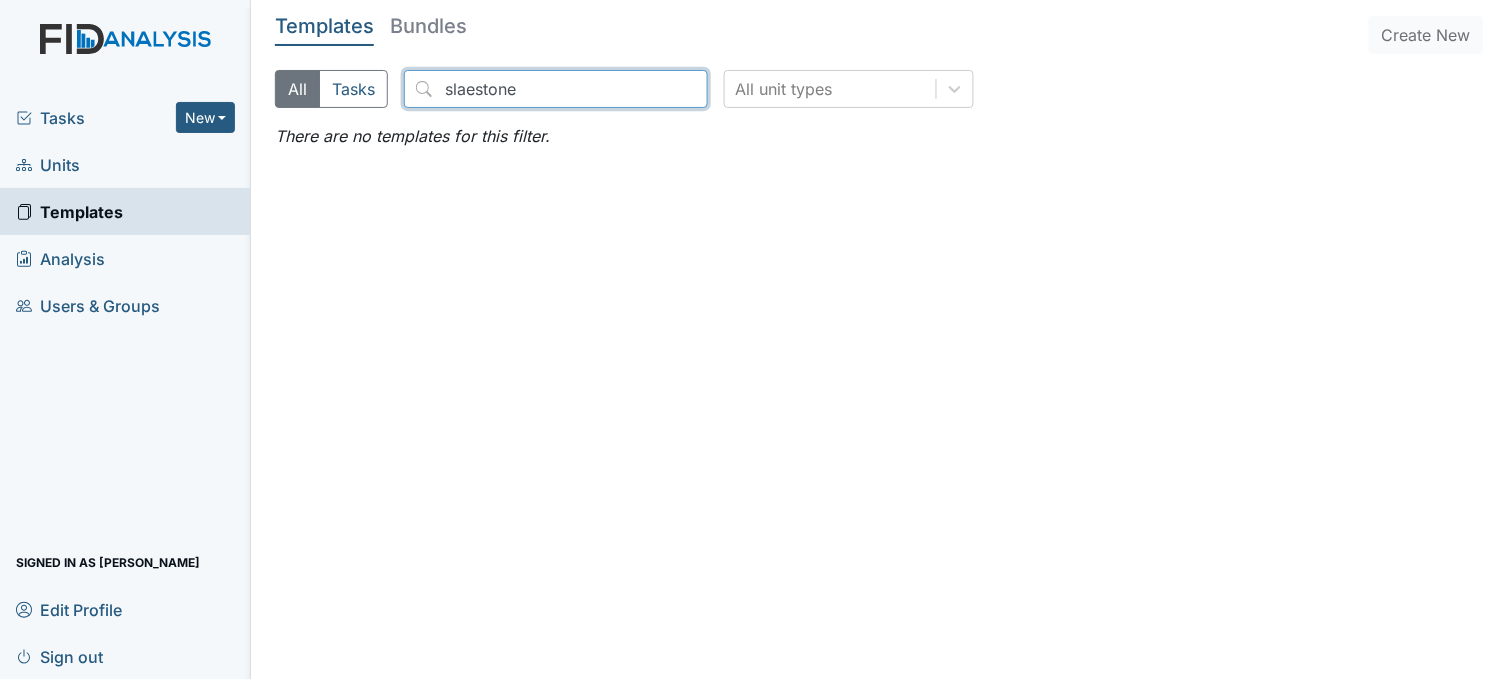 type on "slaestone" 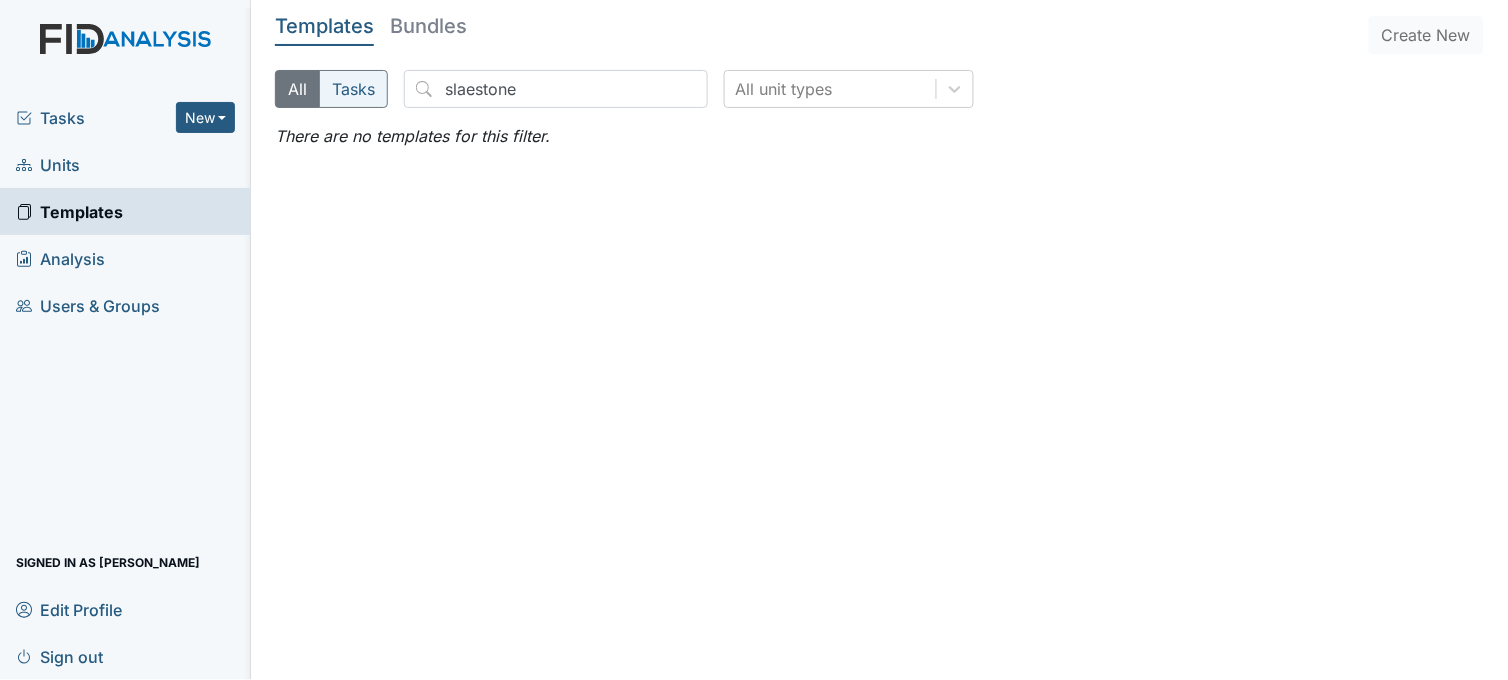 click on "Tasks" at bounding box center [353, 89] 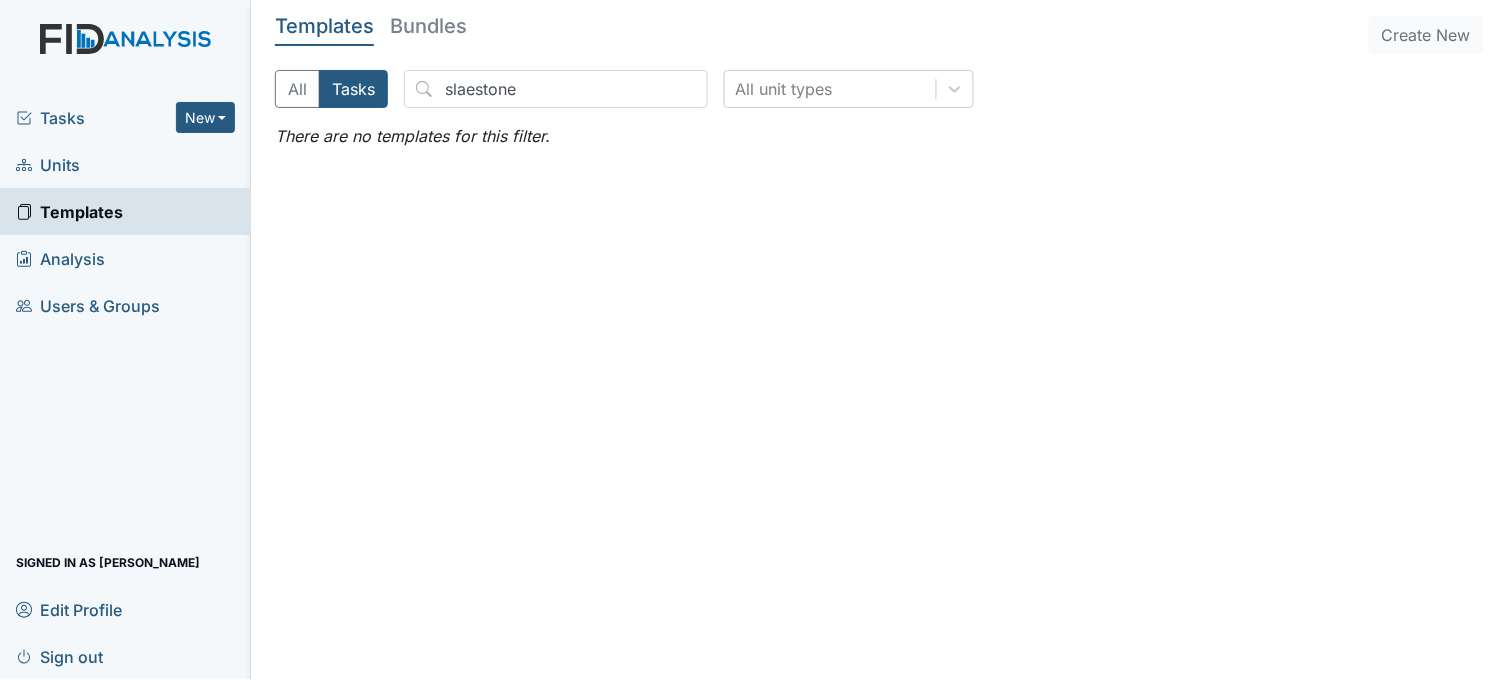 click on "Templates" at bounding box center (69, 211) 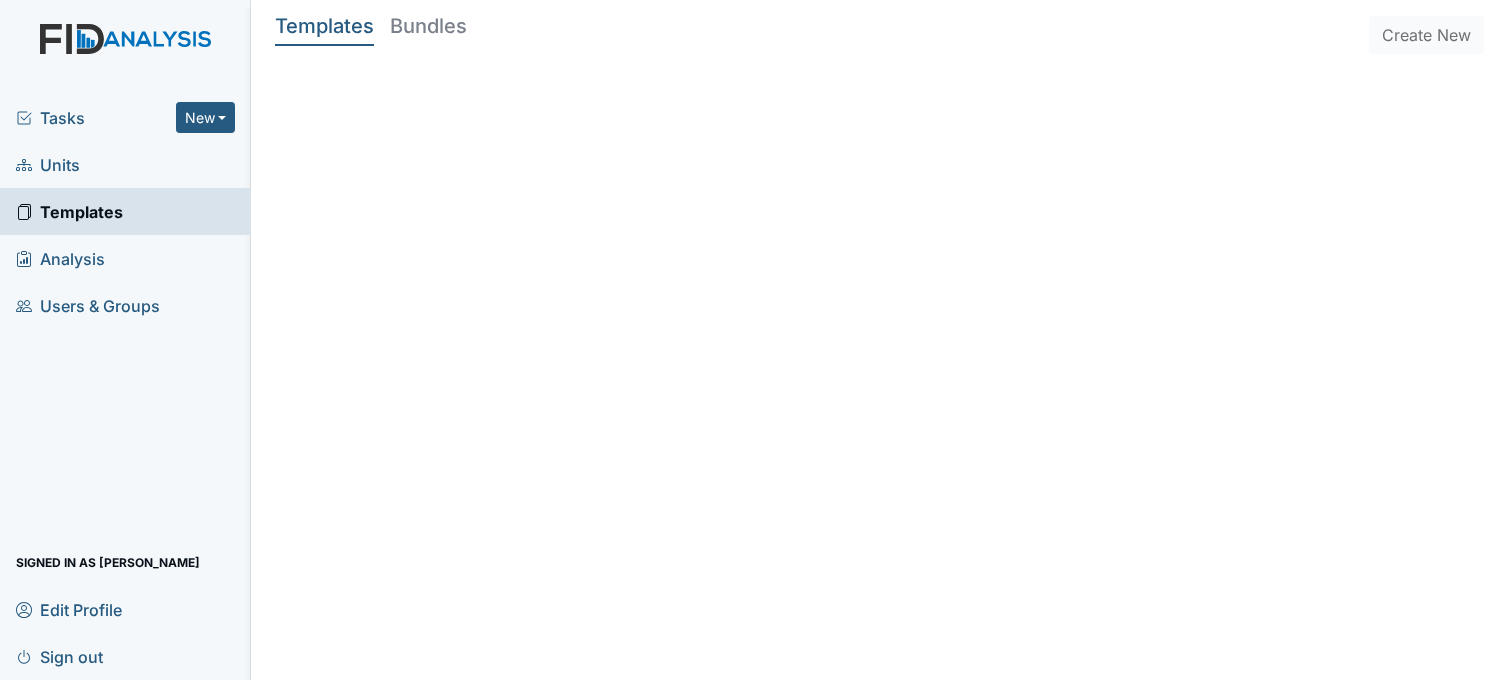 scroll, scrollTop: 0, scrollLeft: 0, axis: both 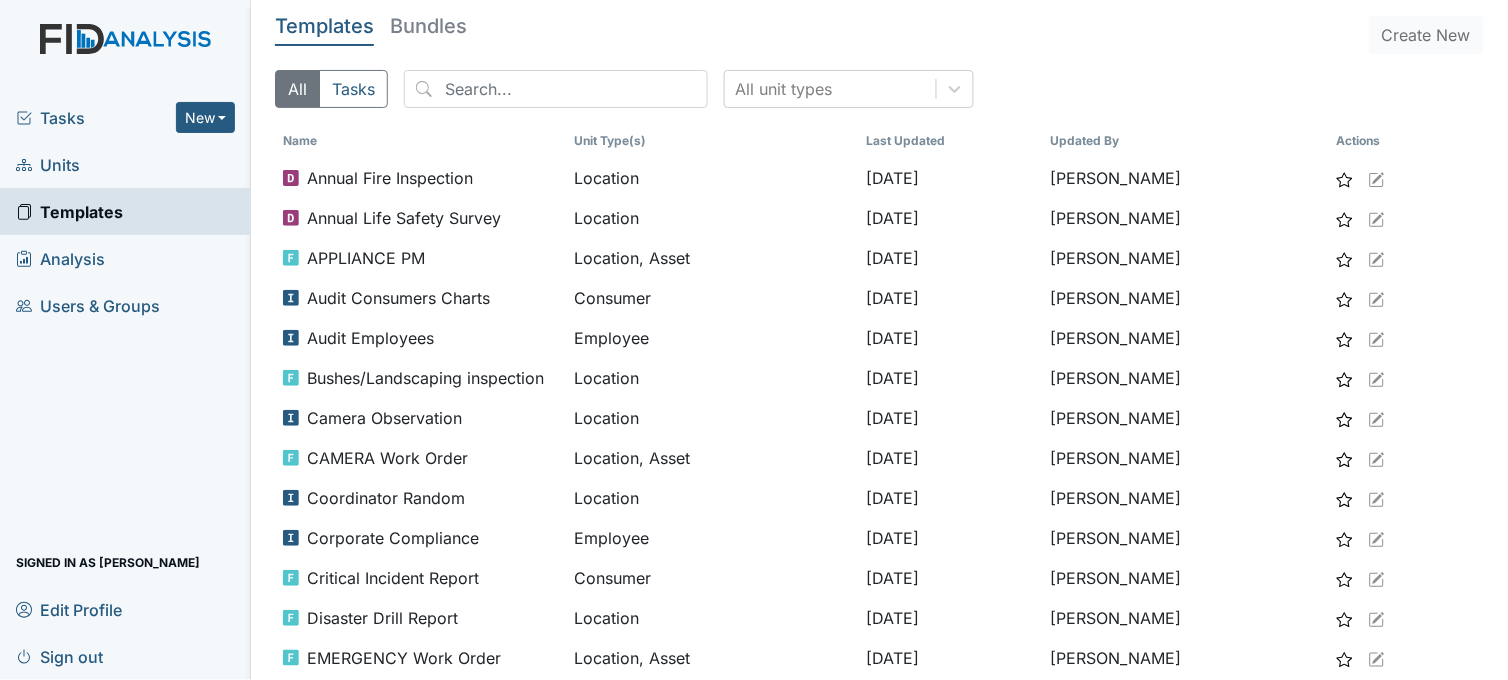 click on "Units" at bounding box center [48, 164] 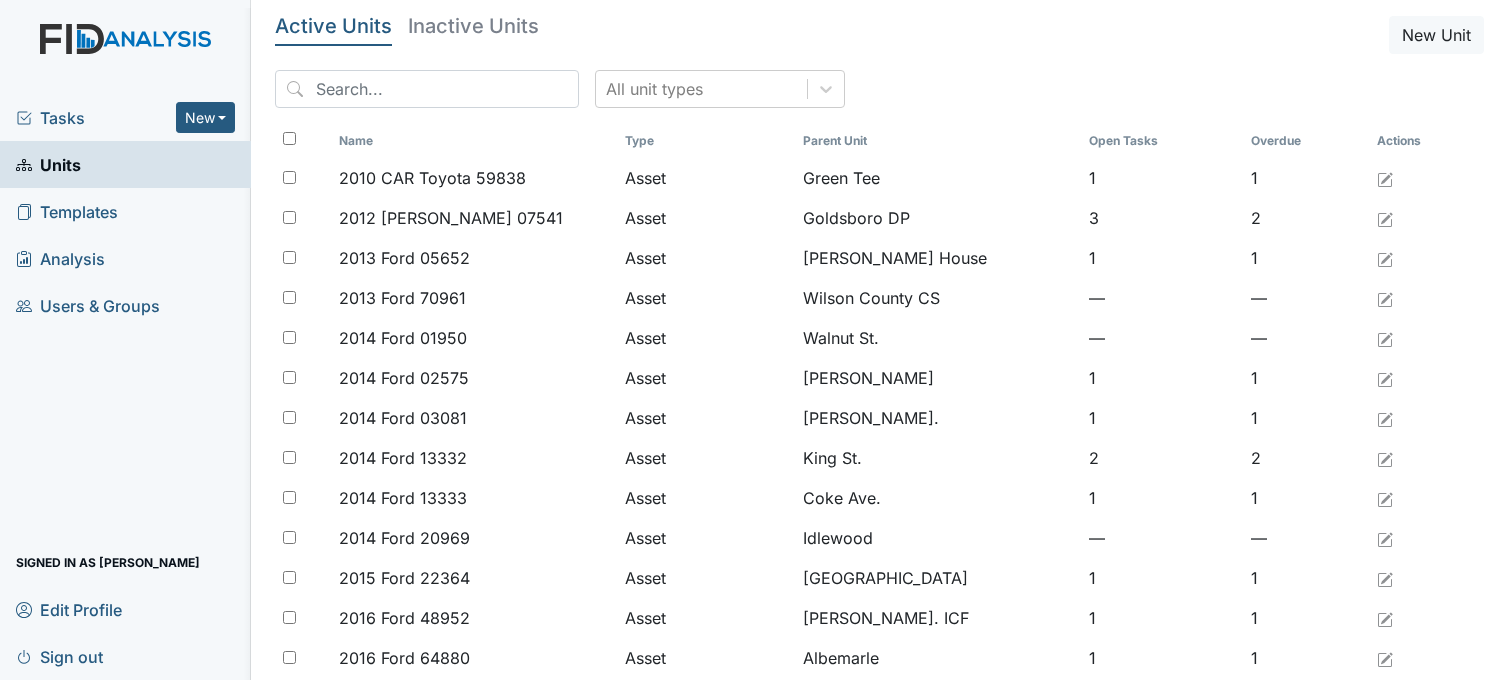 scroll, scrollTop: 0, scrollLeft: 0, axis: both 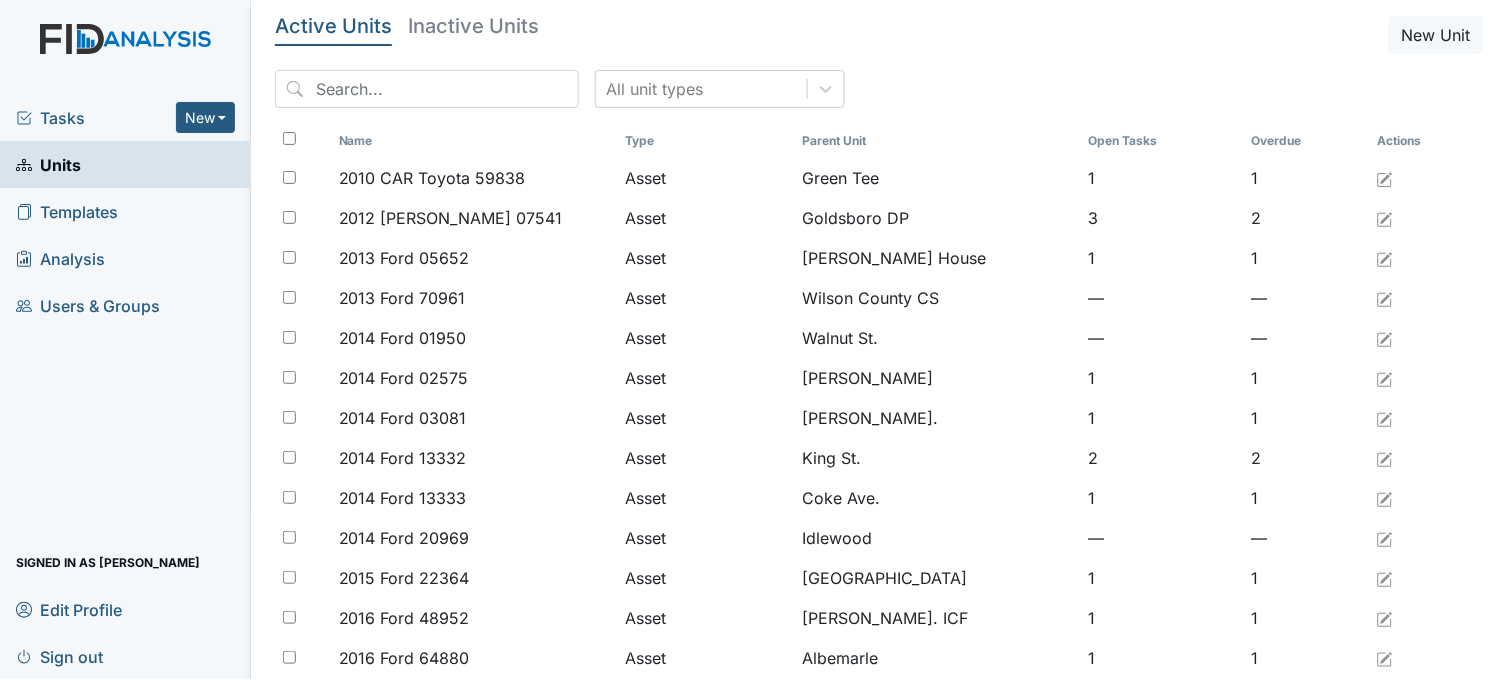 click on "Tasks" at bounding box center [96, 118] 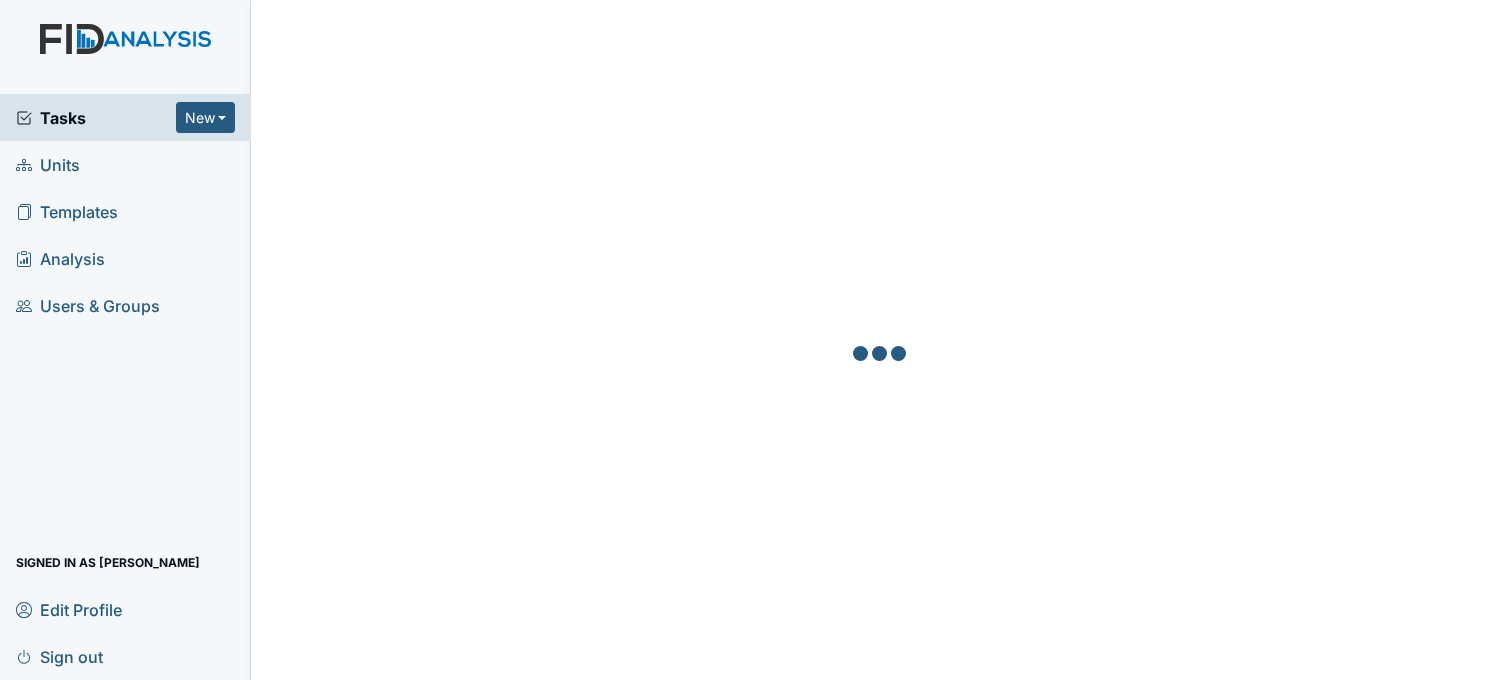 scroll, scrollTop: 0, scrollLeft: 0, axis: both 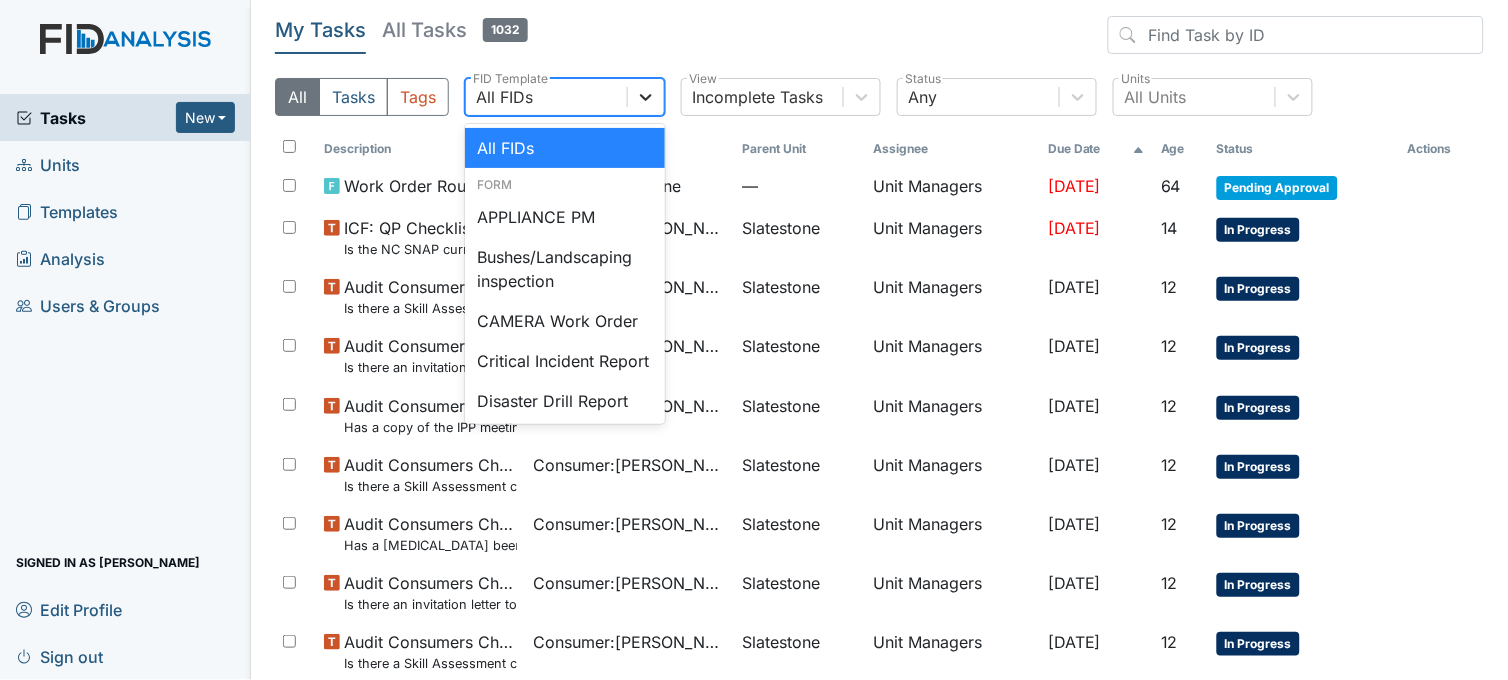 click 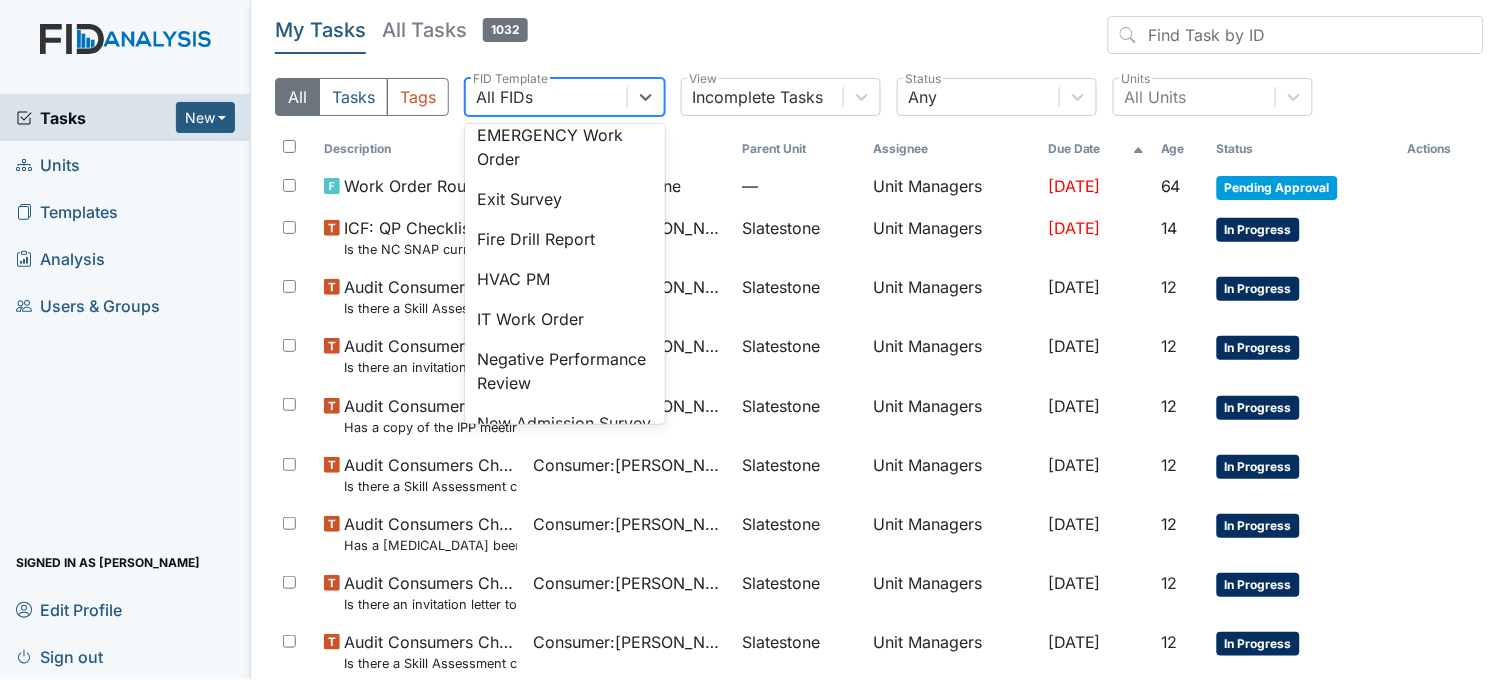 scroll, scrollTop: 444, scrollLeft: 0, axis: vertical 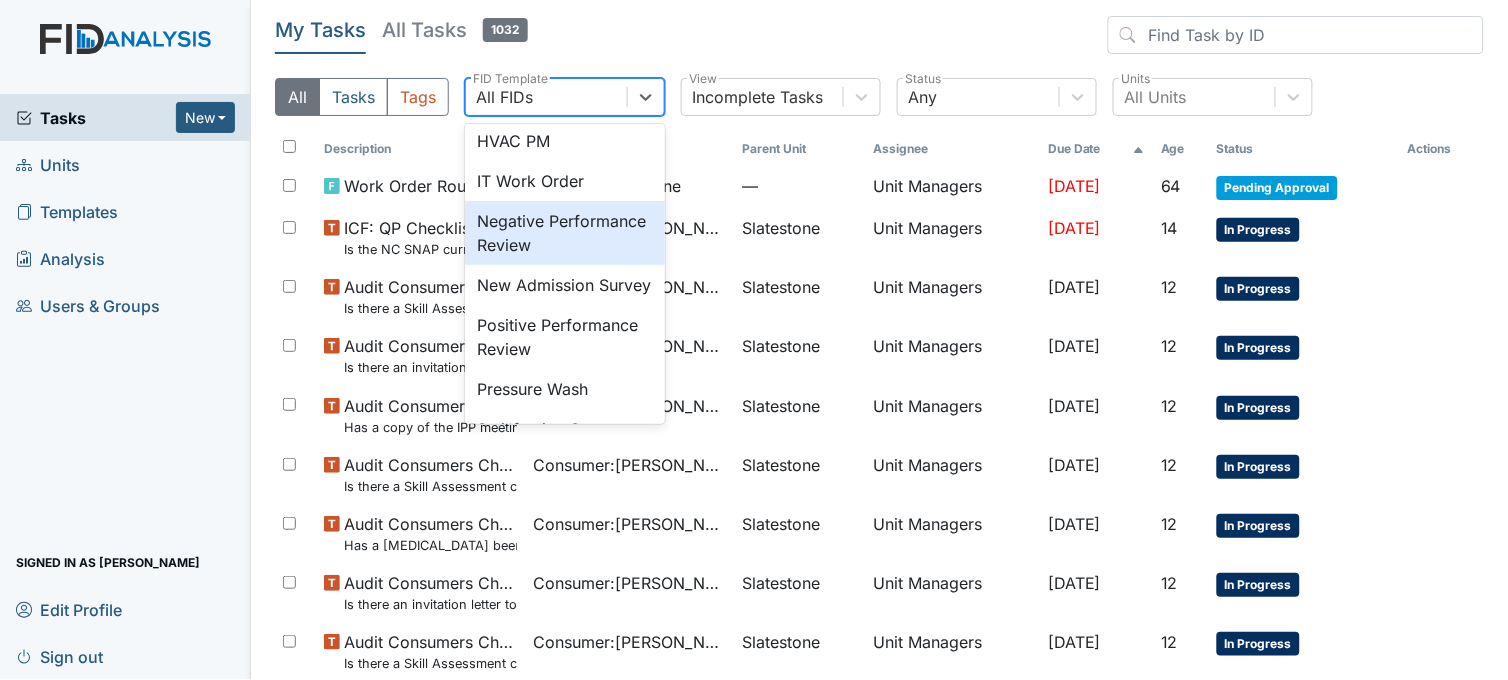 click on "Negative Performance Review" at bounding box center [565, 233] 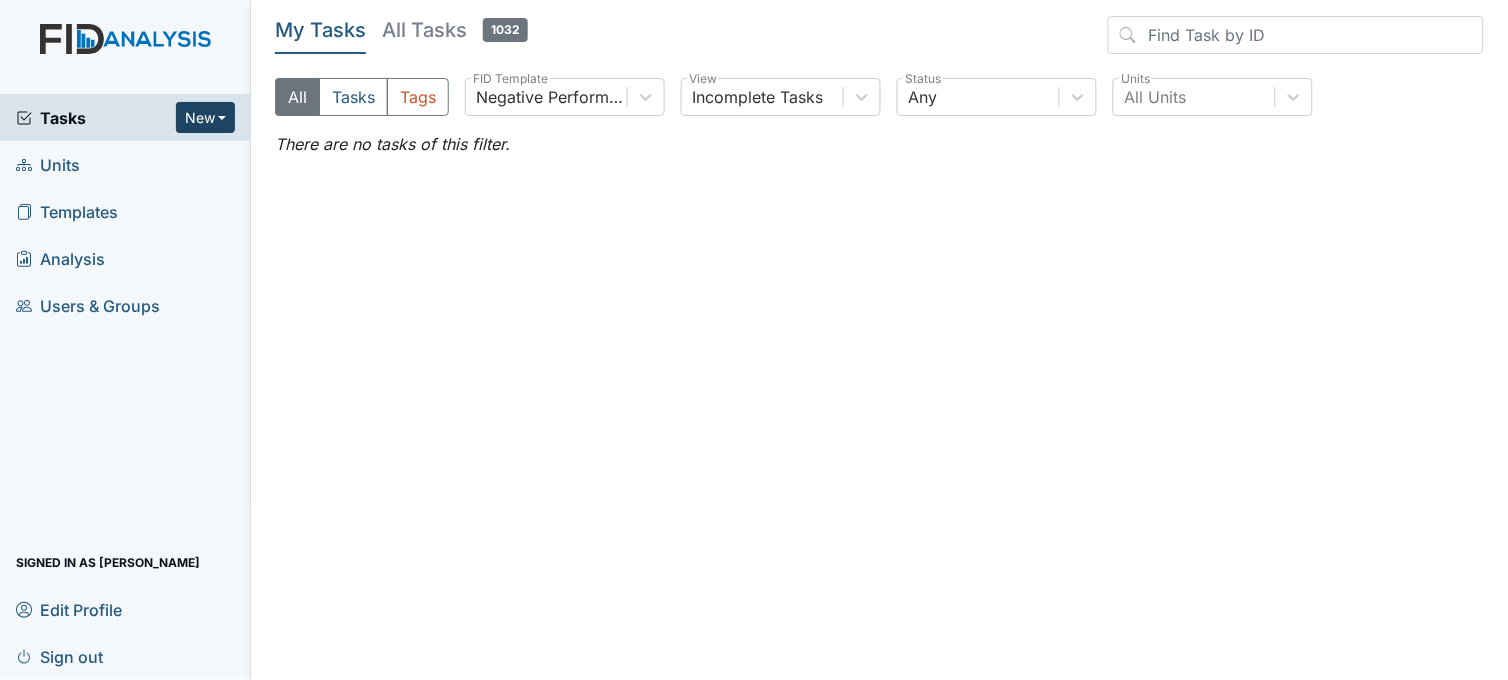 click on "New" at bounding box center [206, 117] 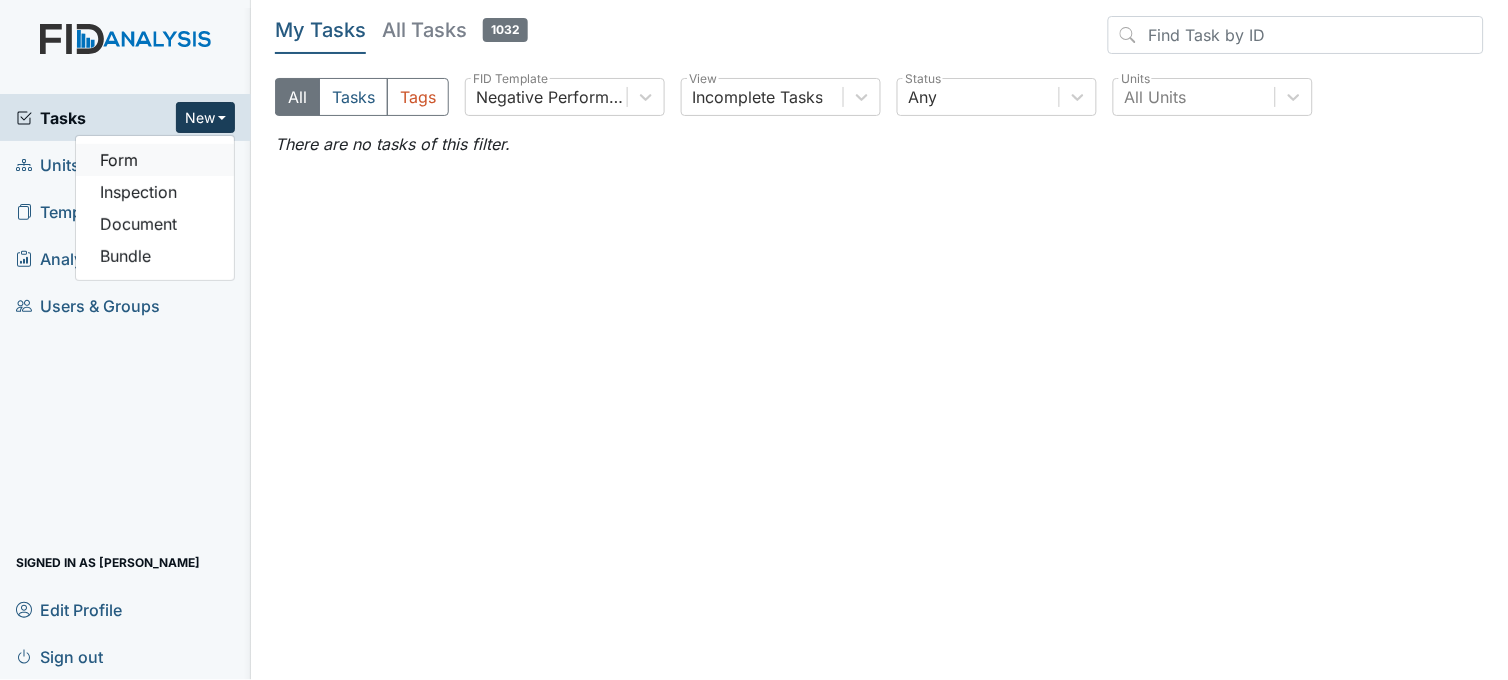 click on "Form" at bounding box center [155, 160] 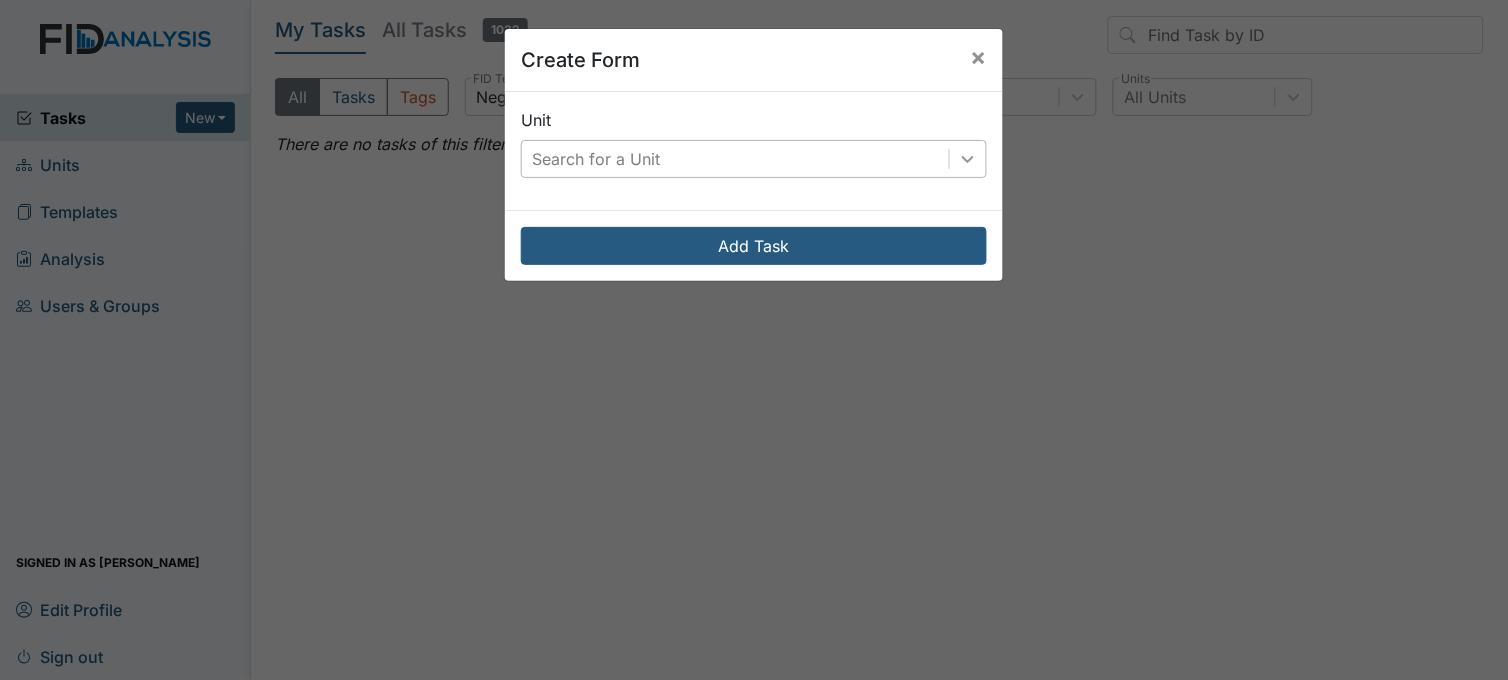 click at bounding box center [968, 159] 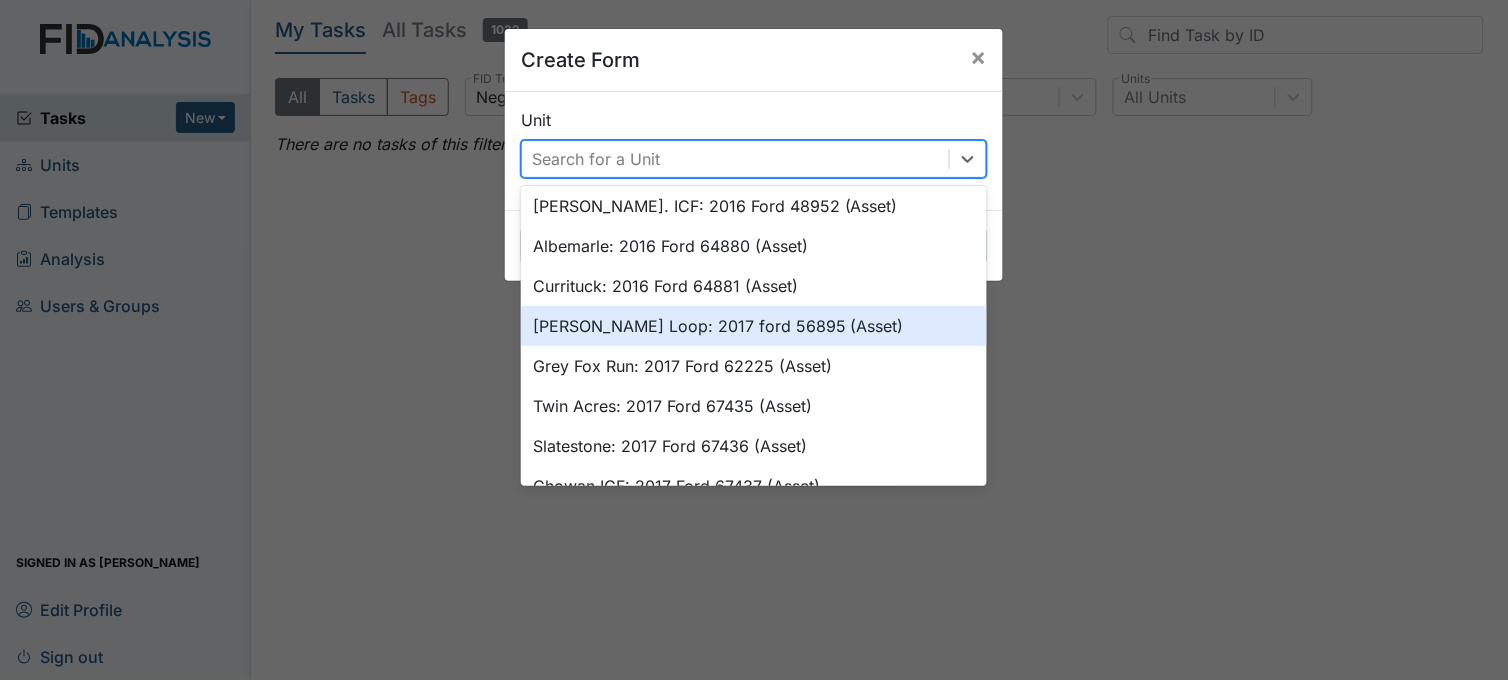 scroll, scrollTop: 333, scrollLeft: 0, axis: vertical 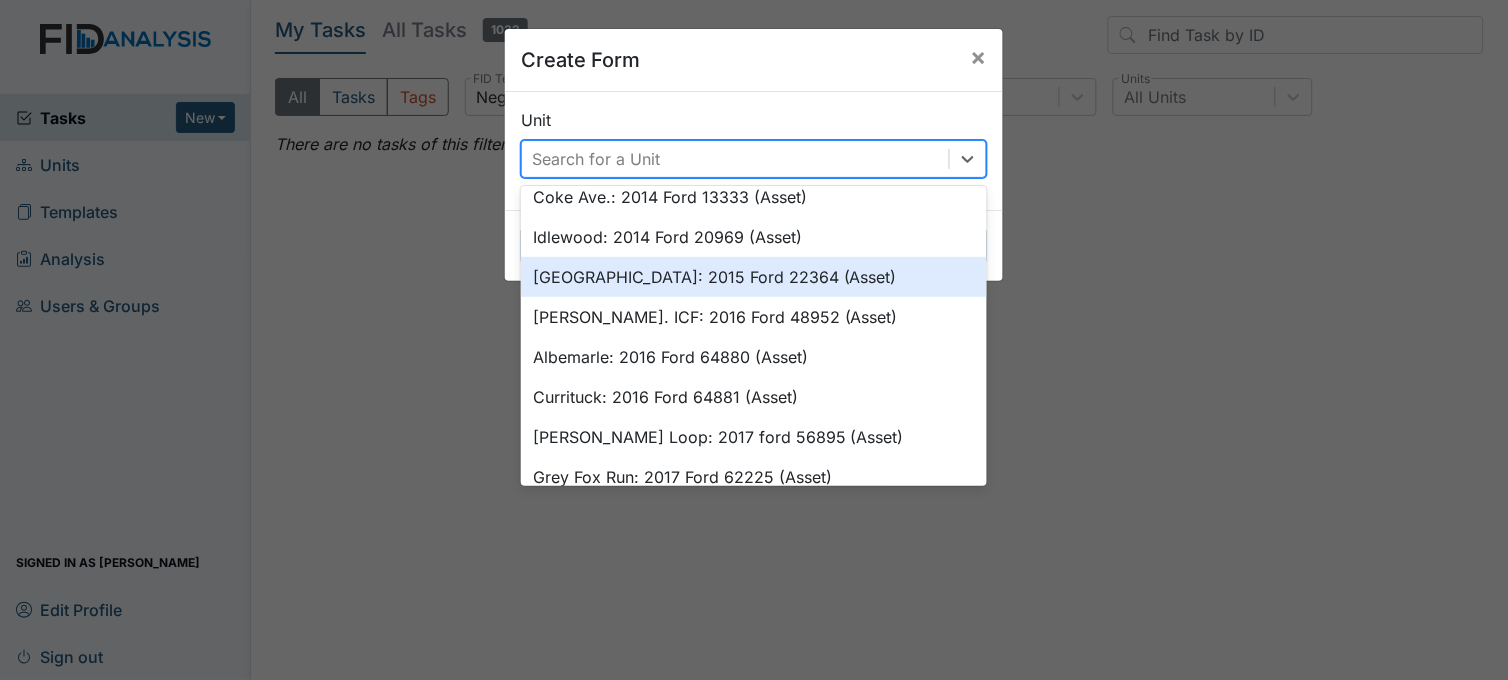 click on "Beaufort Heights: 2015	Ford	22364 (Asset)" at bounding box center [754, 277] 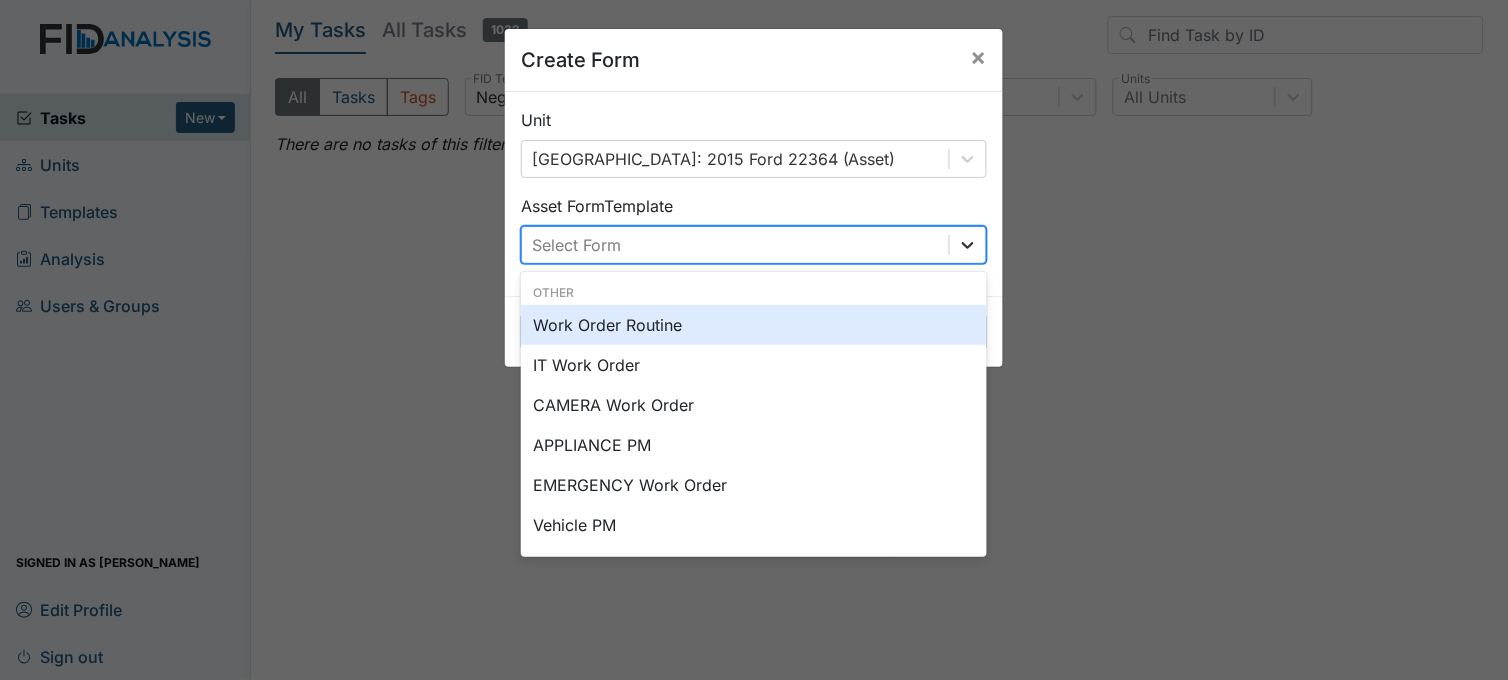 click 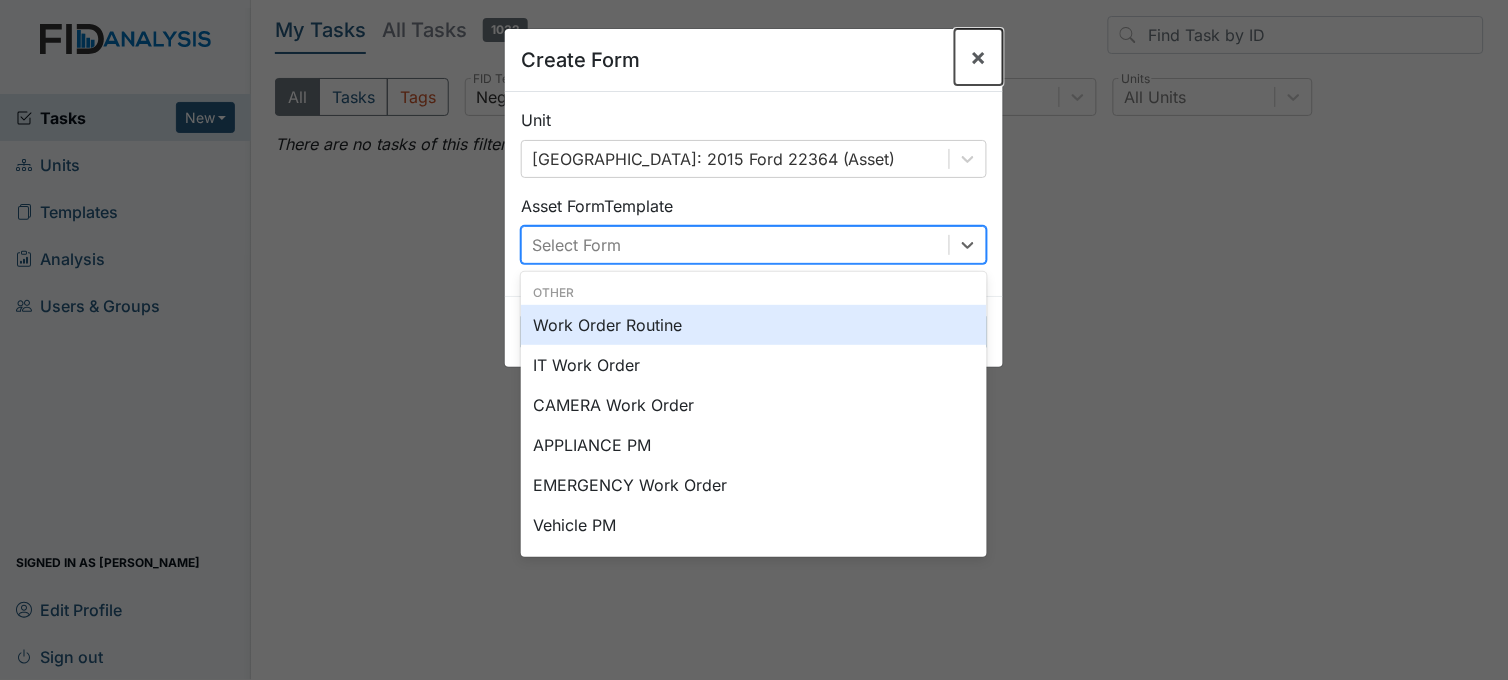 click on "×" at bounding box center (979, 56) 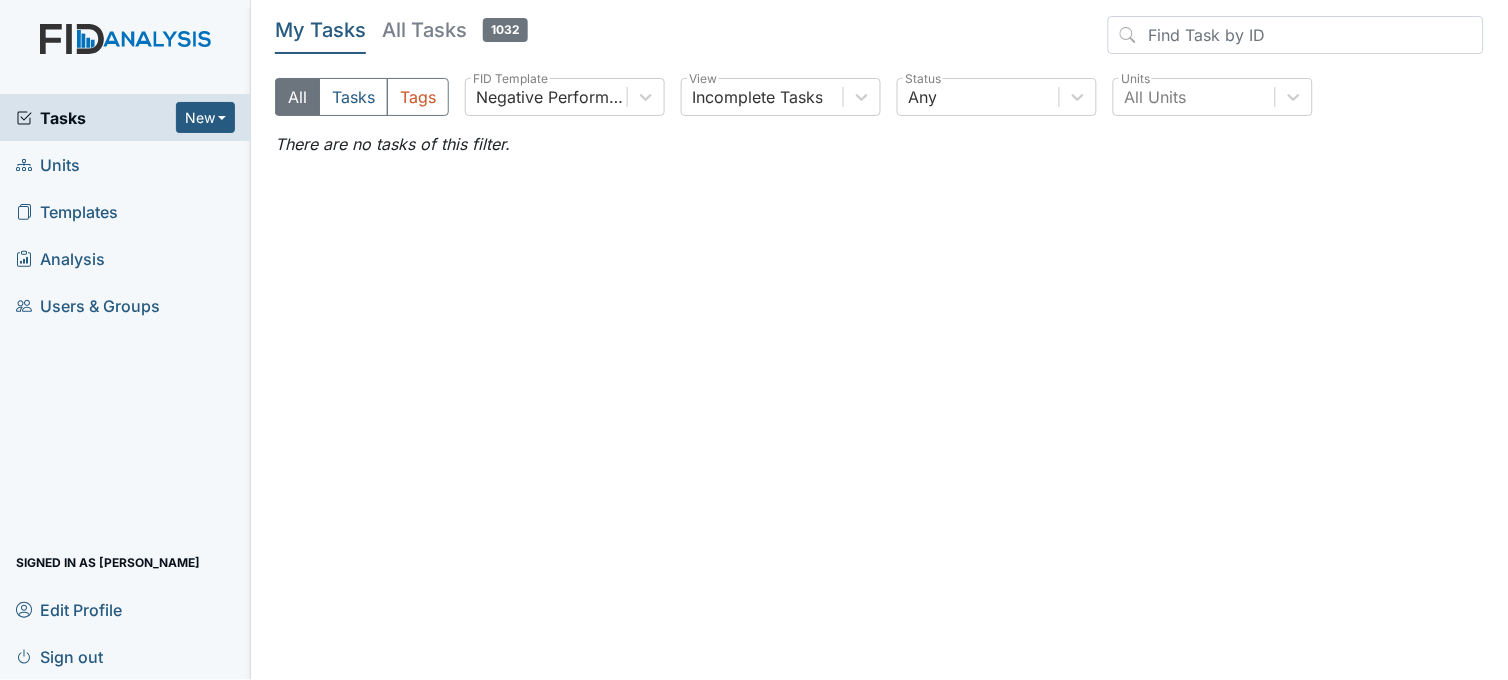 click on "Tasks" at bounding box center (96, 118) 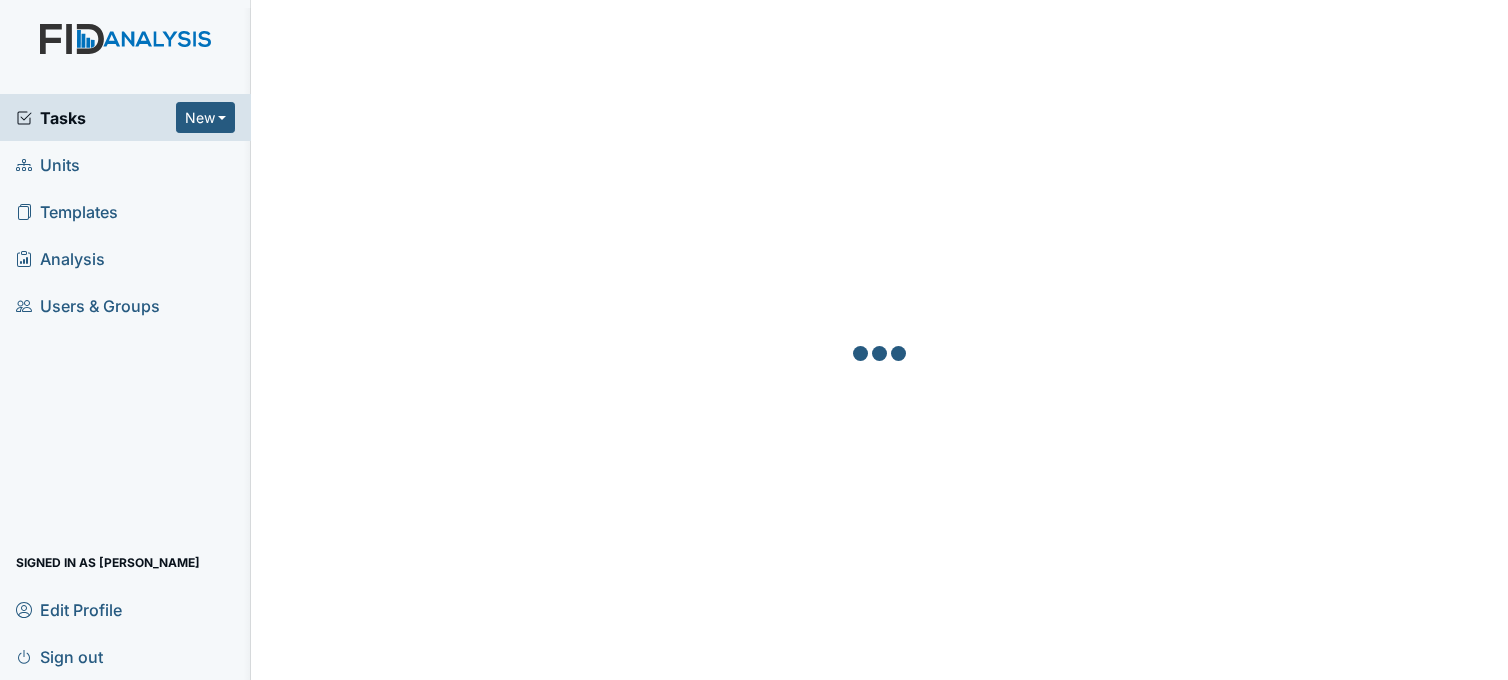 scroll, scrollTop: 0, scrollLeft: 0, axis: both 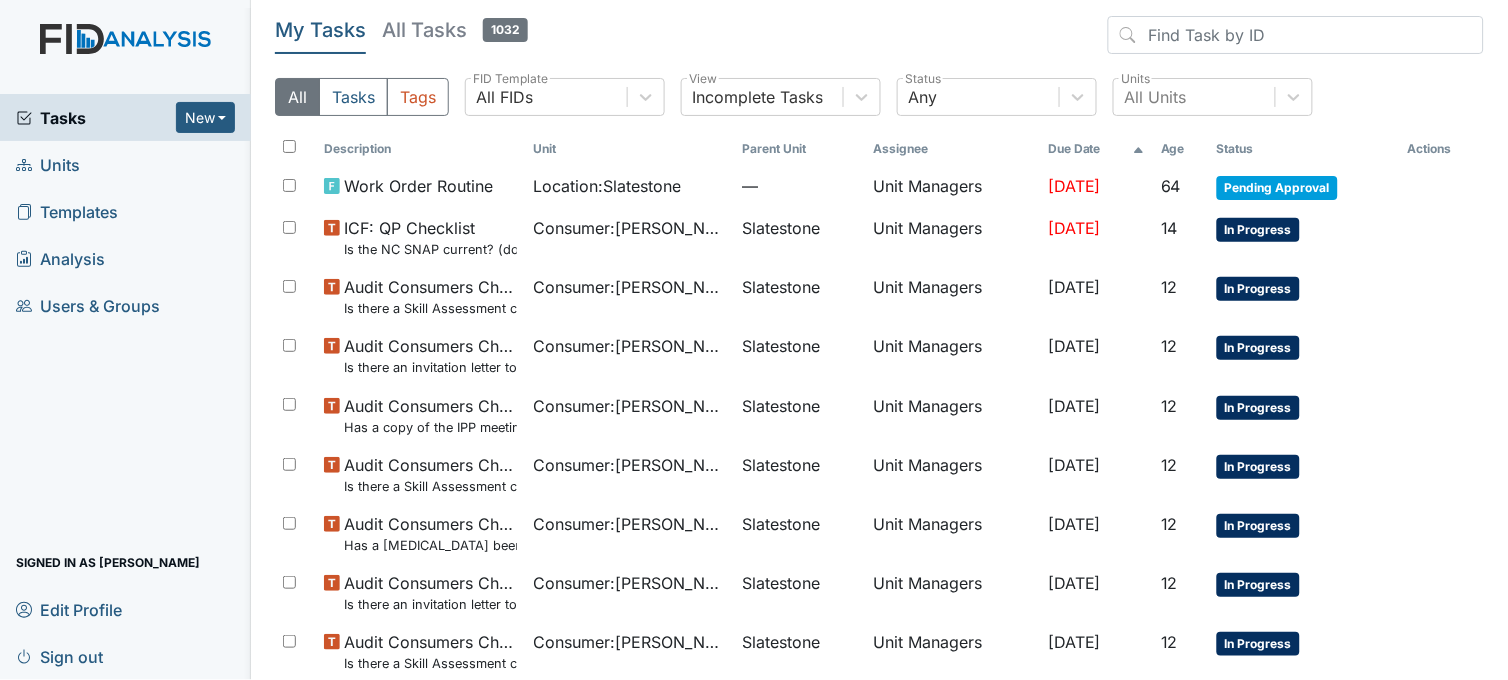 click on "Units" at bounding box center [48, 164] 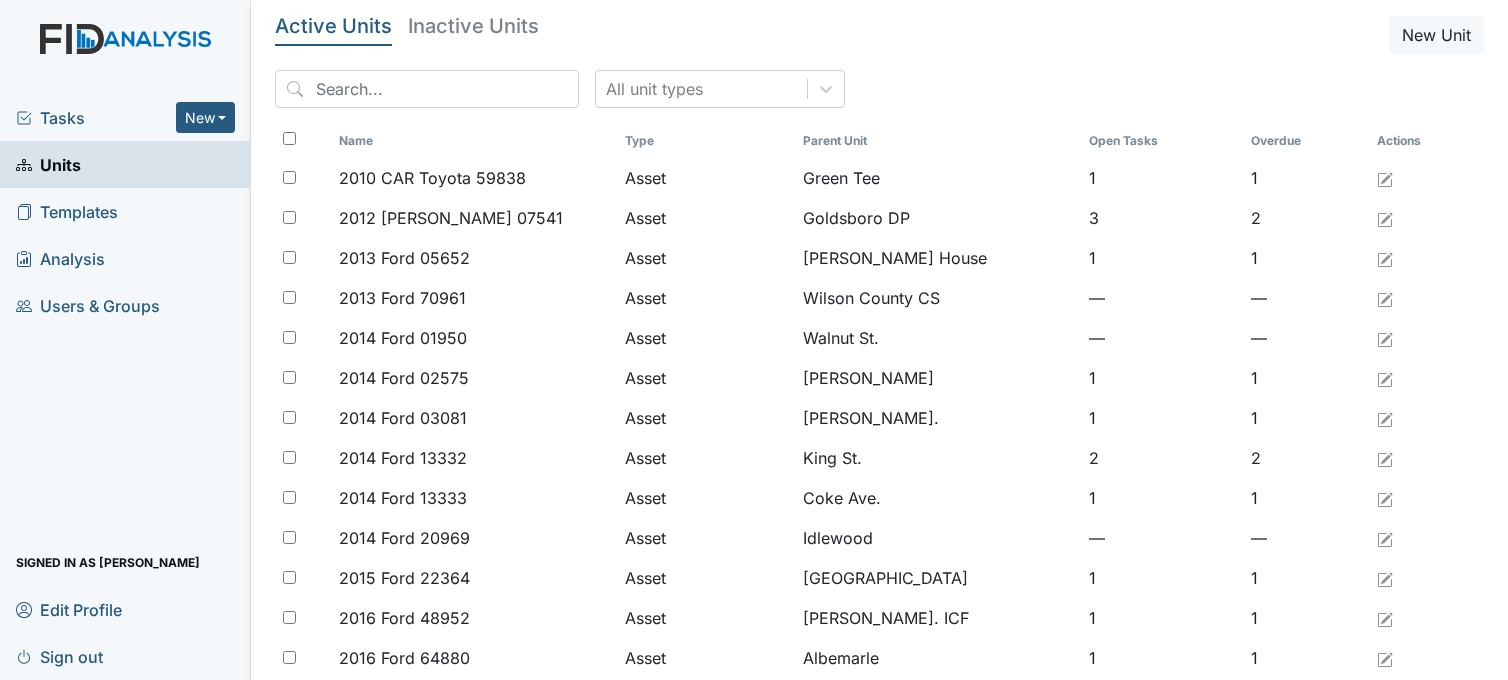 scroll, scrollTop: 0, scrollLeft: 0, axis: both 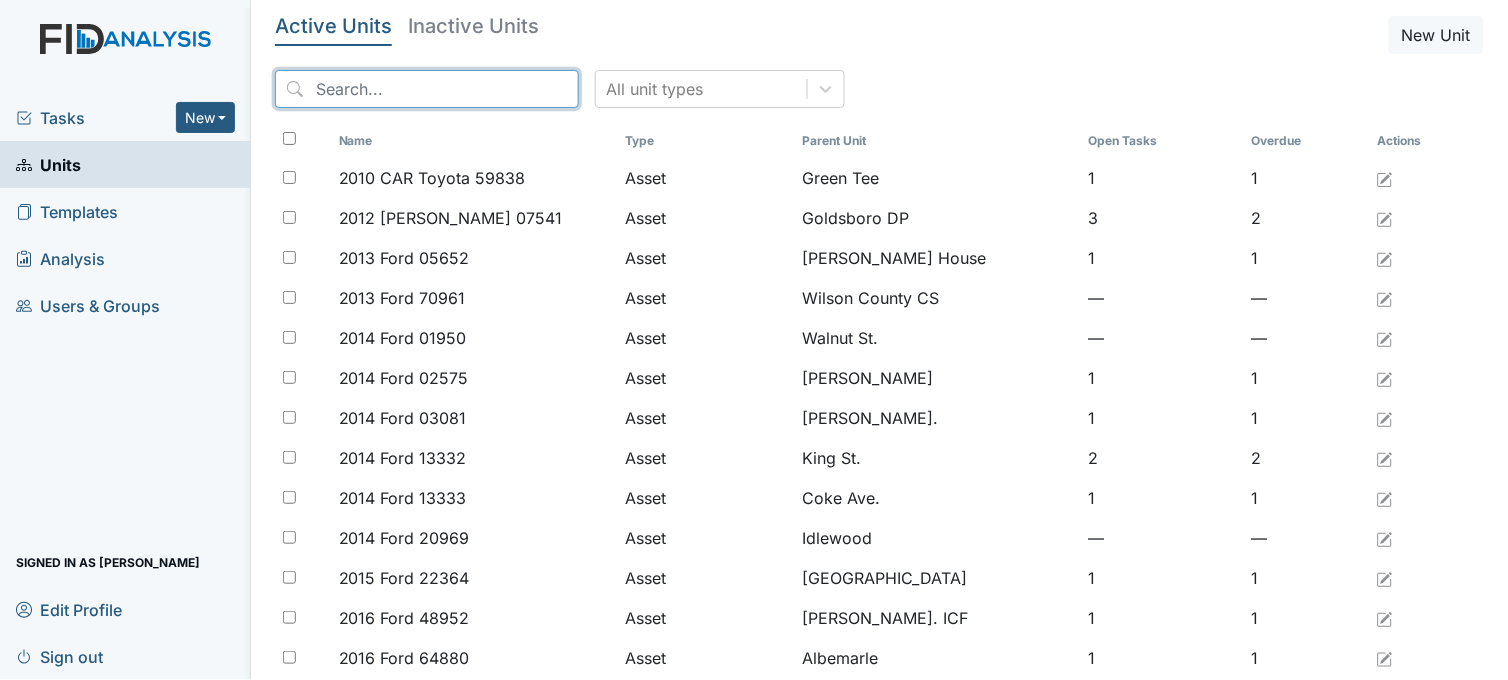 click at bounding box center [427, 89] 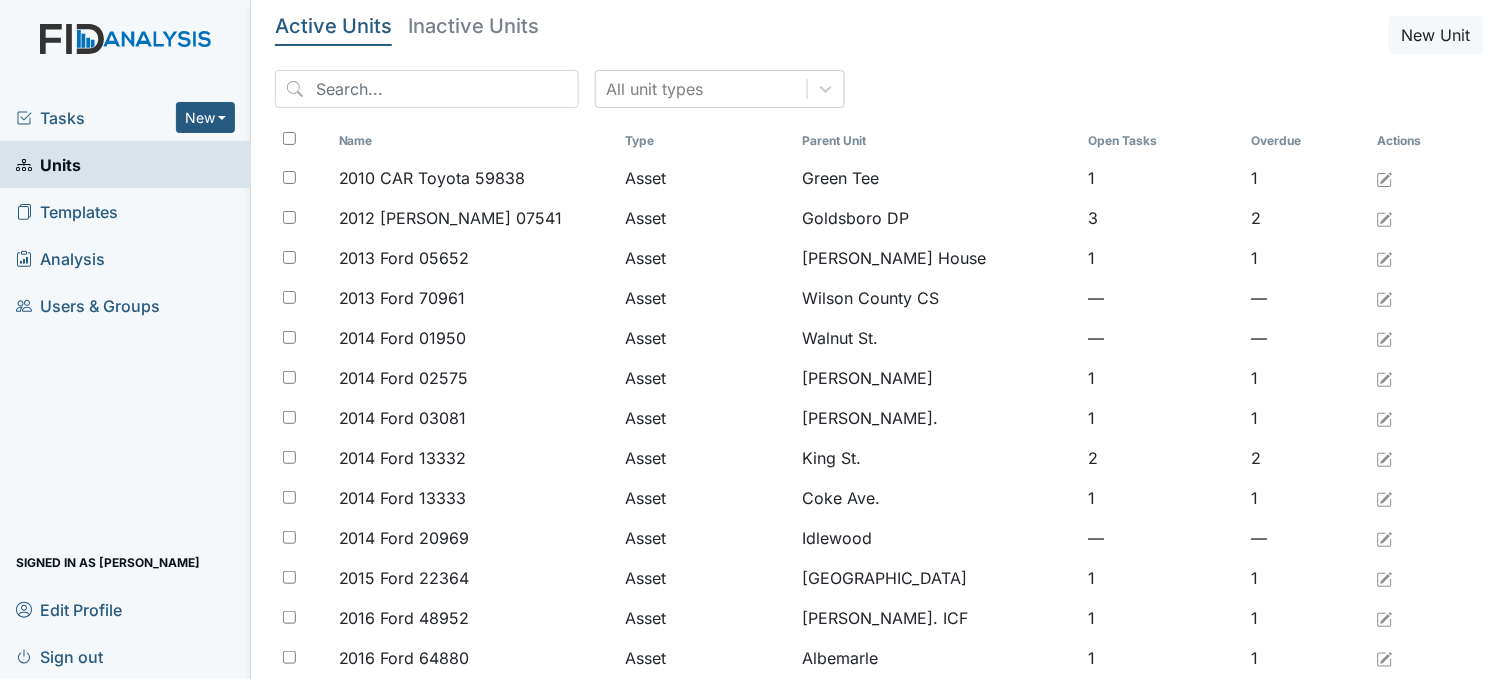 click on "Tasks" at bounding box center (96, 118) 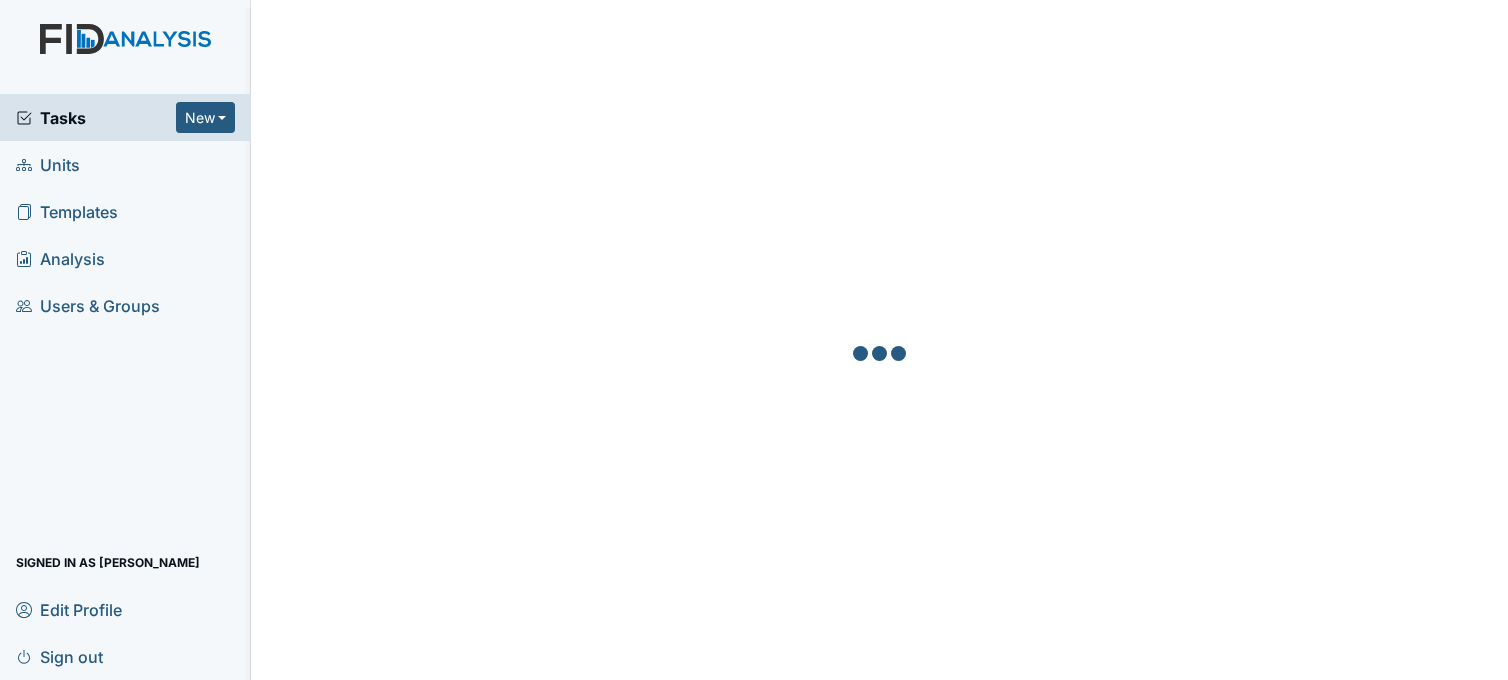 scroll, scrollTop: 0, scrollLeft: 0, axis: both 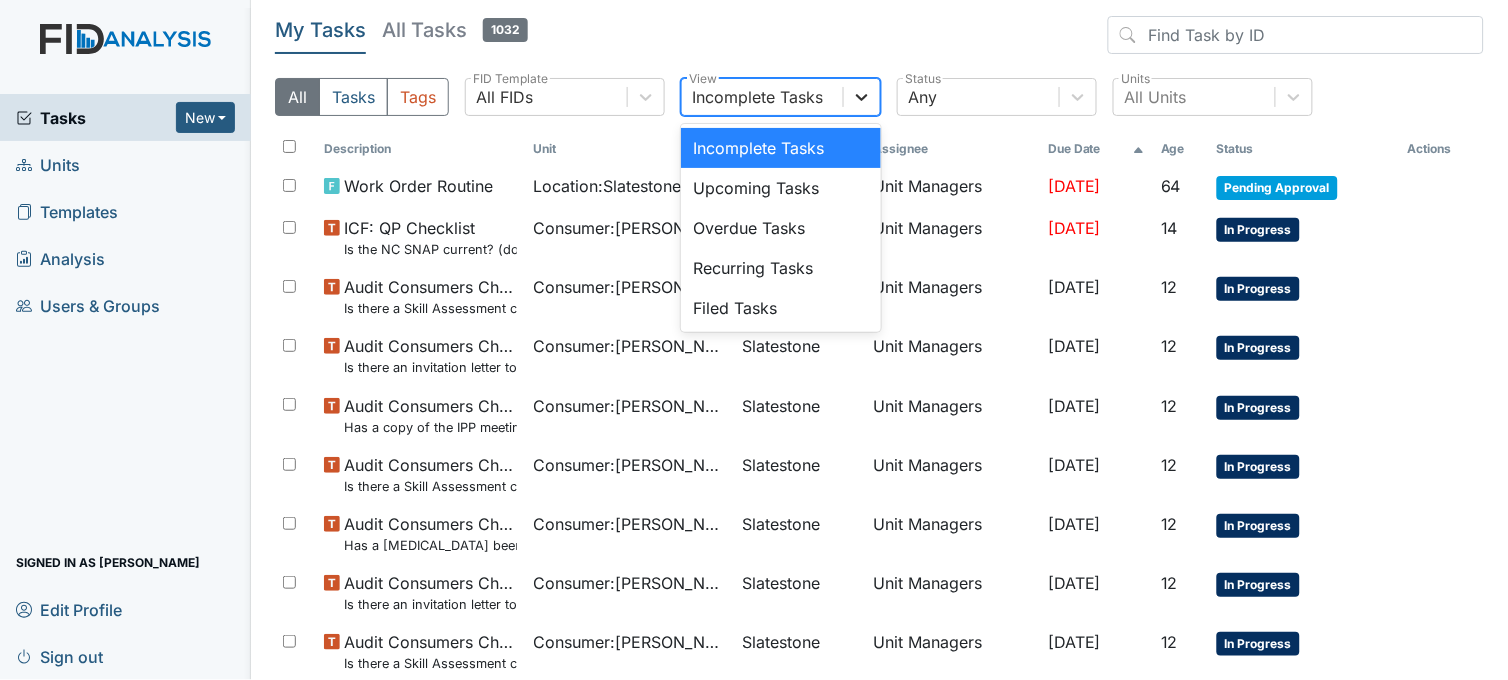 click 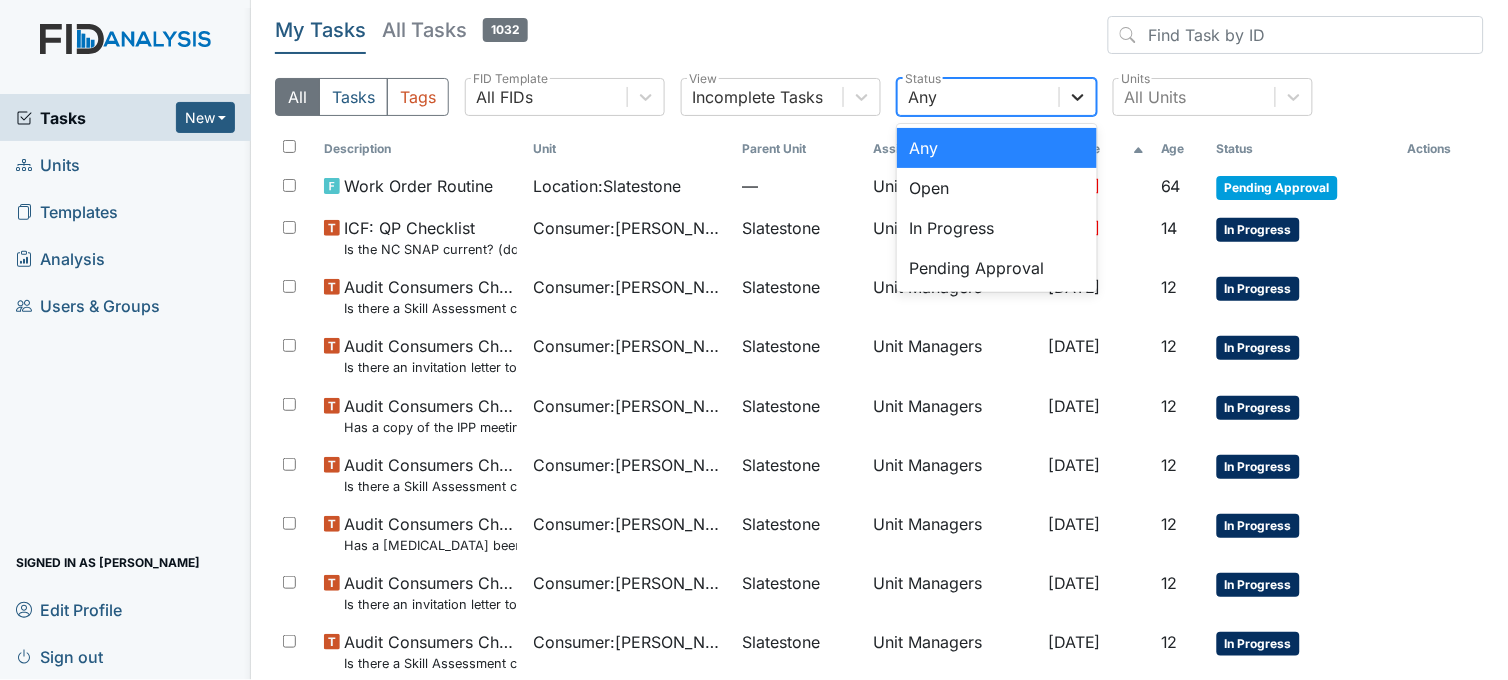 click at bounding box center [1078, 97] 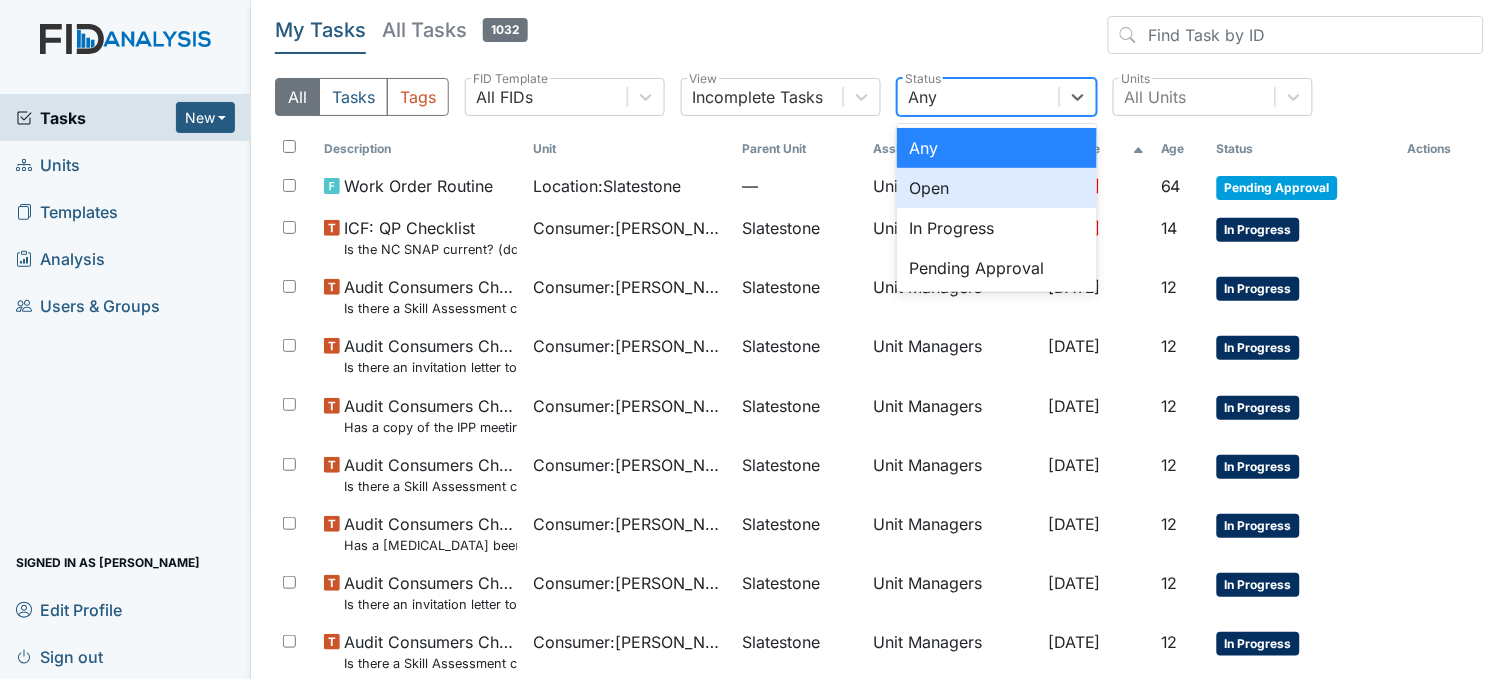 click on "Open" at bounding box center (997, 188) 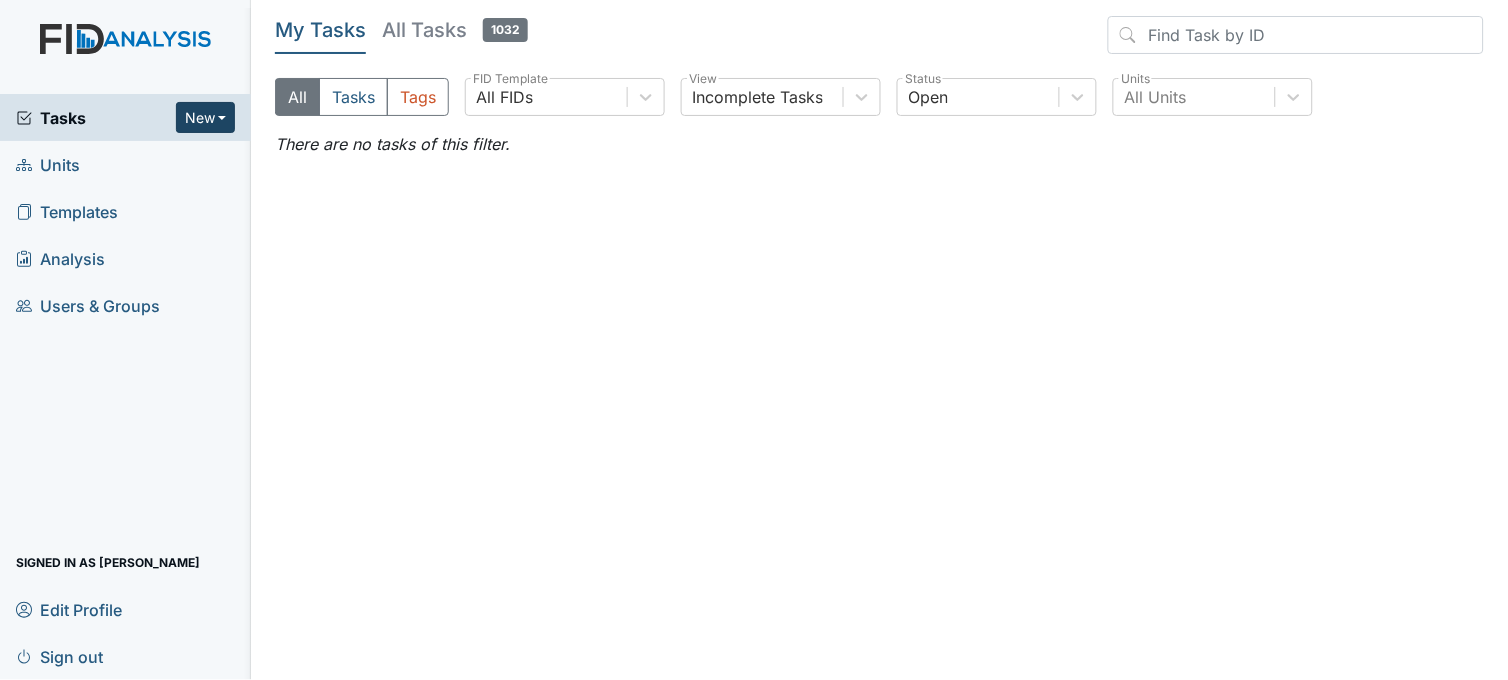 click on "New" at bounding box center [206, 117] 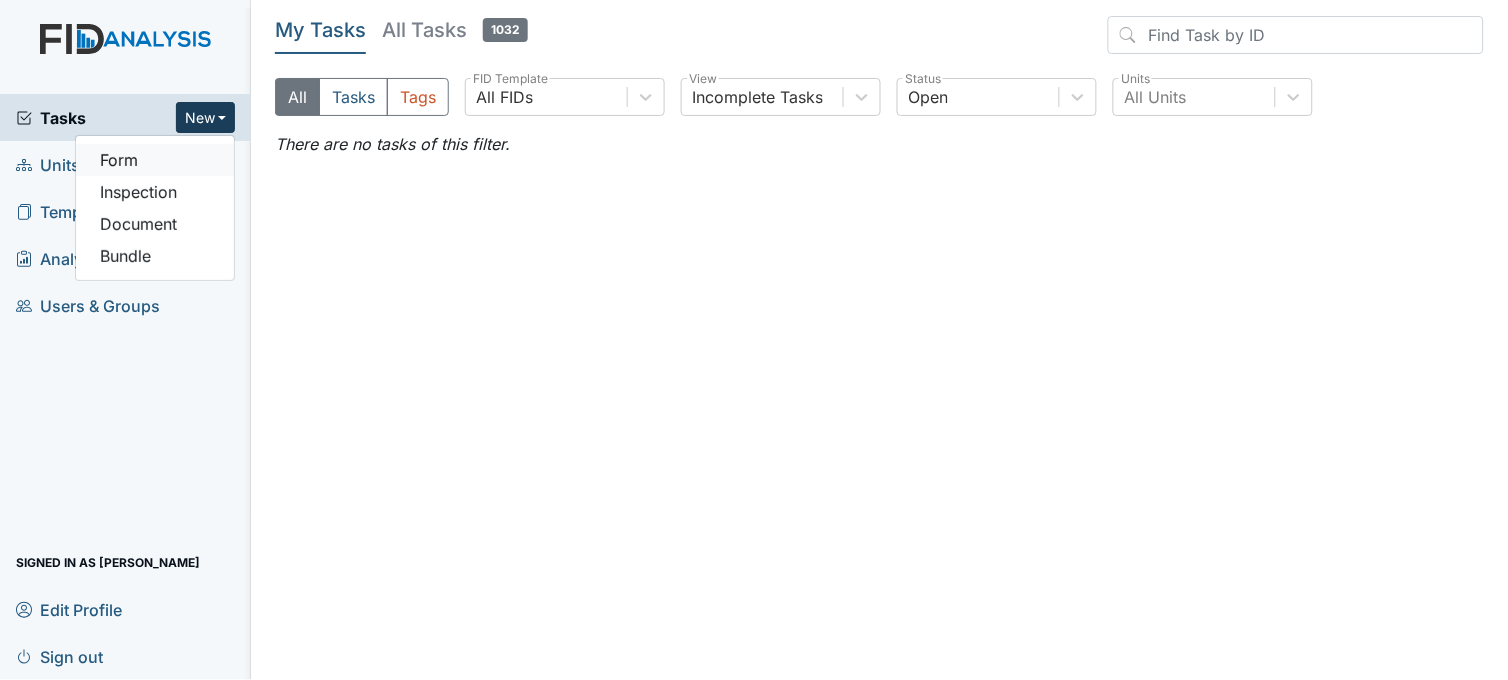click on "Form" at bounding box center [155, 160] 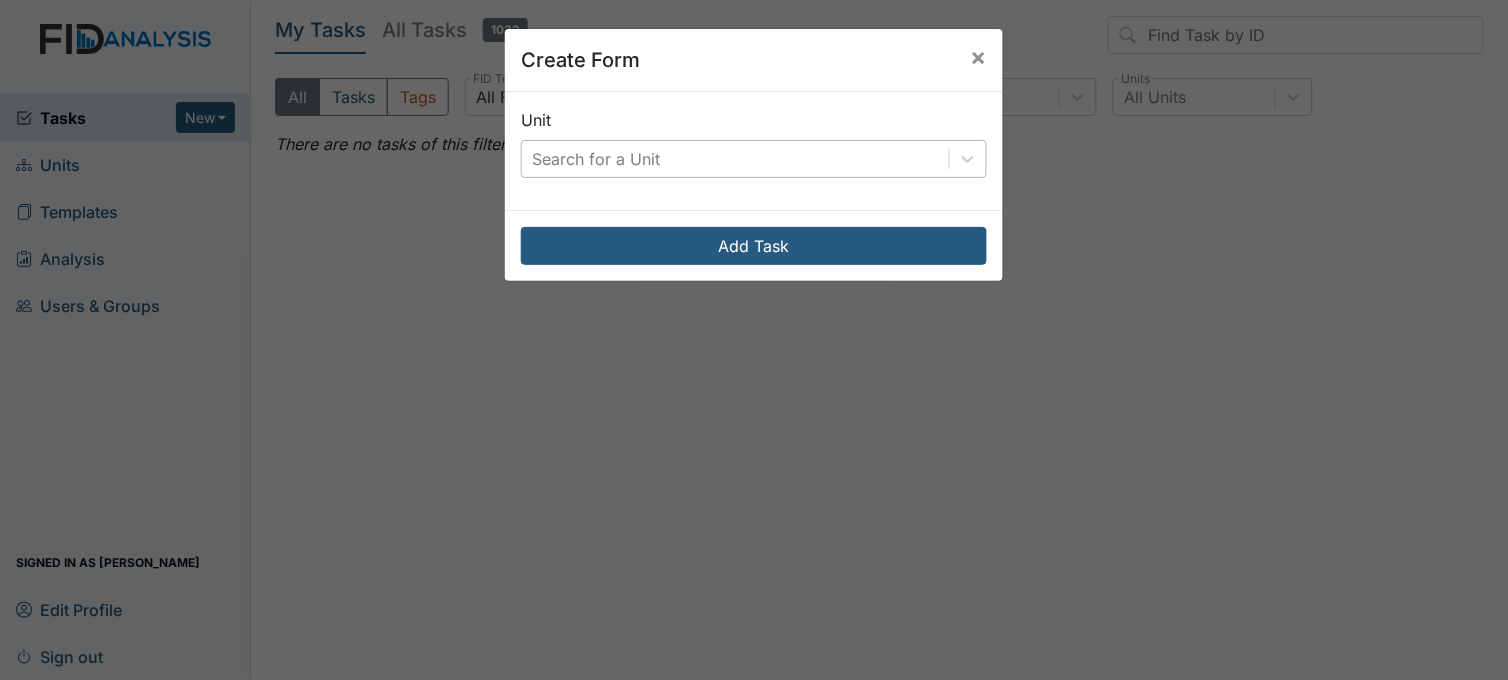 click on "Search for a Unit" at bounding box center [735, 159] 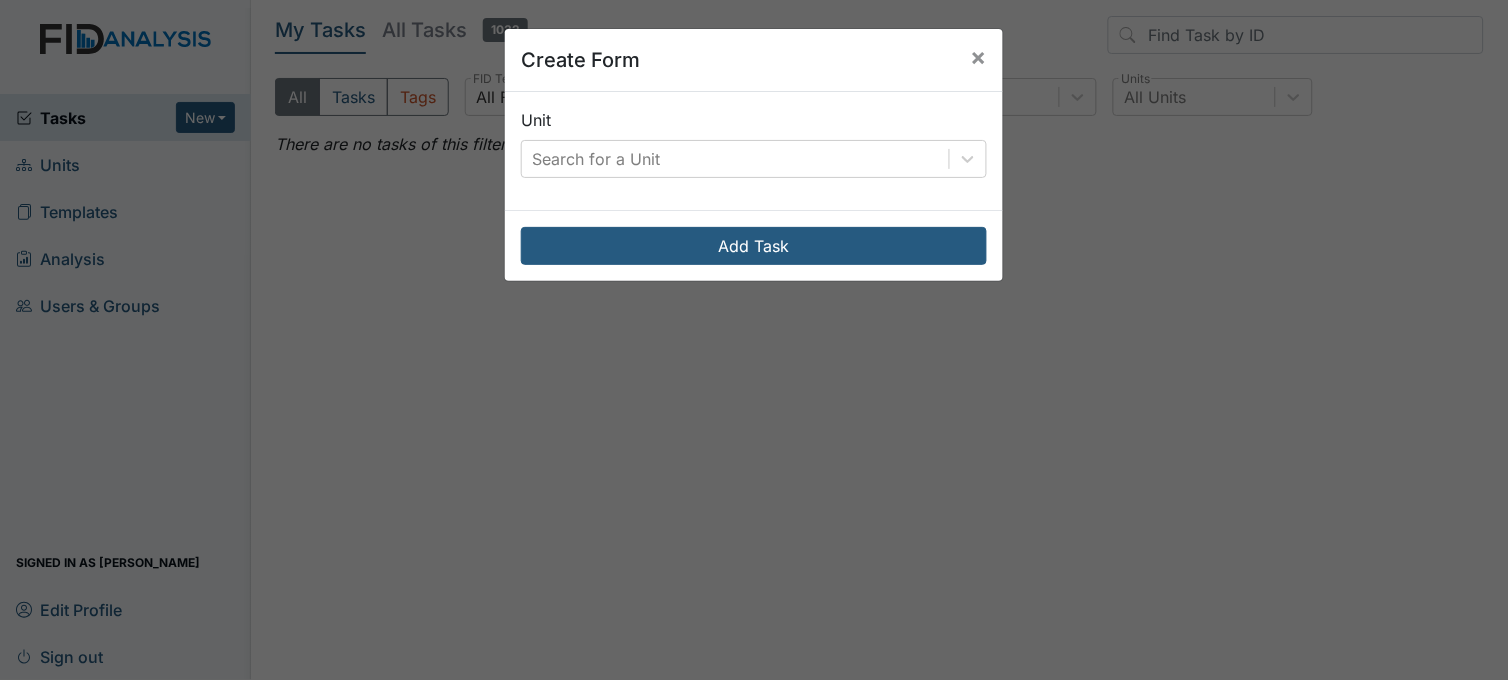 drag, startPoint x: 473, startPoint y: 172, endPoint x: 328, endPoint y: 166, distance: 145.12408 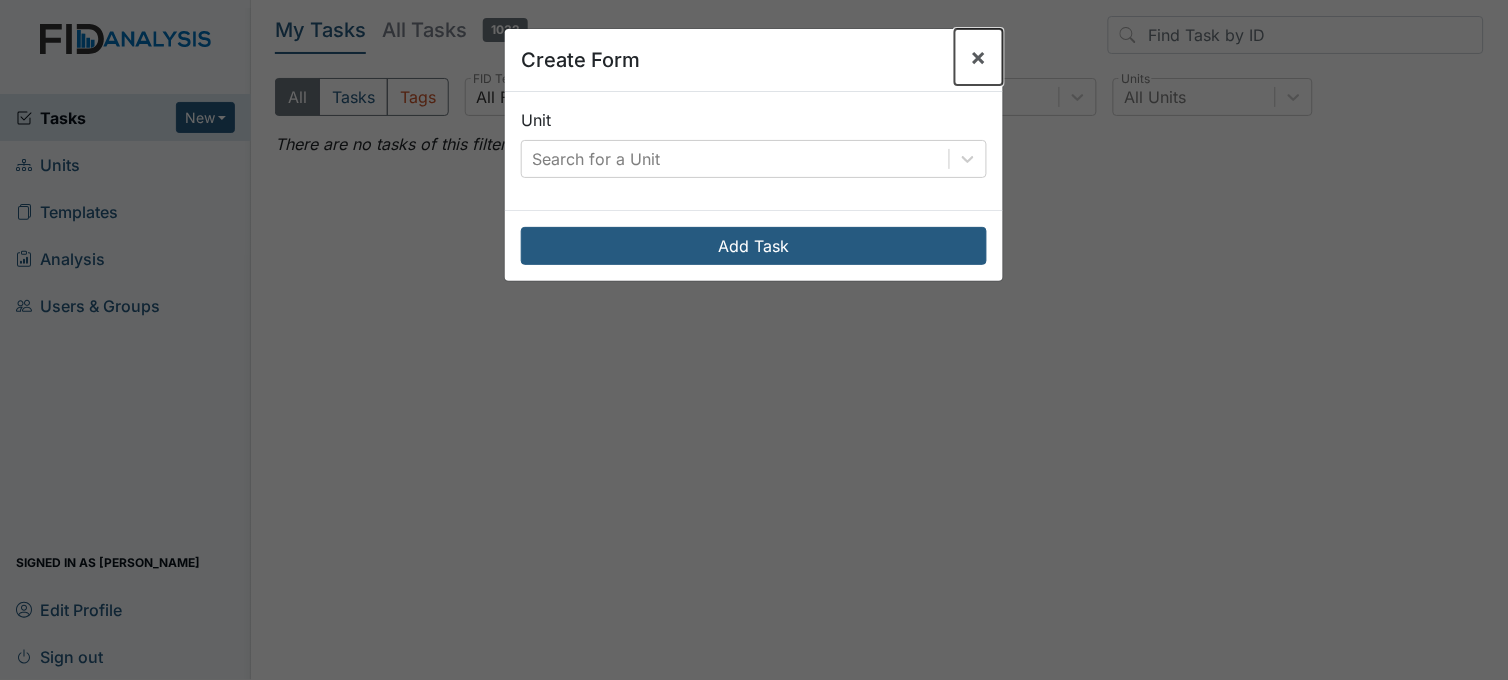 click on "×" at bounding box center [979, 56] 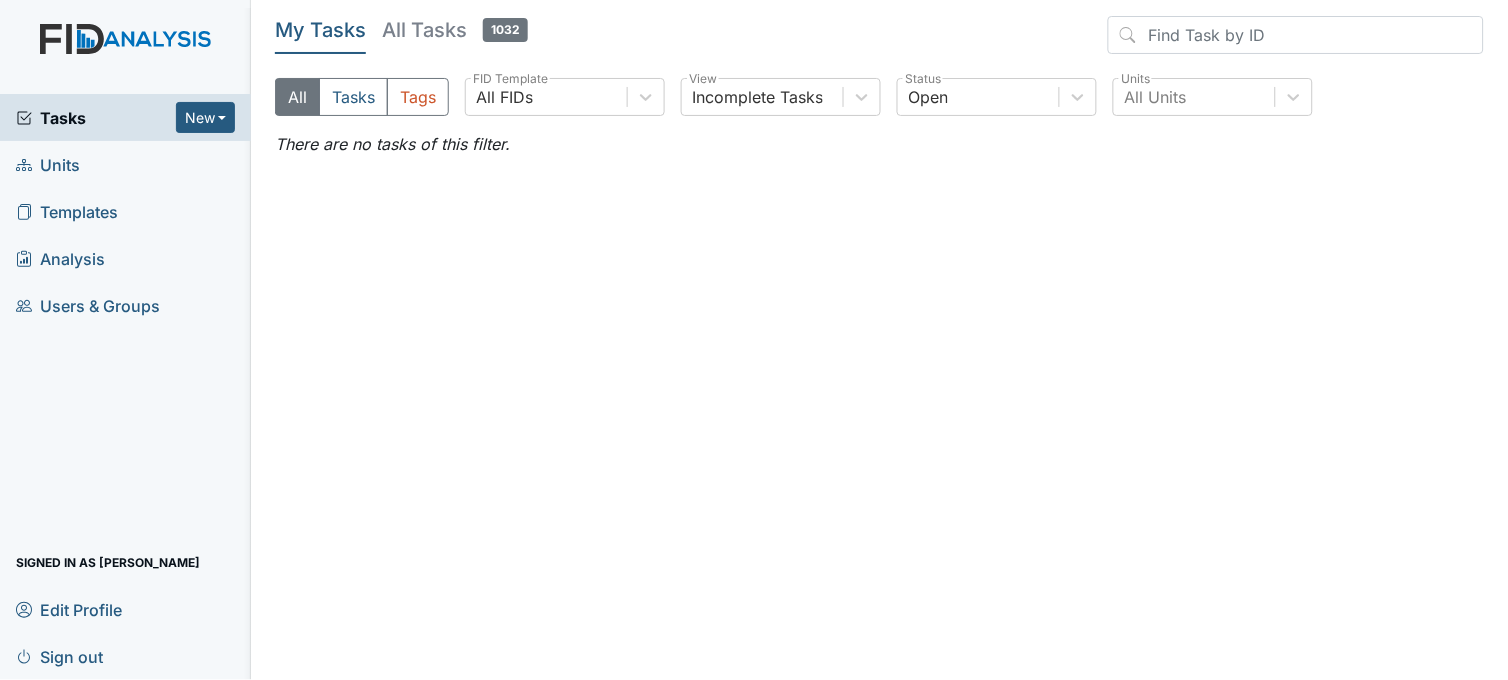click on "Units" at bounding box center (48, 164) 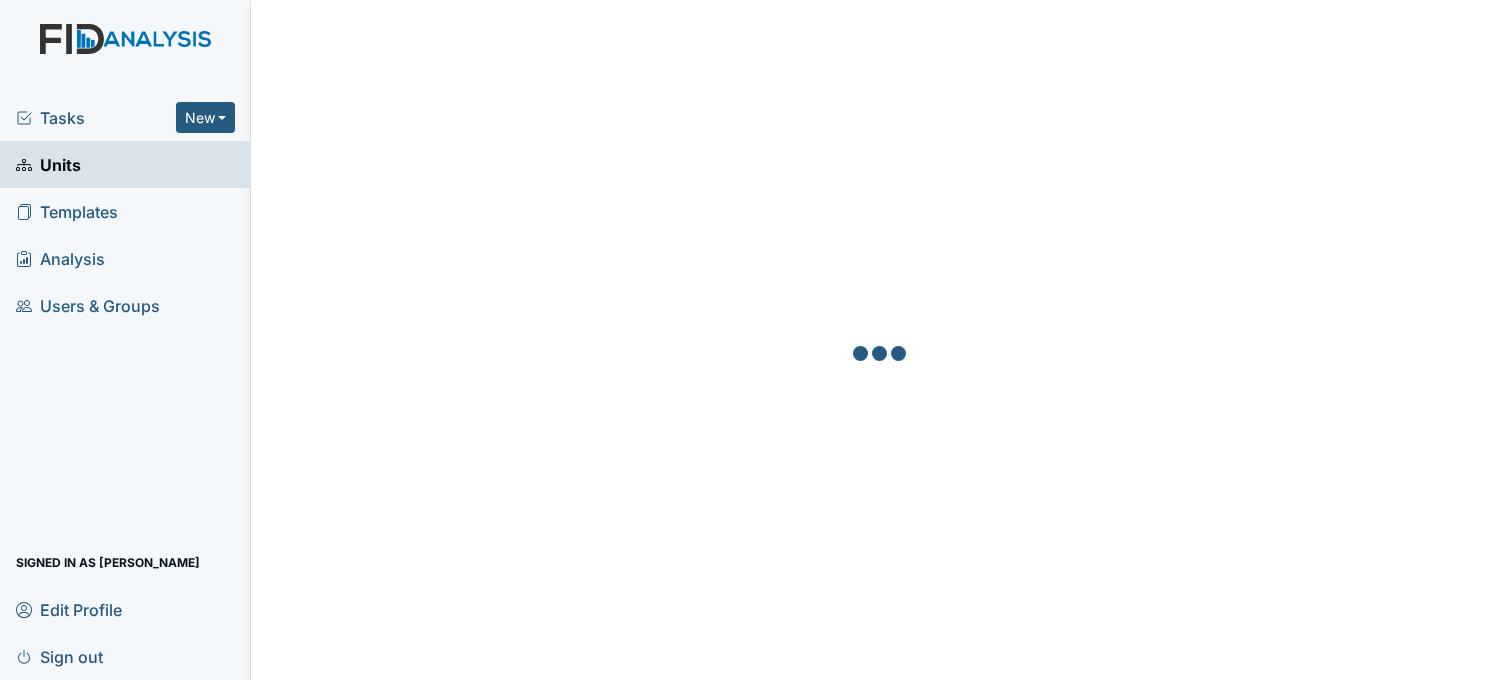 scroll, scrollTop: 0, scrollLeft: 0, axis: both 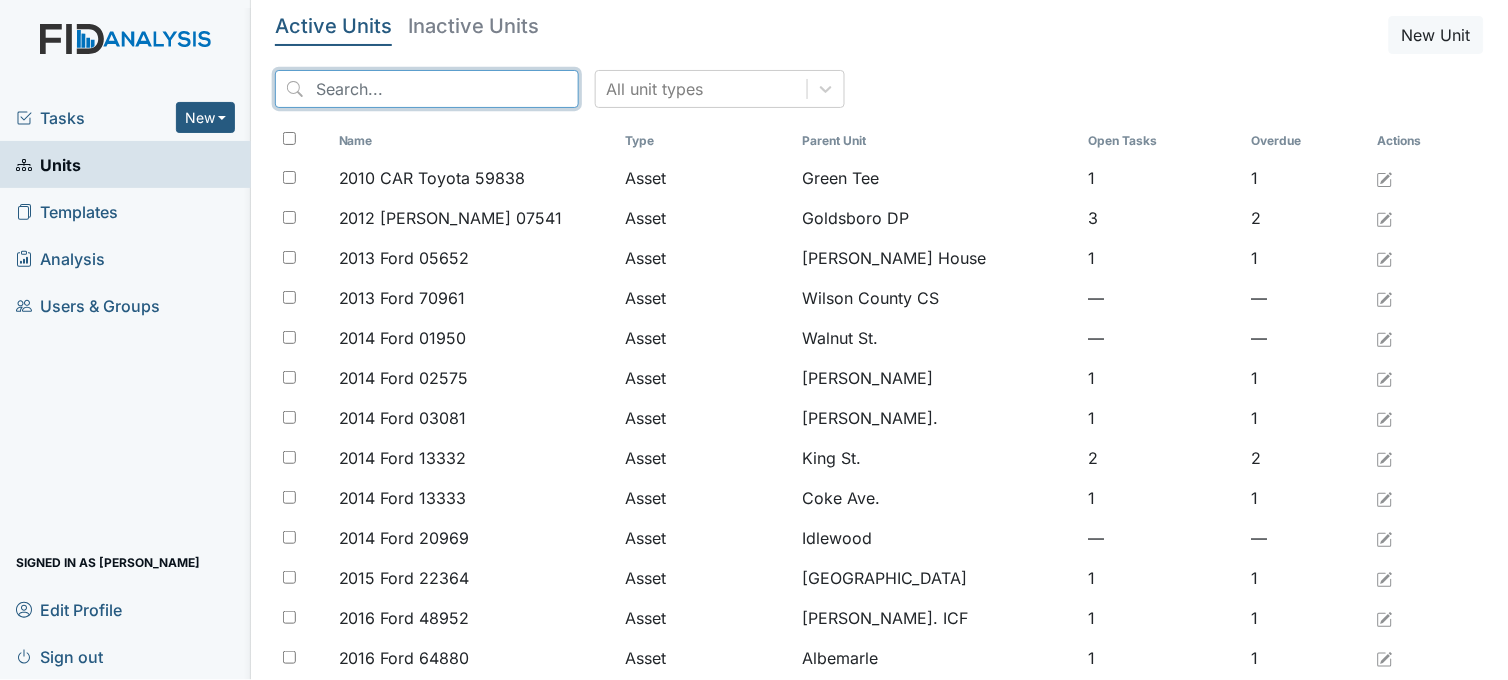click at bounding box center (427, 89) 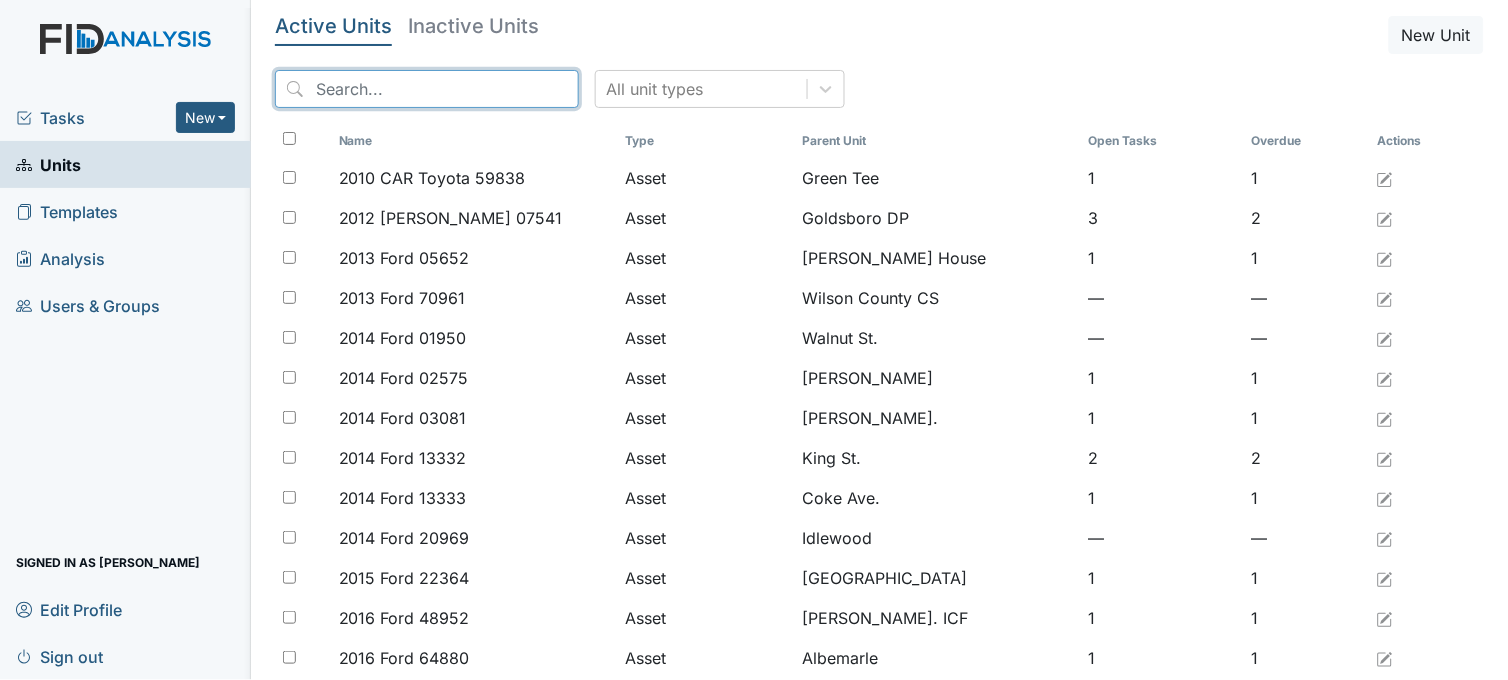 type on "s" 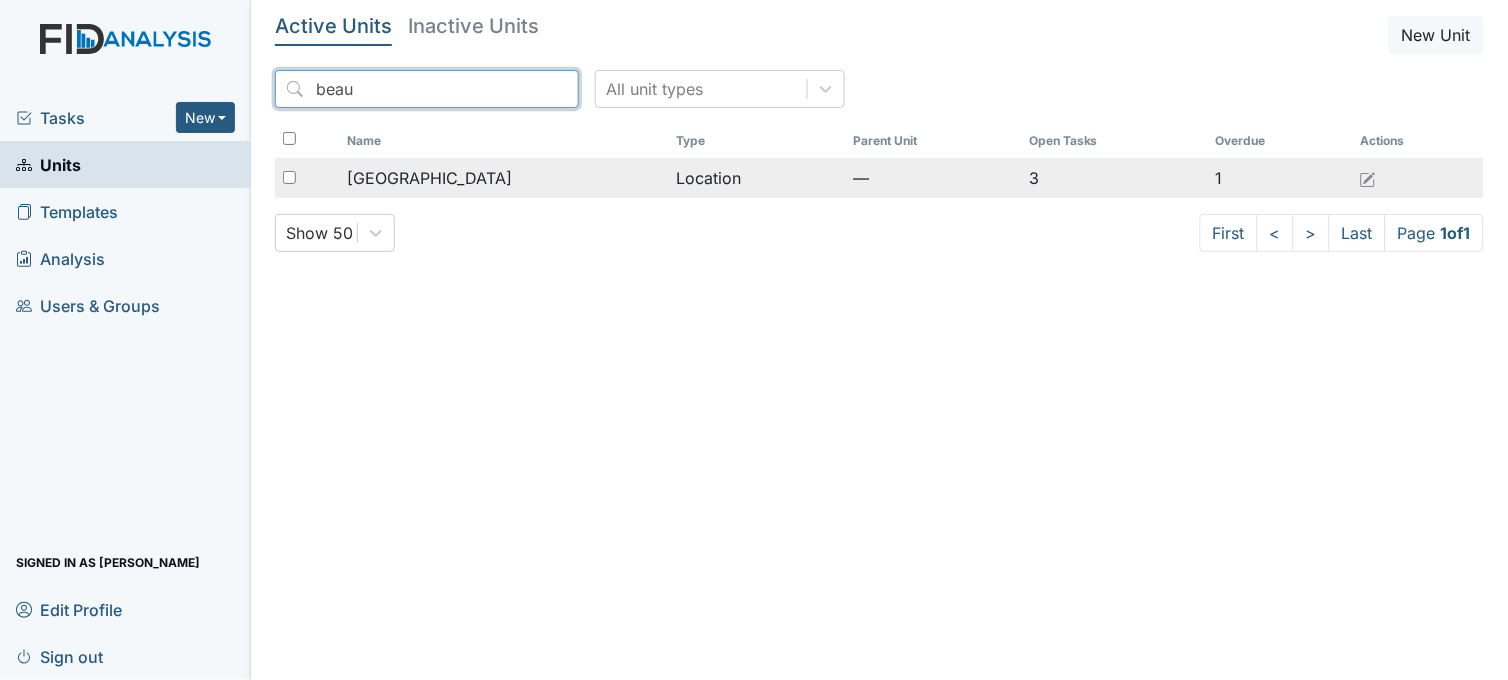 type on "beau" 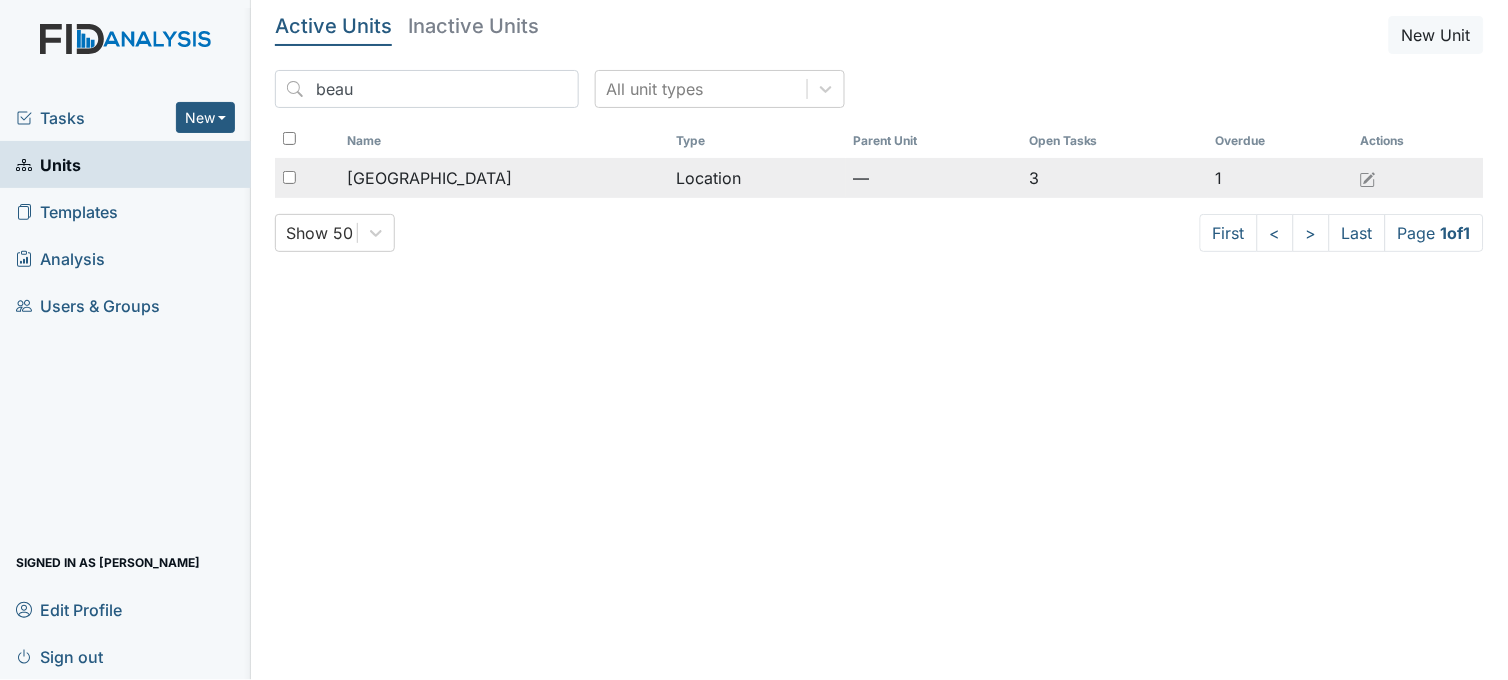 click on "[GEOGRAPHIC_DATA]" at bounding box center (429, 178) 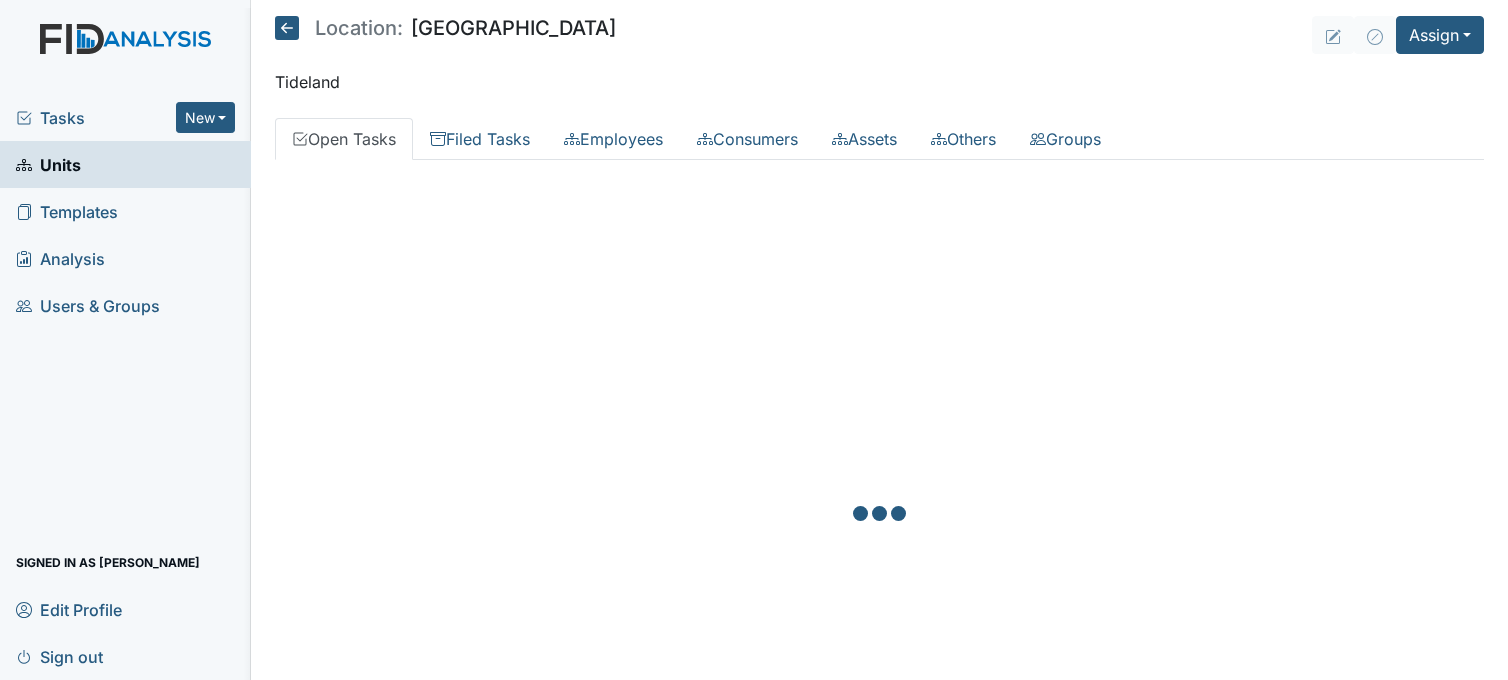 scroll, scrollTop: 0, scrollLeft: 0, axis: both 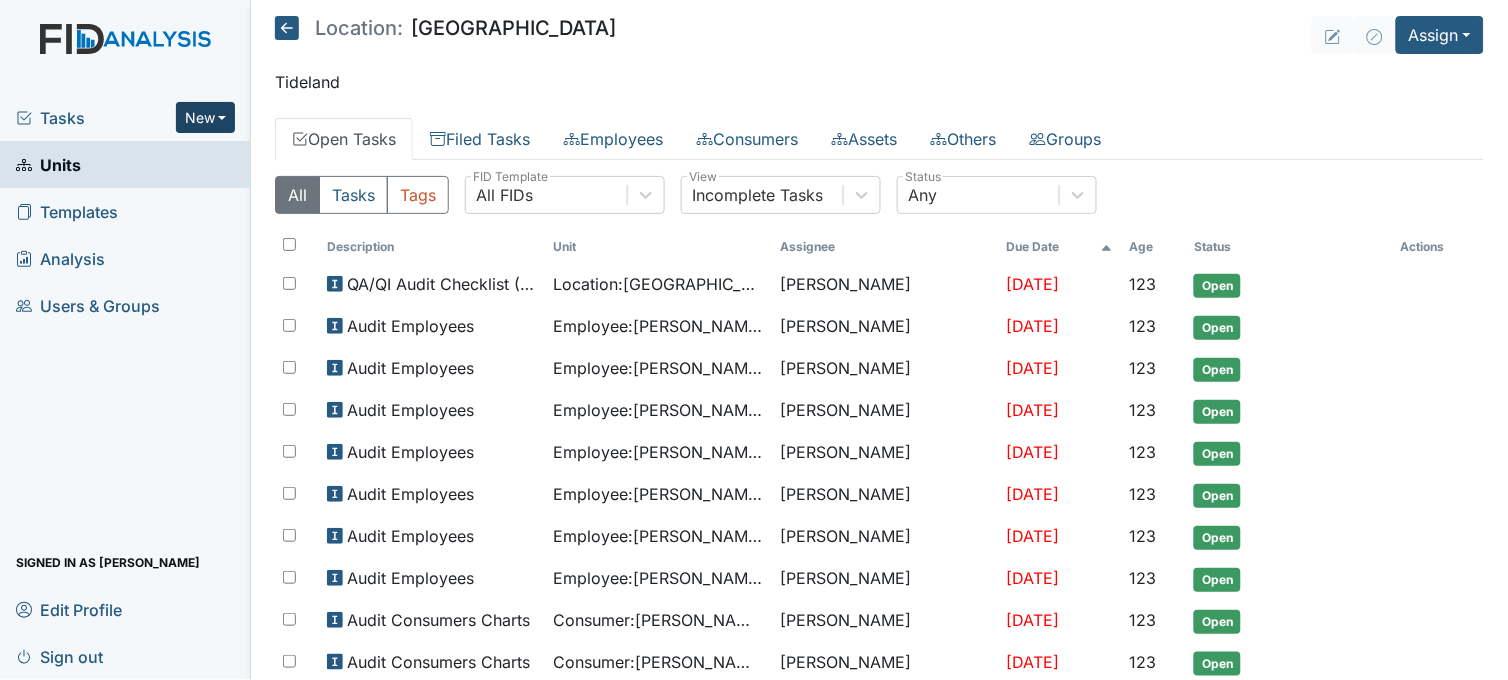 click on "New" at bounding box center (206, 117) 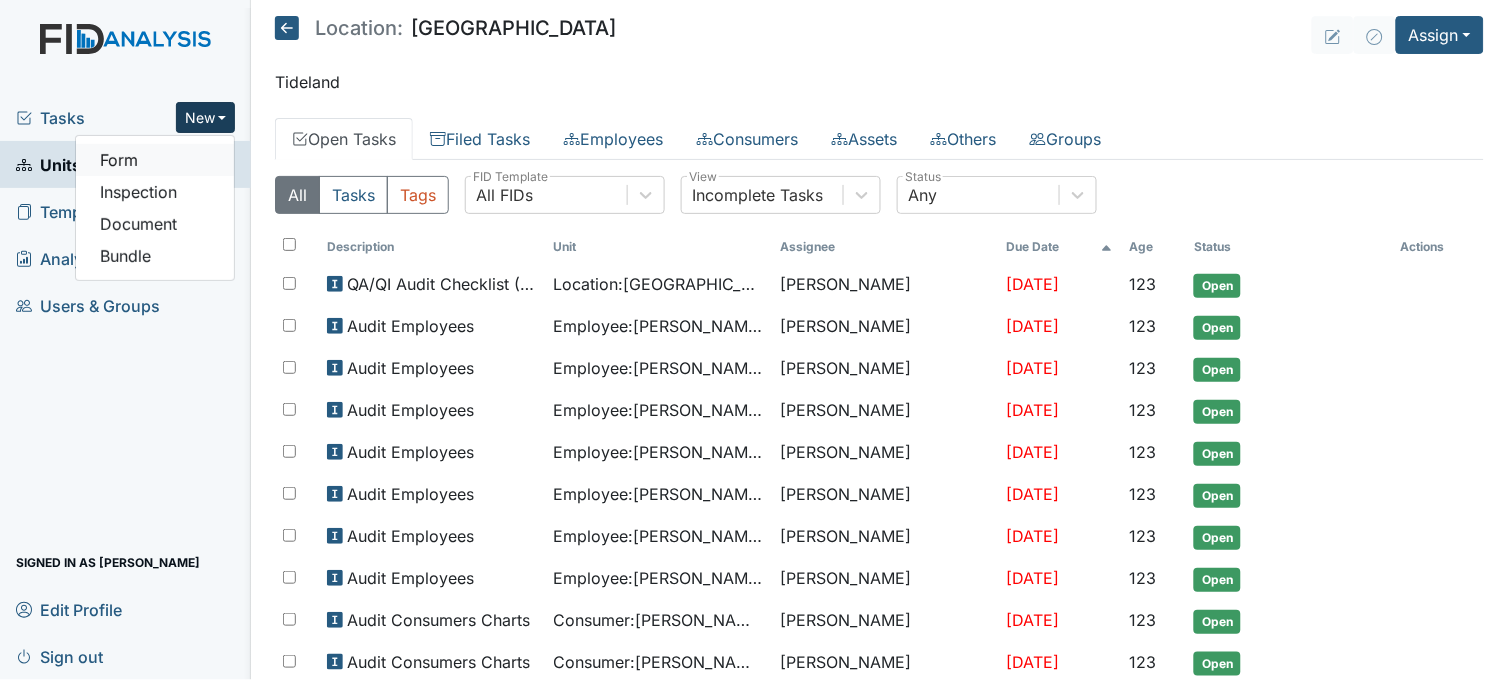click on "Form" at bounding box center [155, 160] 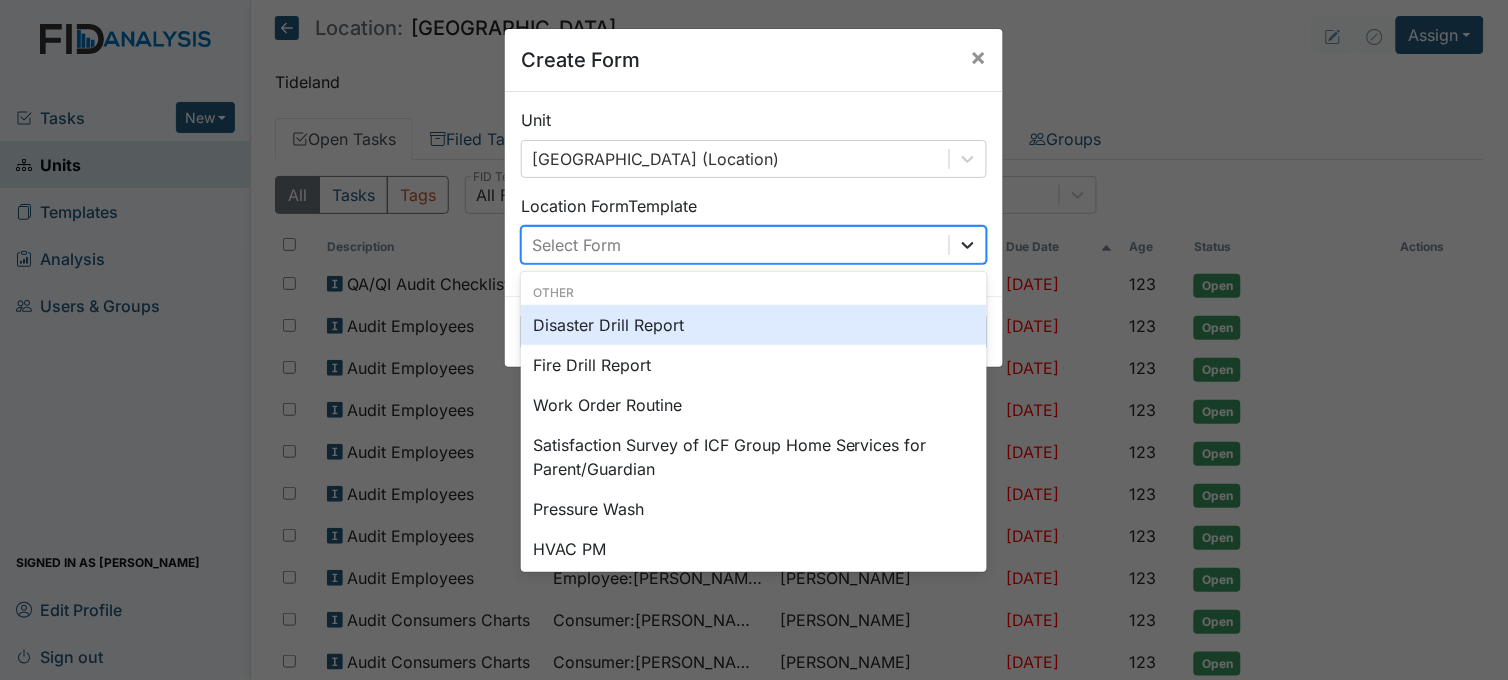 click at bounding box center [968, 245] 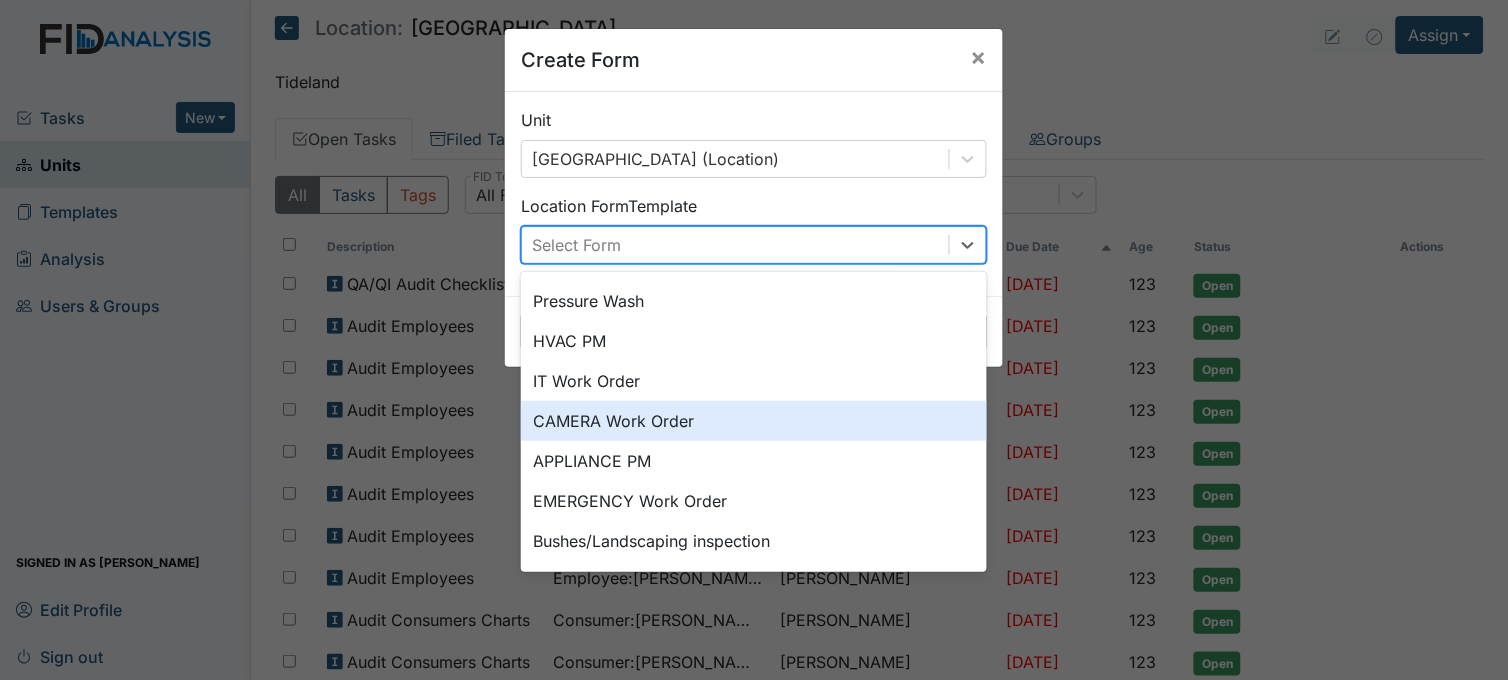 scroll, scrollTop: 0, scrollLeft: 0, axis: both 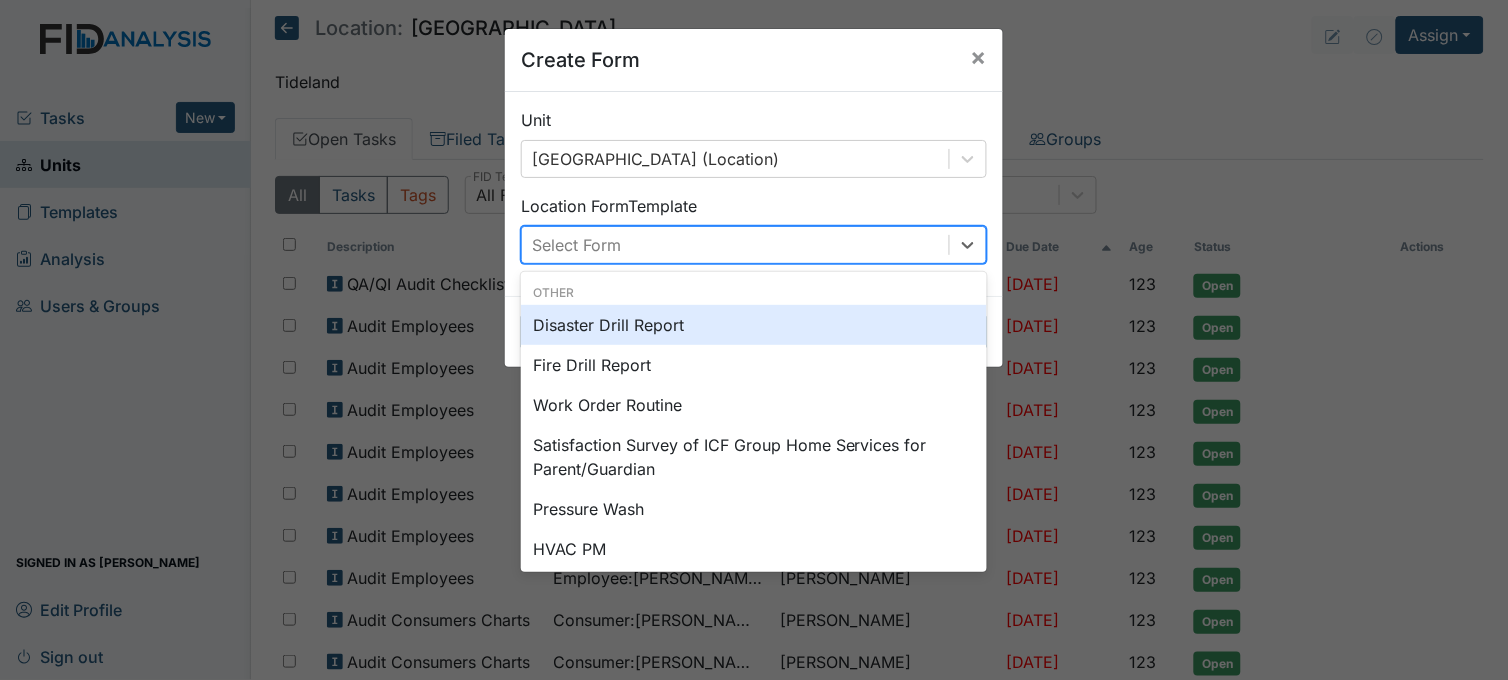 click on "Other Disaster Drill Report    Fire Drill Report Work Order Routine Satisfaction Survey of ICF Group Home Services for Parent/Guardian Pressure Wash HVAC PM IT Work Order CAMERA Work Order APPLIANCE PM  EMERGENCY Work Order  Bushes/Landscaping inspection" at bounding box center (754, 526) 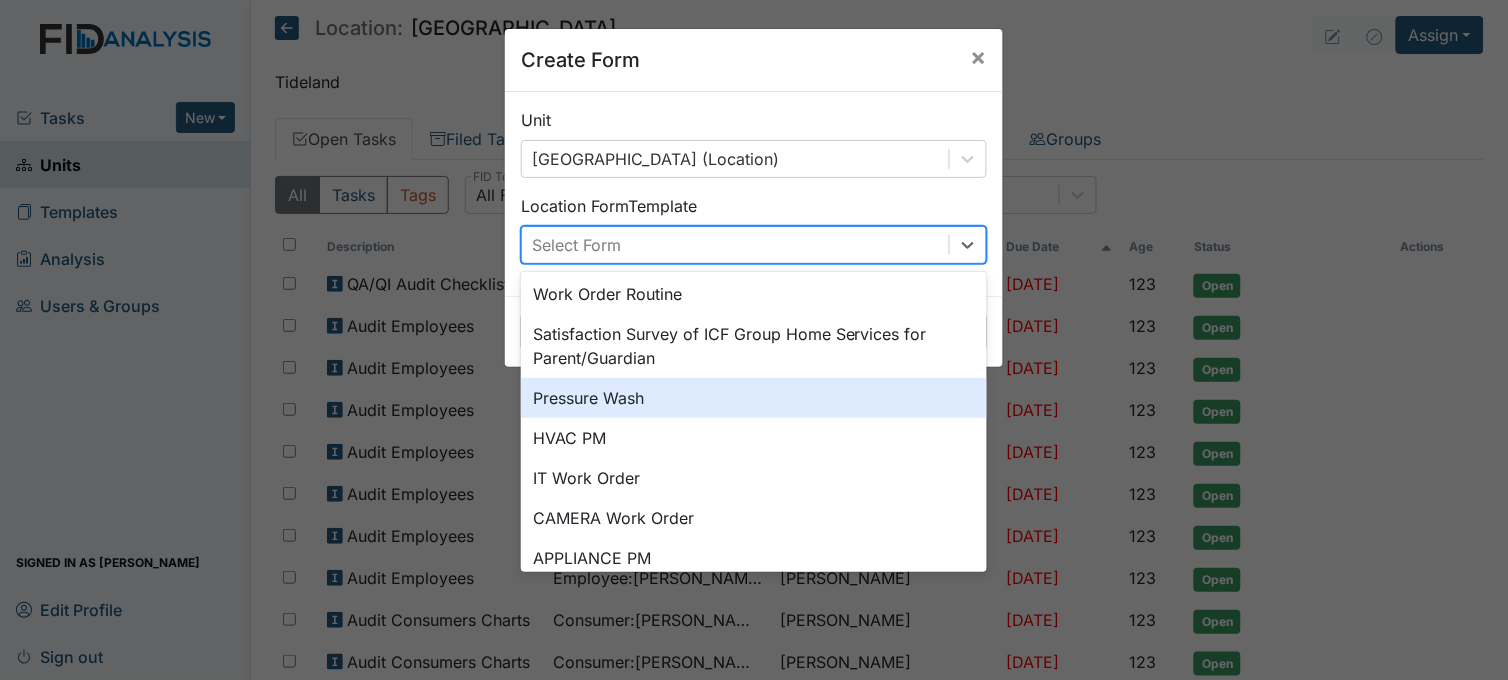 scroll, scrollTop: 208, scrollLeft: 0, axis: vertical 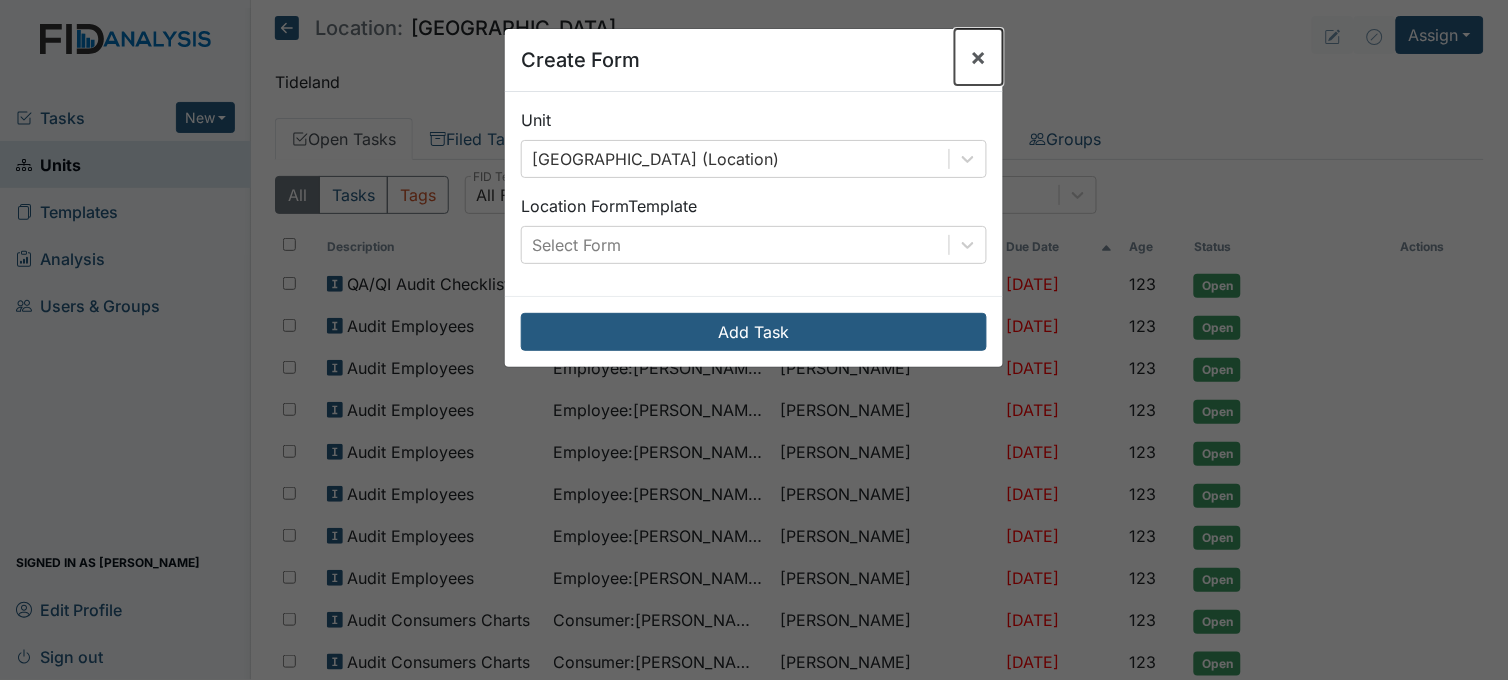 click on "×" at bounding box center (979, 56) 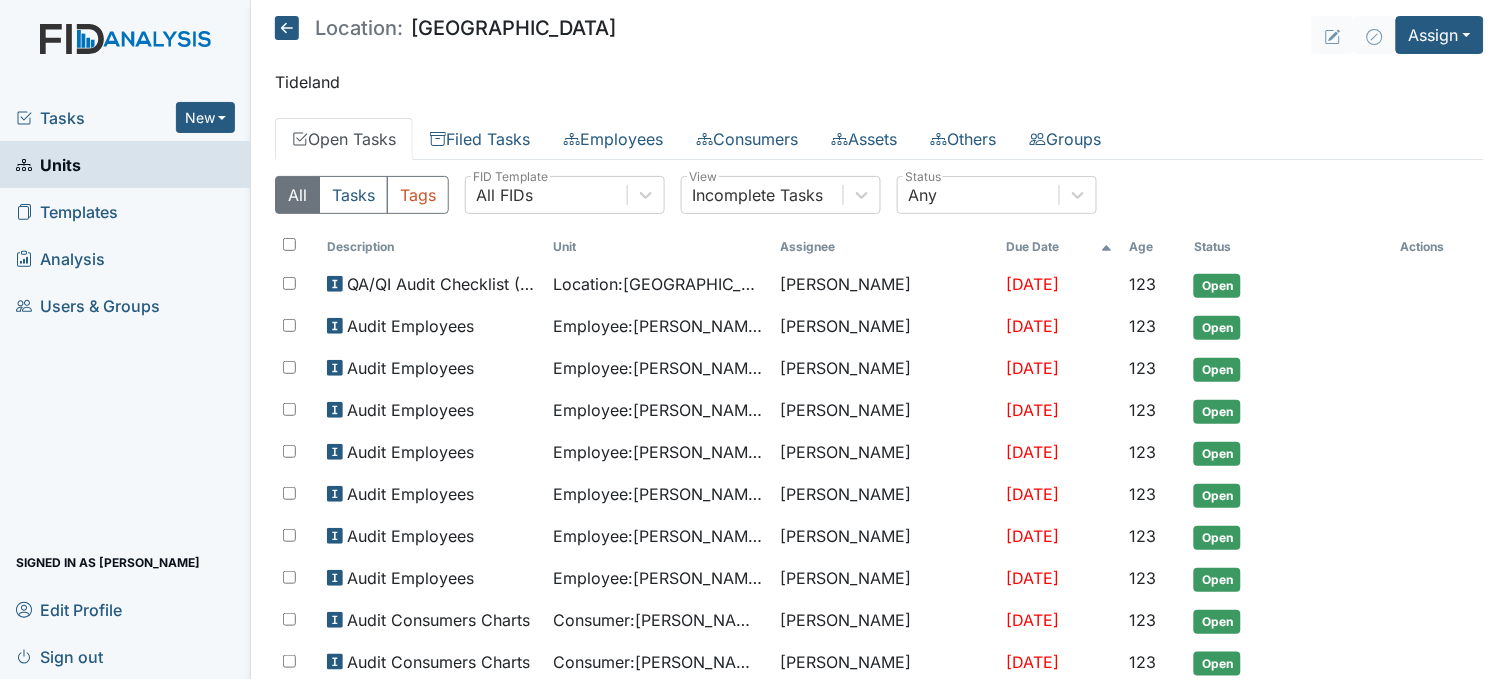 click on "Analysis" at bounding box center (60, 258) 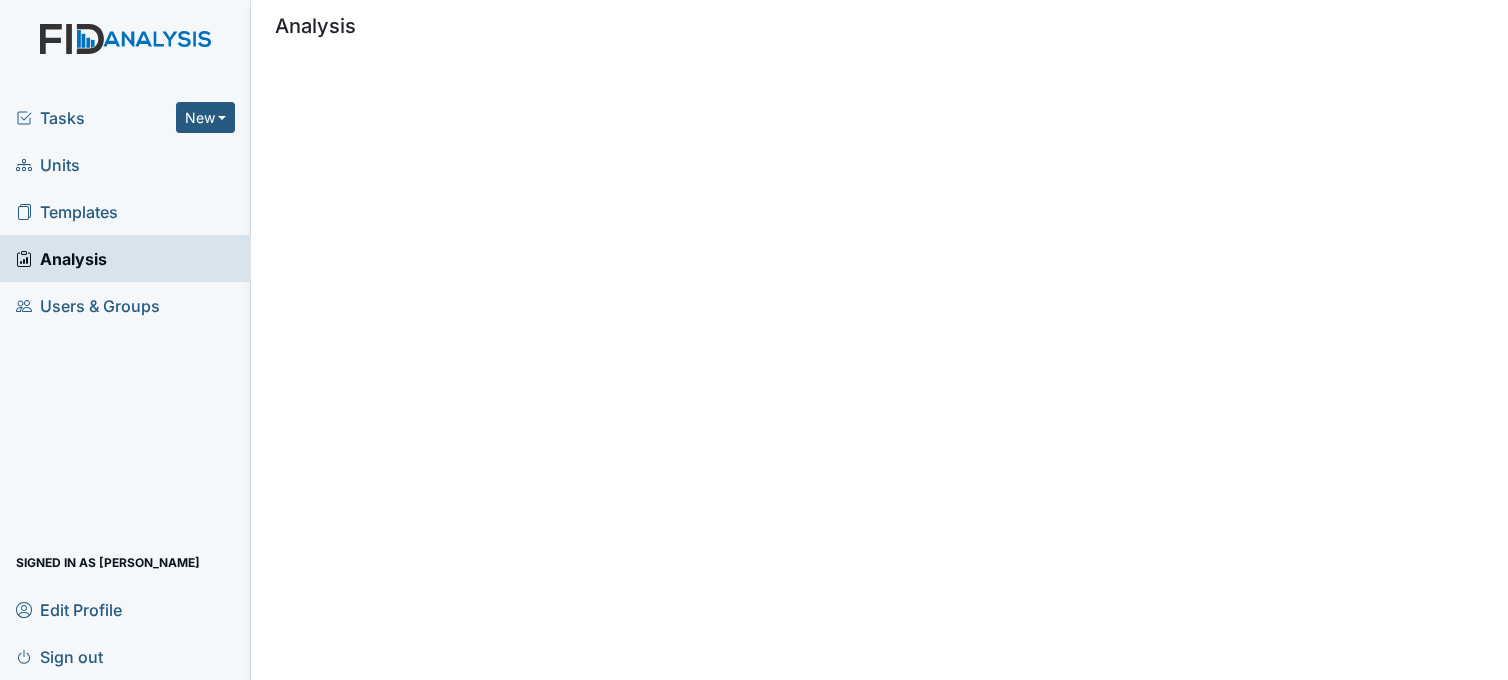 scroll, scrollTop: 0, scrollLeft: 0, axis: both 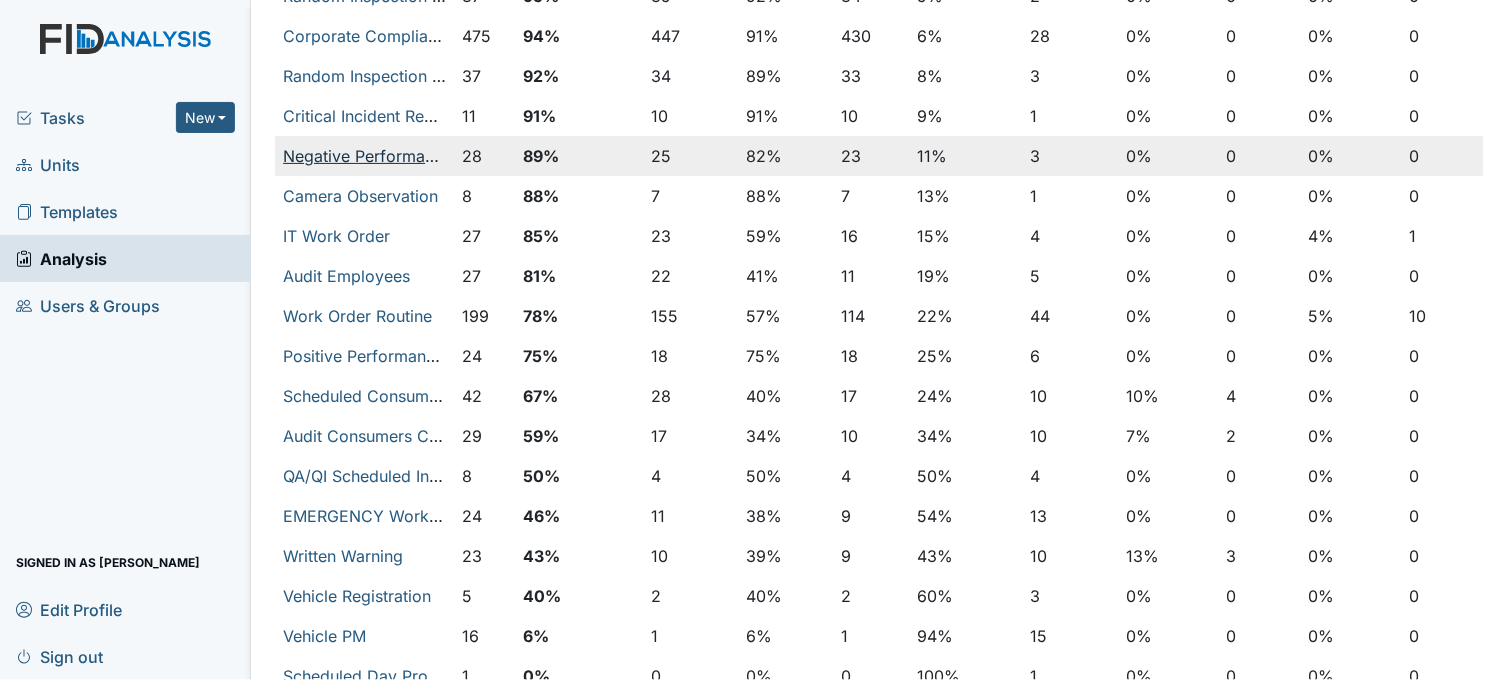 click on "Negative Performance Review" at bounding box center (397, 156) 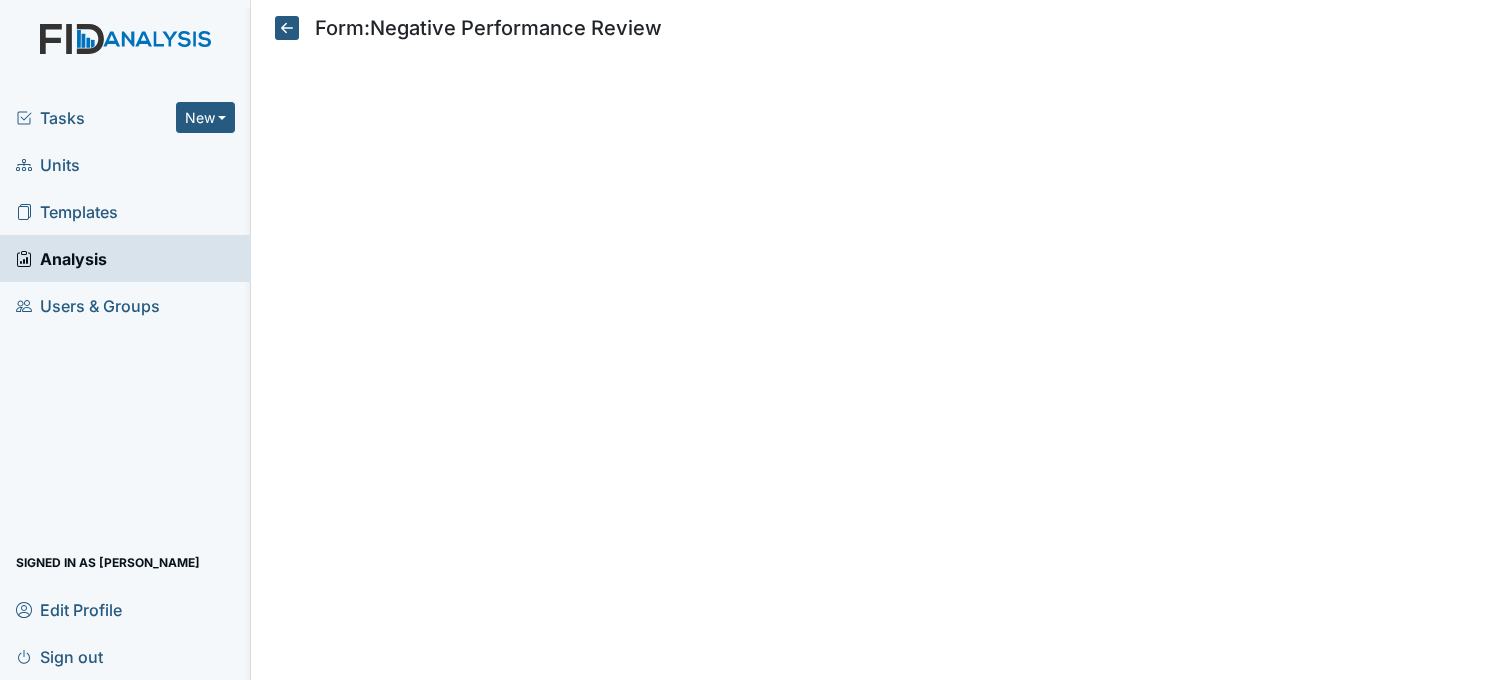 scroll, scrollTop: 0, scrollLeft: 0, axis: both 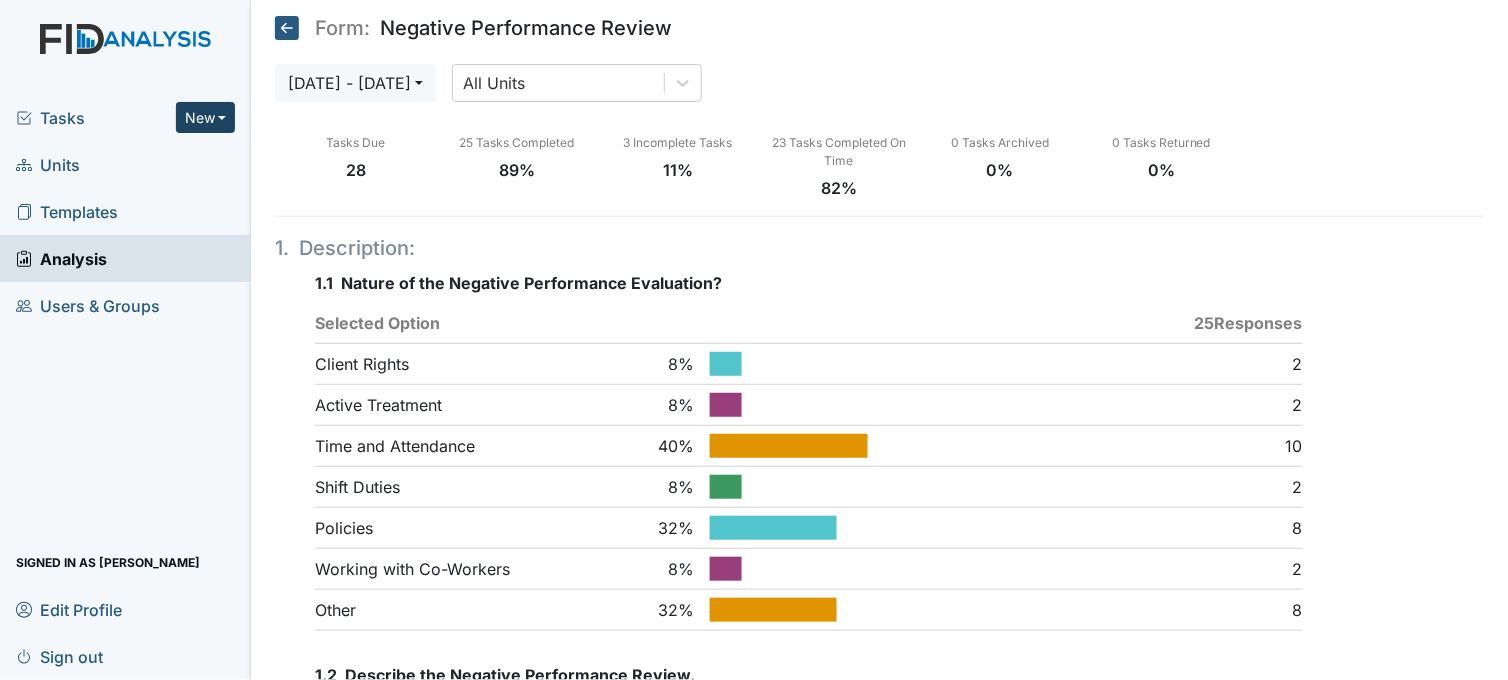 click on "New" at bounding box center (206, 117) 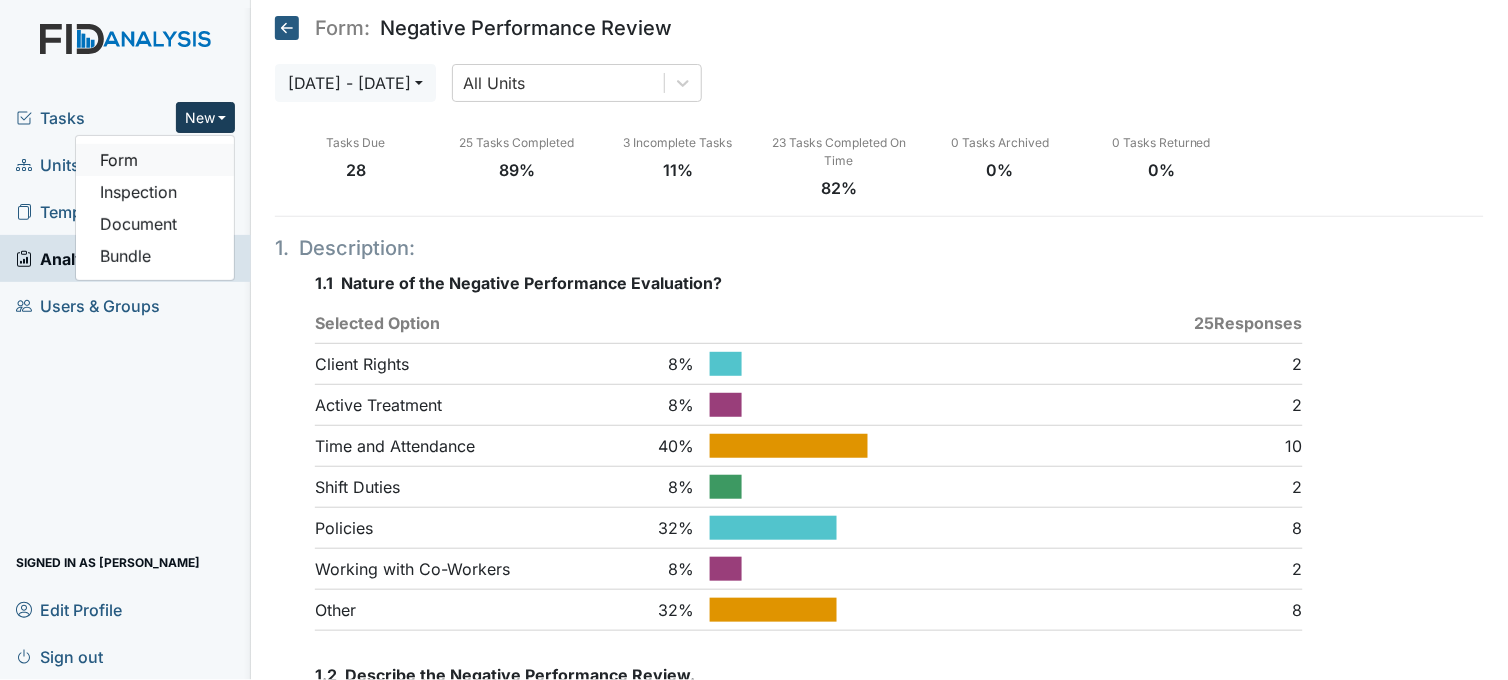 click on "Form" at bounding box center (155, 160) 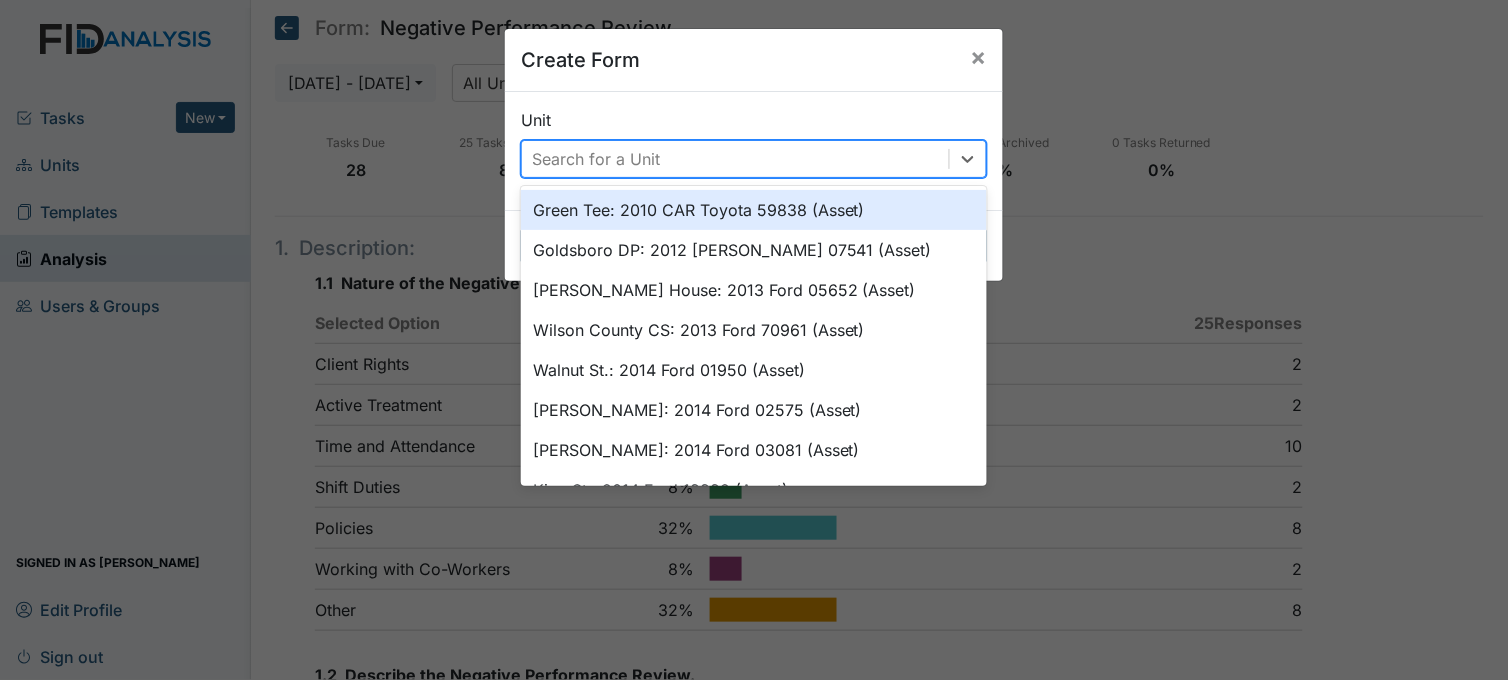 click on "Search for a Unit" at bounding box center [735, 159] 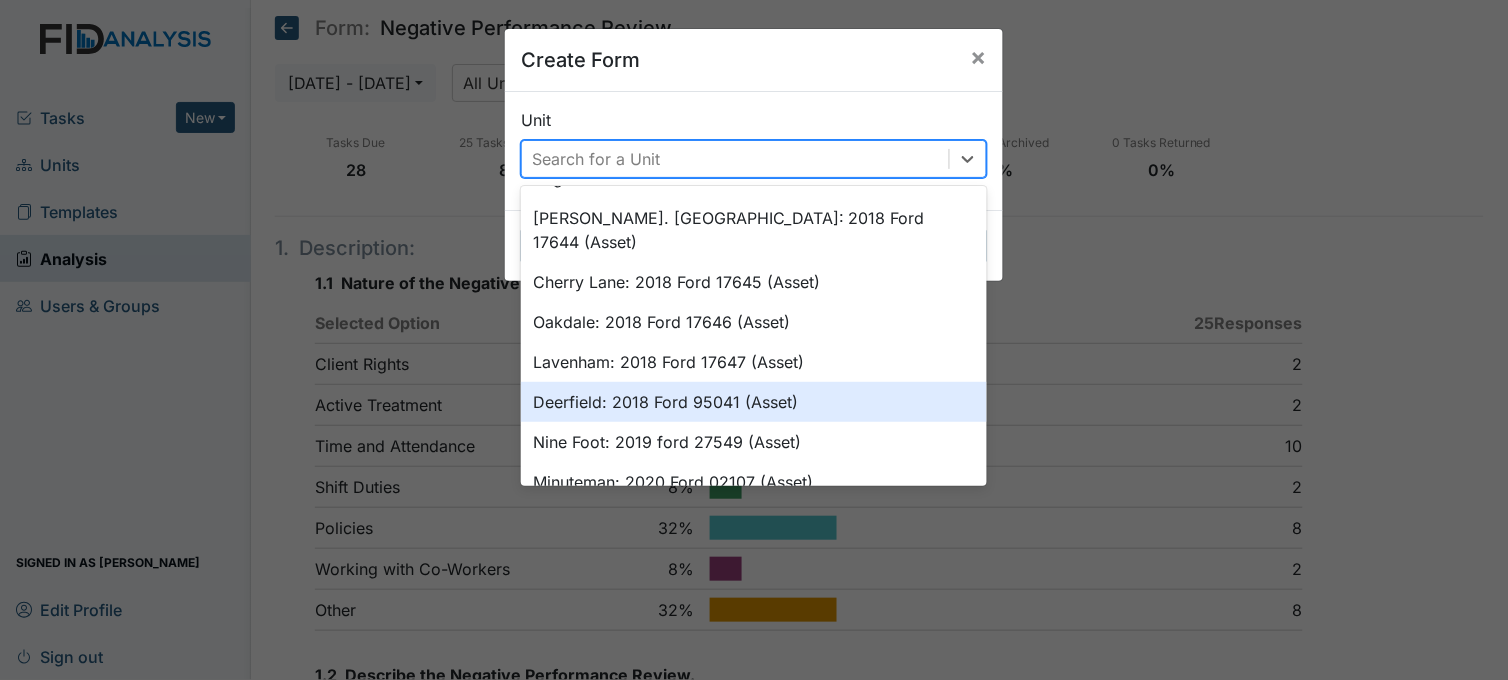 scroll, scrollTop: 666, scrollLeft: 0, axis: vertical 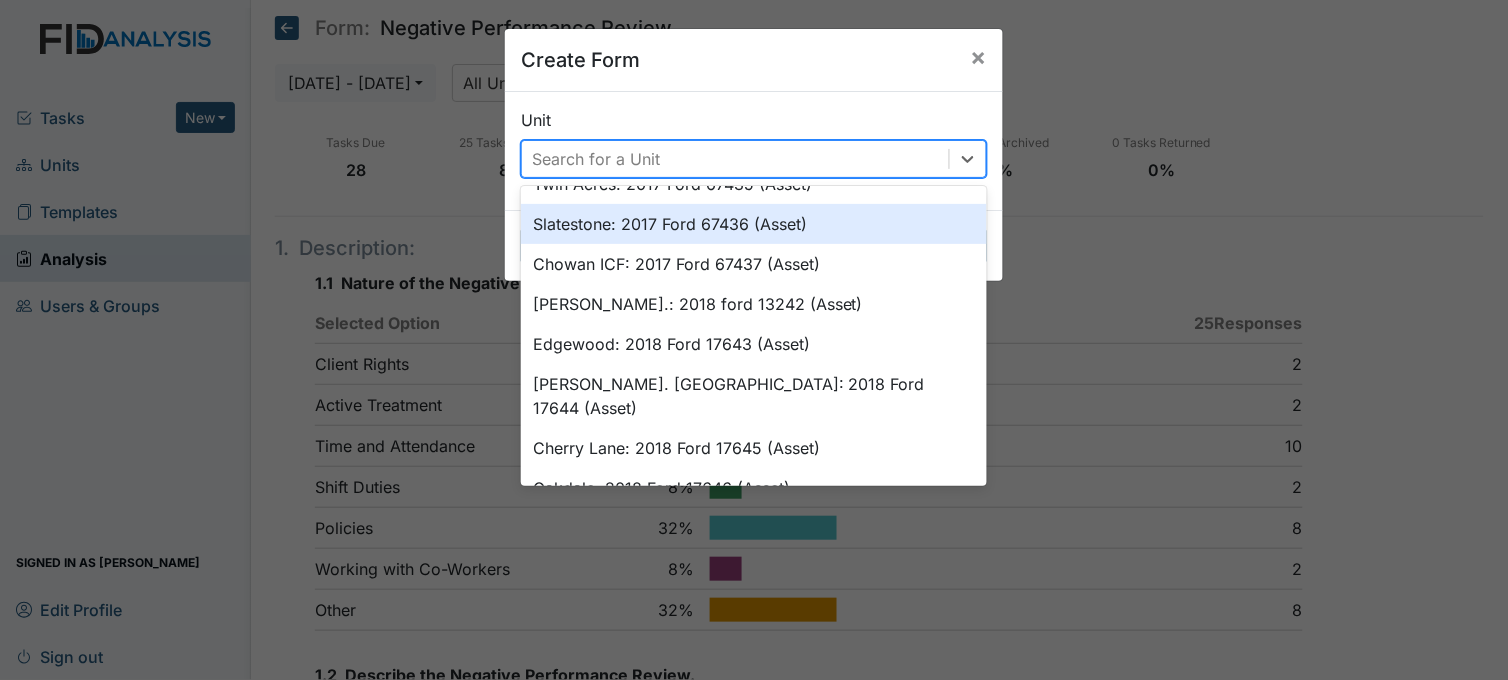 click on "Slatestone: 2017	Ford	67436 (Asset)" at bounding box center [754, 224] 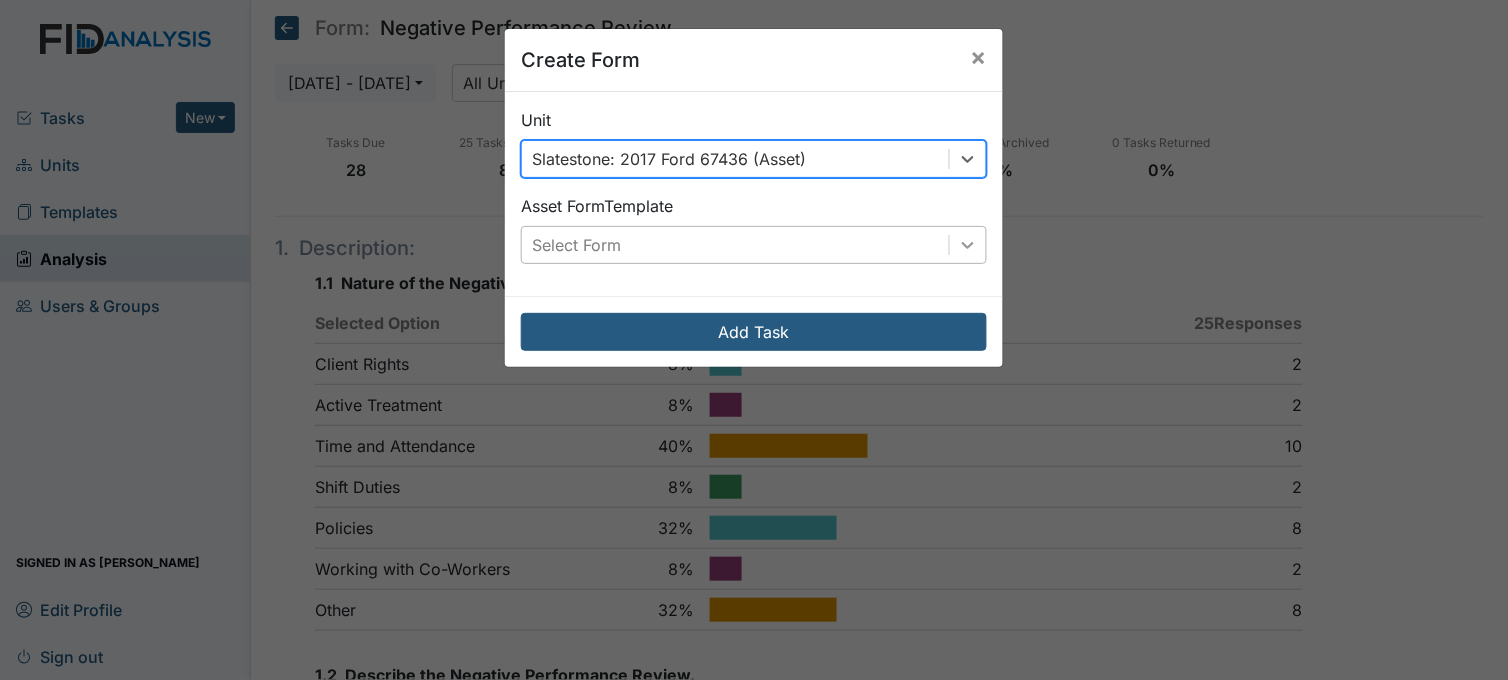 click 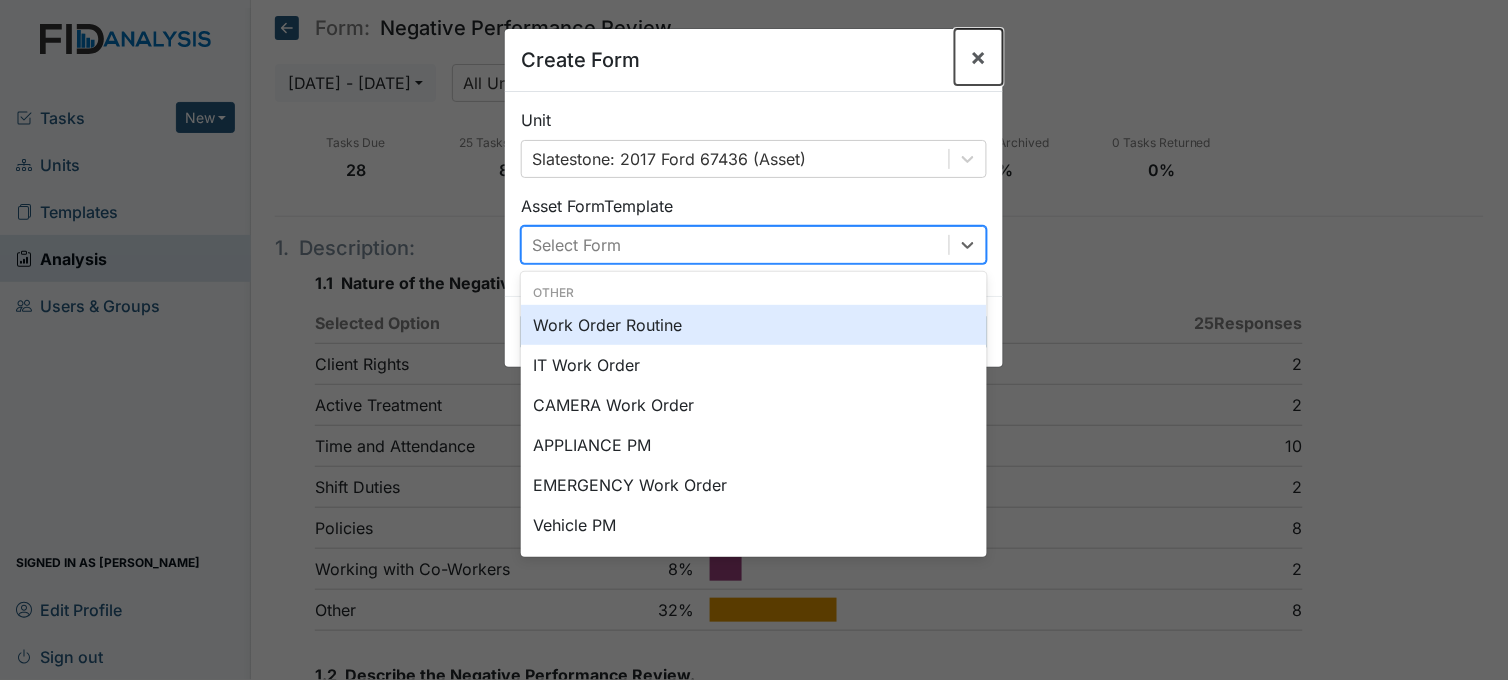 click on "×" at bounding box center [979, 56] 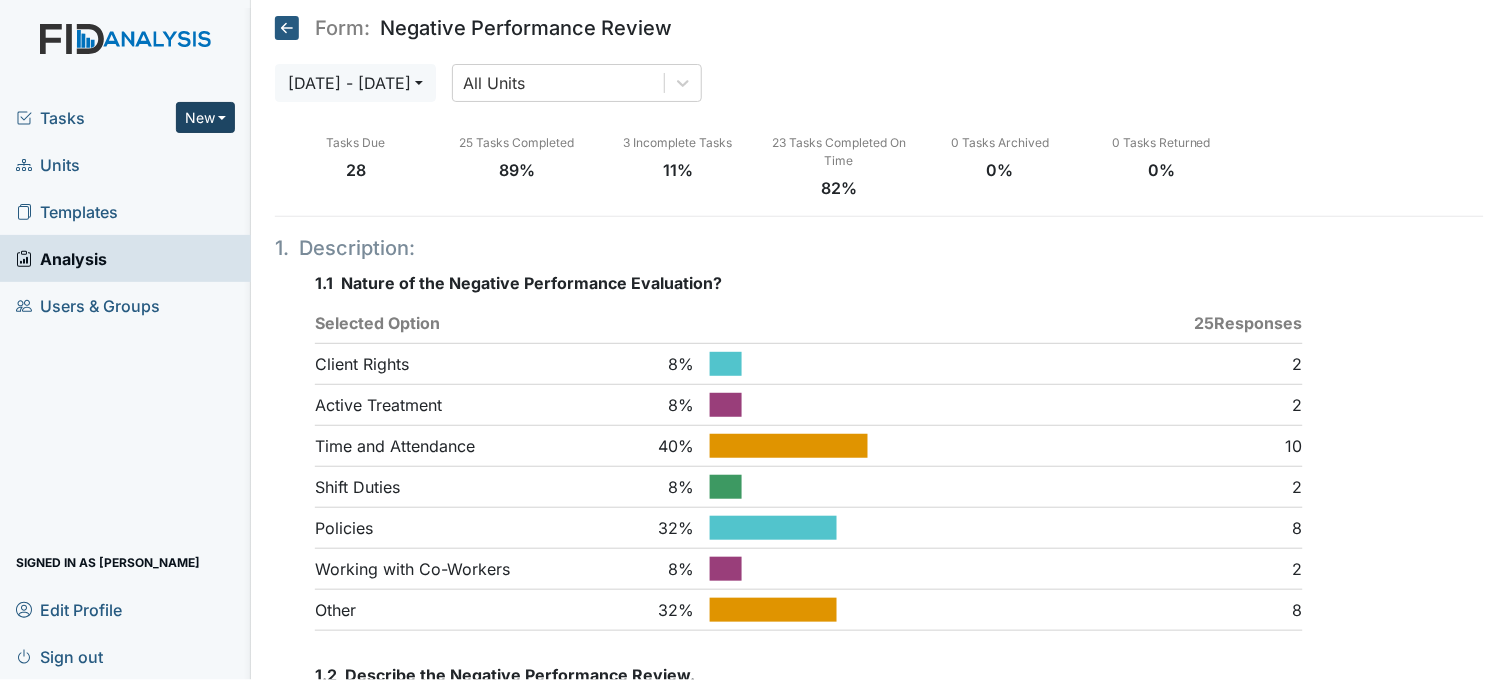 click on "New" at bounding box center [206, 117] 